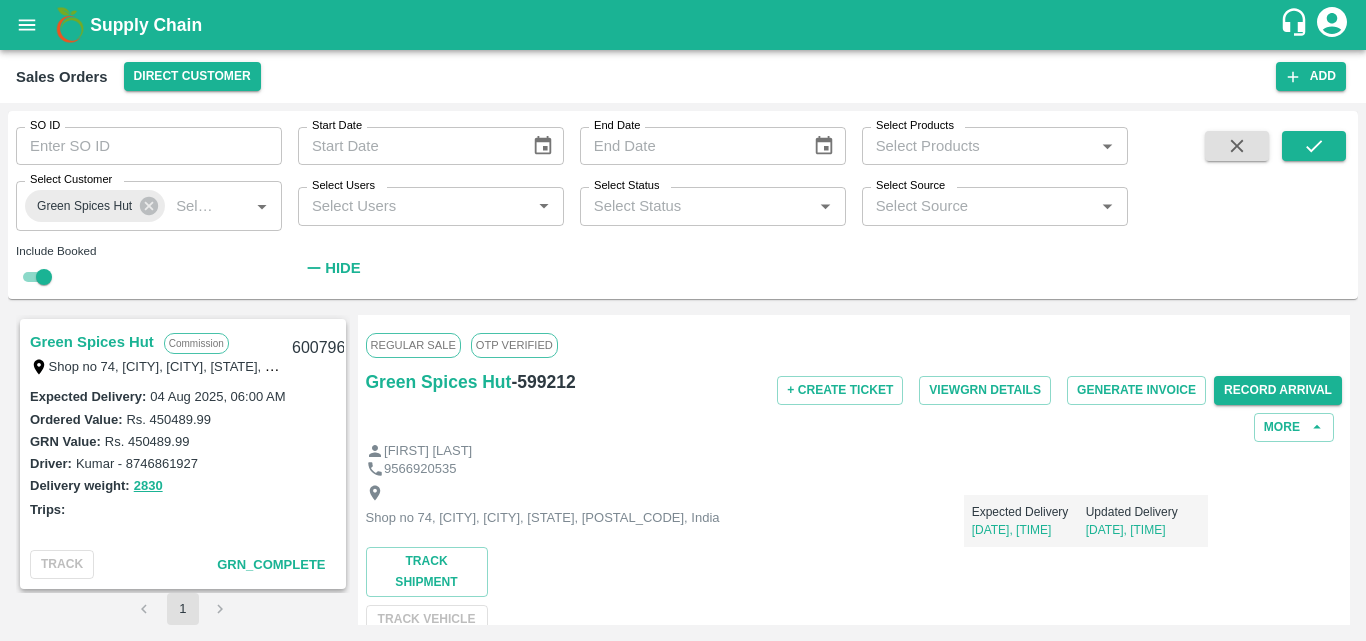 scroll, scrollTop: 0, scrollLeft: 0, axis: both 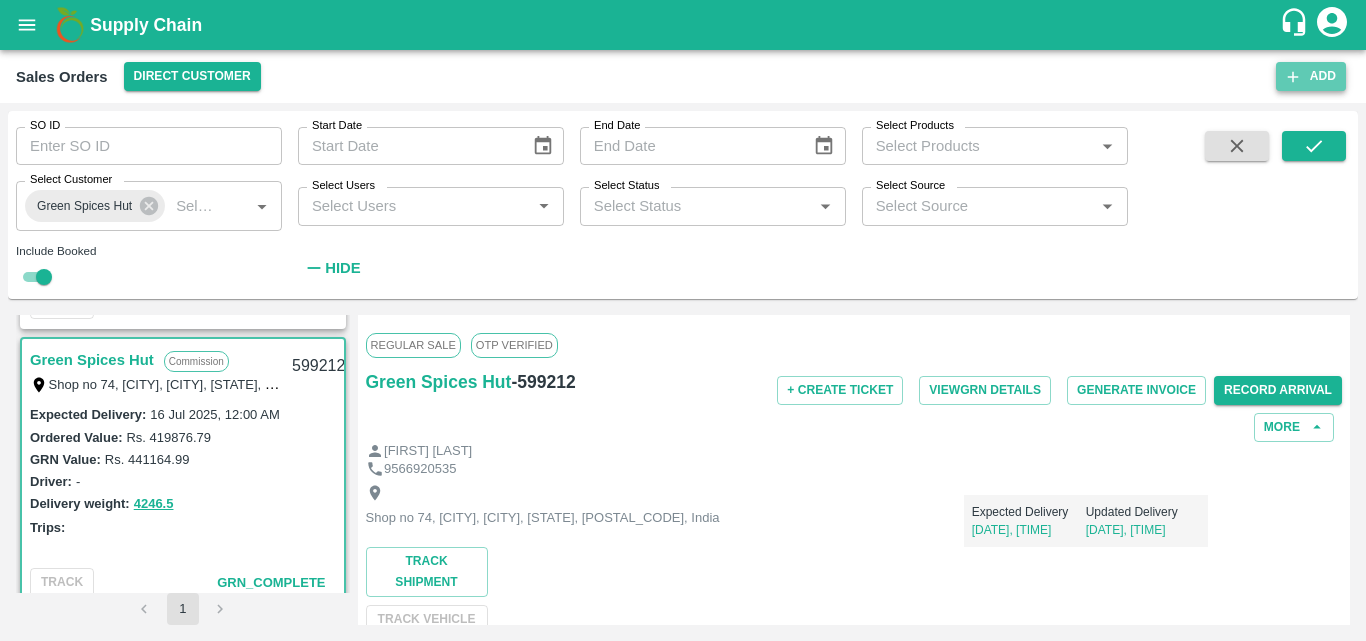 click 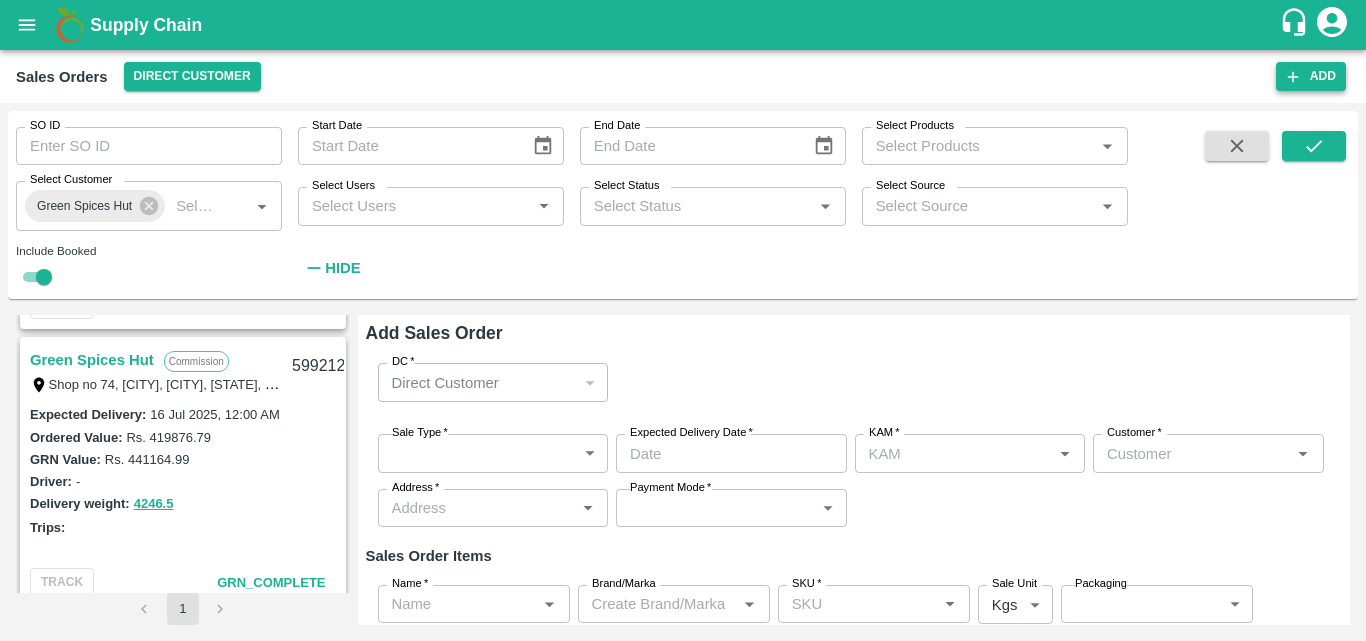 type on "Bharath M" 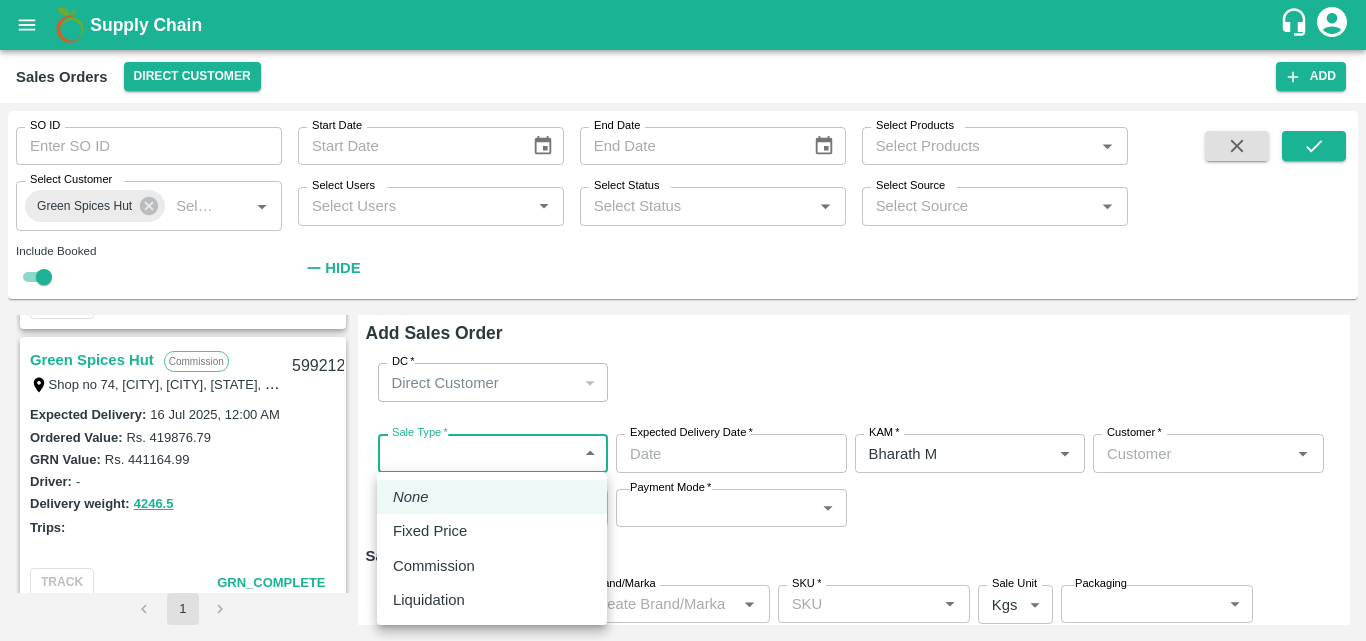 click on "Supply Chain Sales Orders Direct Customer Add SO ID SO ID Start Date Start Date End Date End Date Select Products Select Products   * Select Customer Green Spices Hut Select Customer   * Select Users Select Users   * Select Status Select Status   * Select Source Select Source   * Include Booked Hide Green Spices Hut Commission Shop no 74, [CITY], [CITY], [STATE], [POSTAL_CODE], India [ID] Expected Delivery : [DATE], [TIME] Ordered Value: Rs.   [NUMBER] GRN Value: Rs.   [NUMBER] Driver: [FIRST] - [PHONE] Delivery weight: [NUMBER] Trips: TRACK GRN_Complete Green Spices Hut Commission Shop no 74, [CITY], [CITY], [STATE], [POSTAL_CODE], India [ID] Expected Delivery : [DATE], [TIME] Ordered Value: Rs.   [NUMBER] GRN Value: Rs.   [NUMBER] Driver: [FIRST] - [PHONE] Delivery weight: [NUMBER] Trips: TRACK GRN_Complete Green Spices Hut Commission [ID] Expected Delivery : [DATE], [TIME] Ordered Value: Rs.   [NUMBER]" at bounding box center [683, 320] 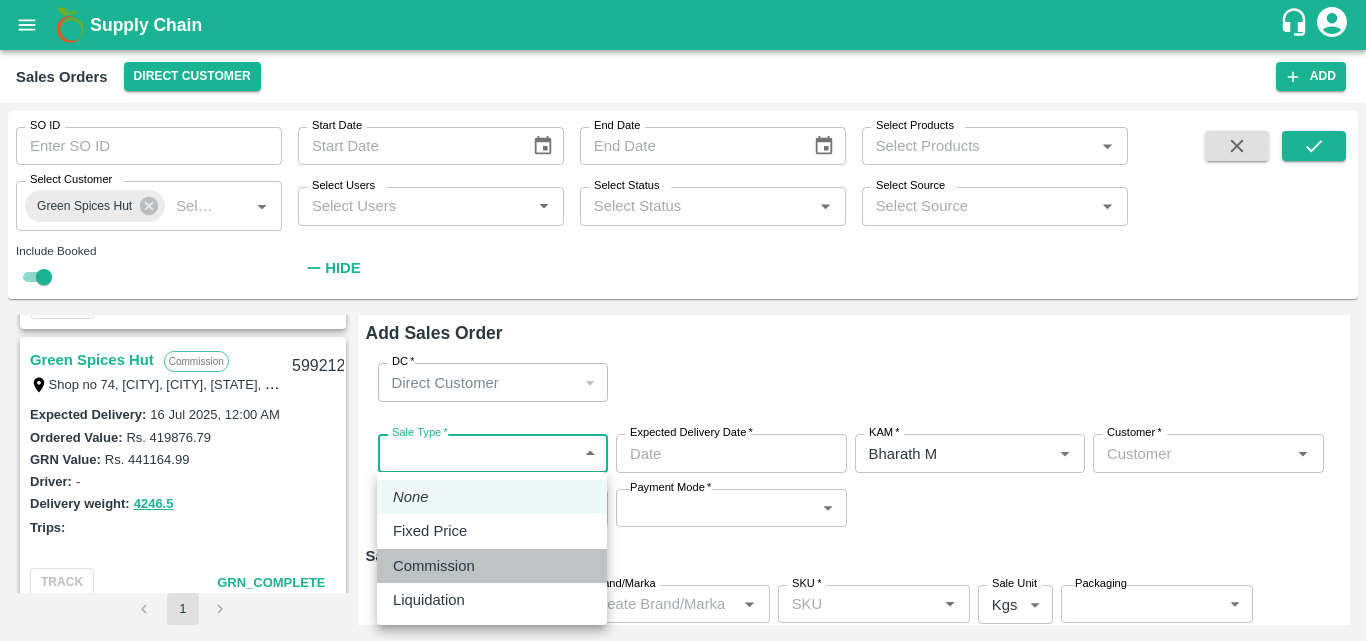 click on "Commission" at bounding box center (434, 566) 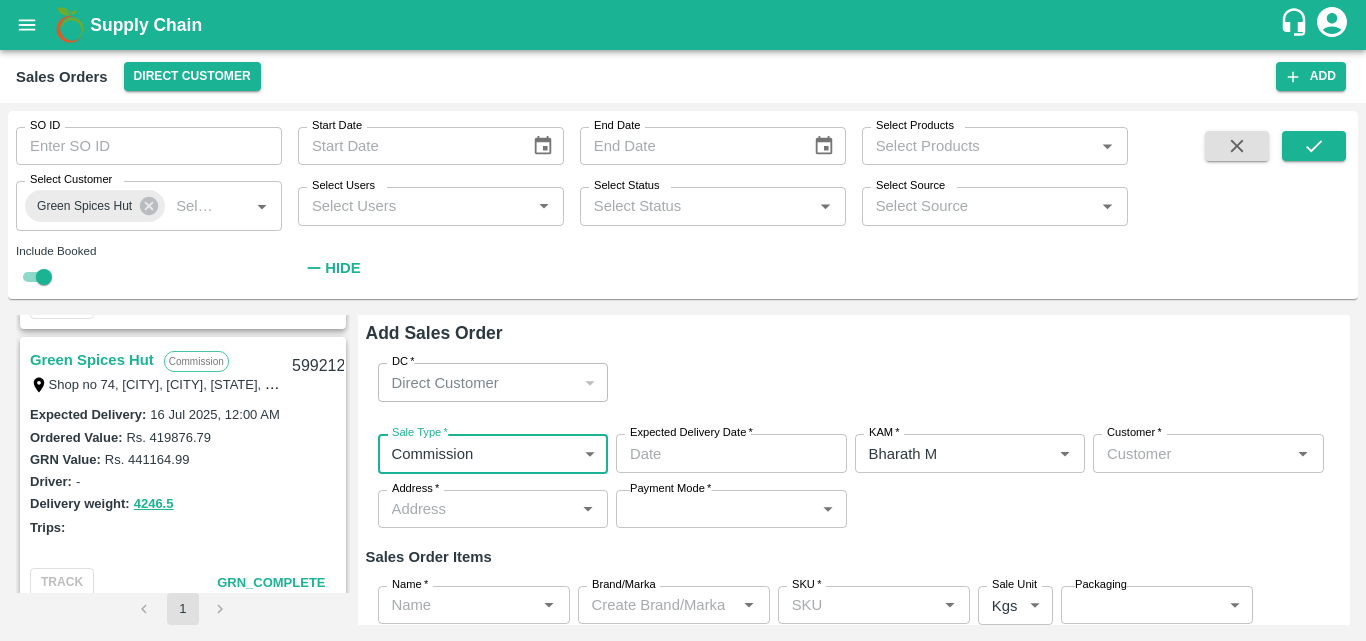type on "DD/MM/YYYY hh:mm aa" 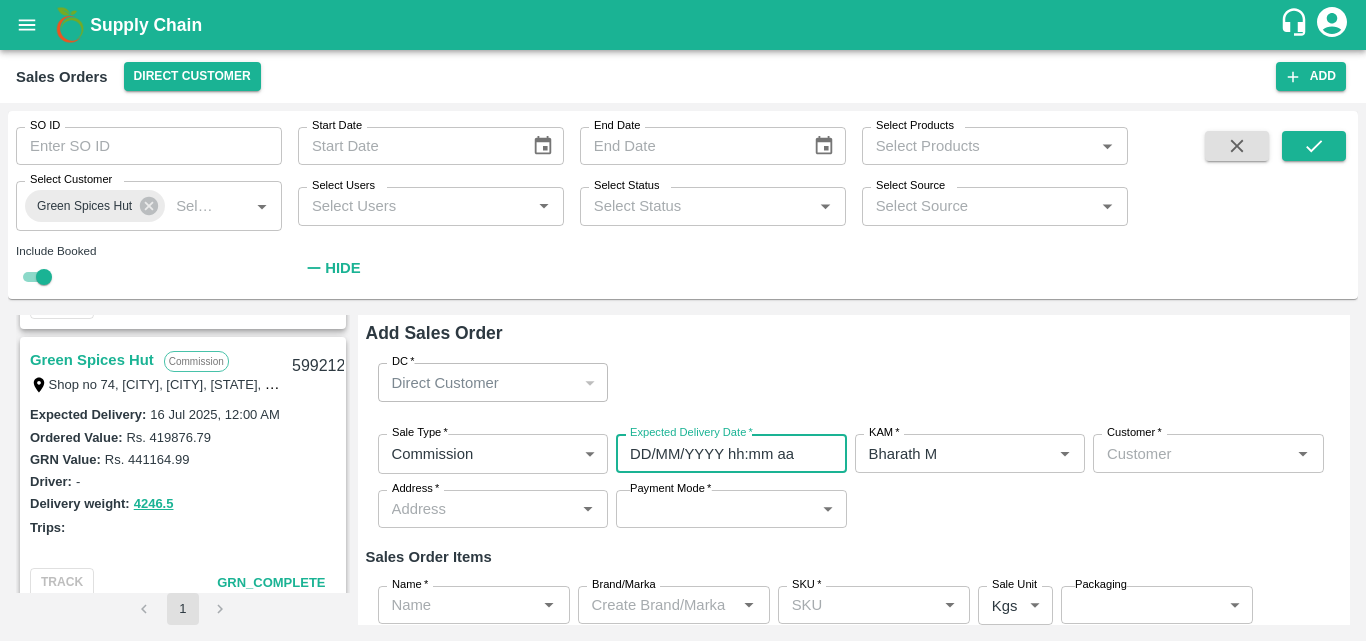 click on "DD/MM/YYYY hh:mm aa" at bounding box center [724, 453] 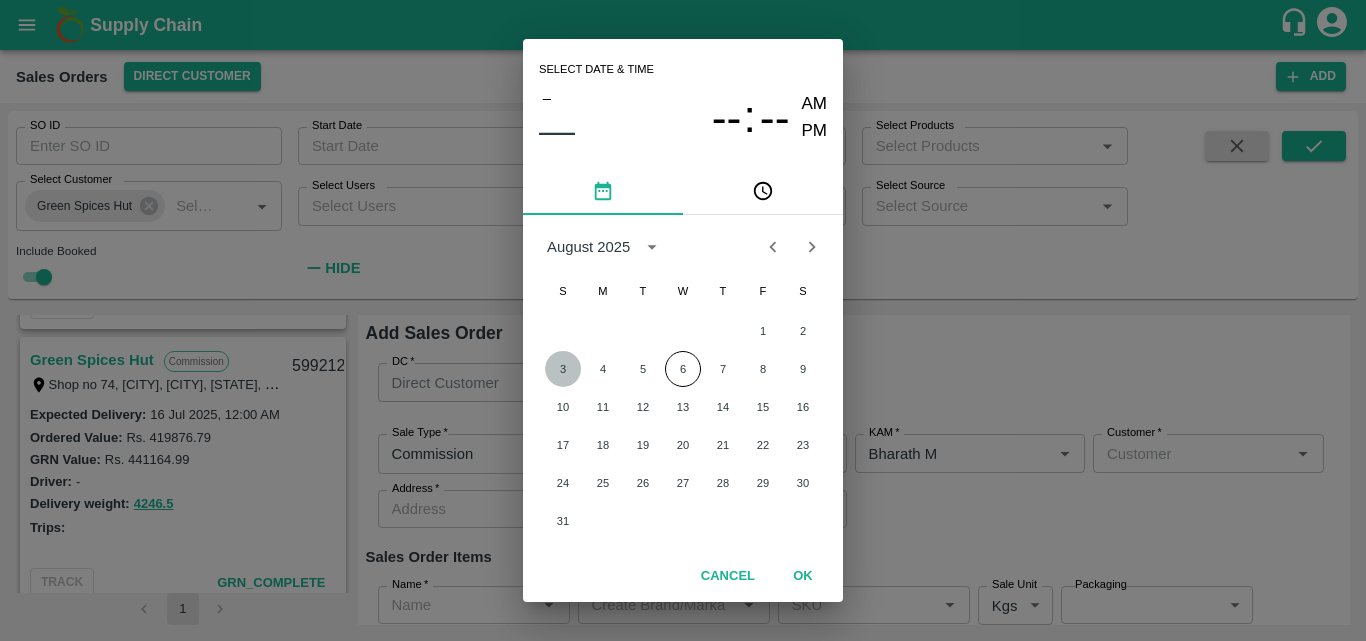 click on "3" at bounding box center (563, 369) 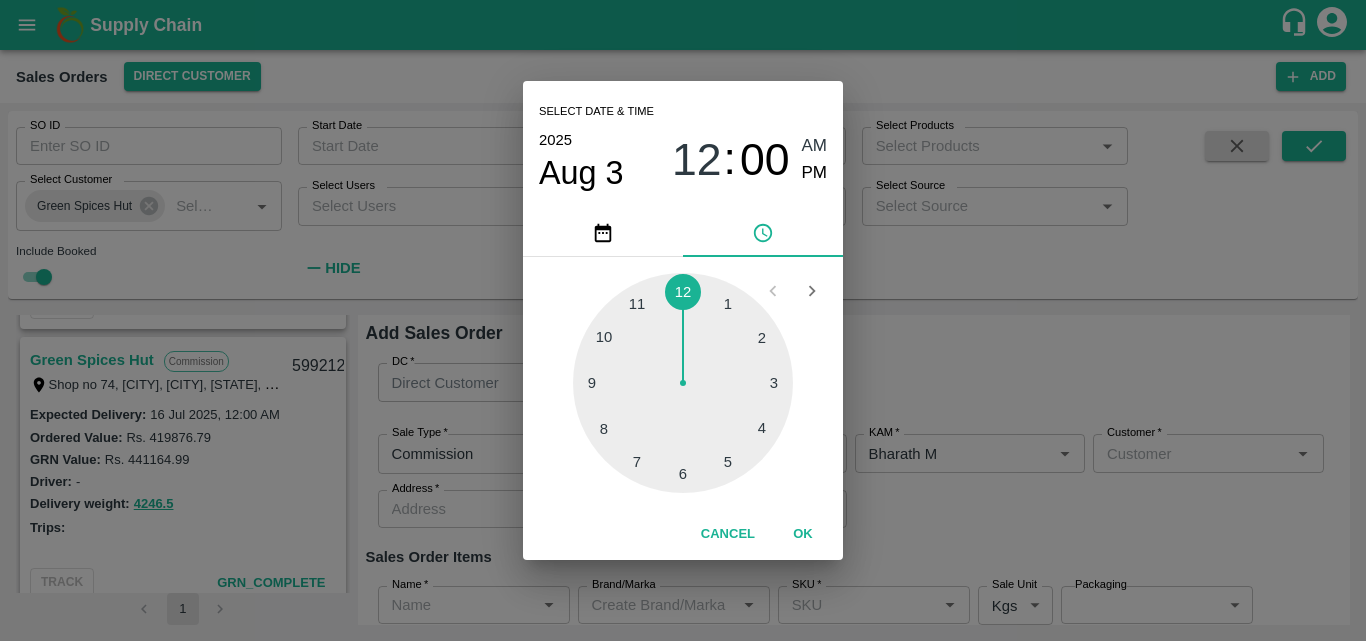 click at bounding box center [683, 383] 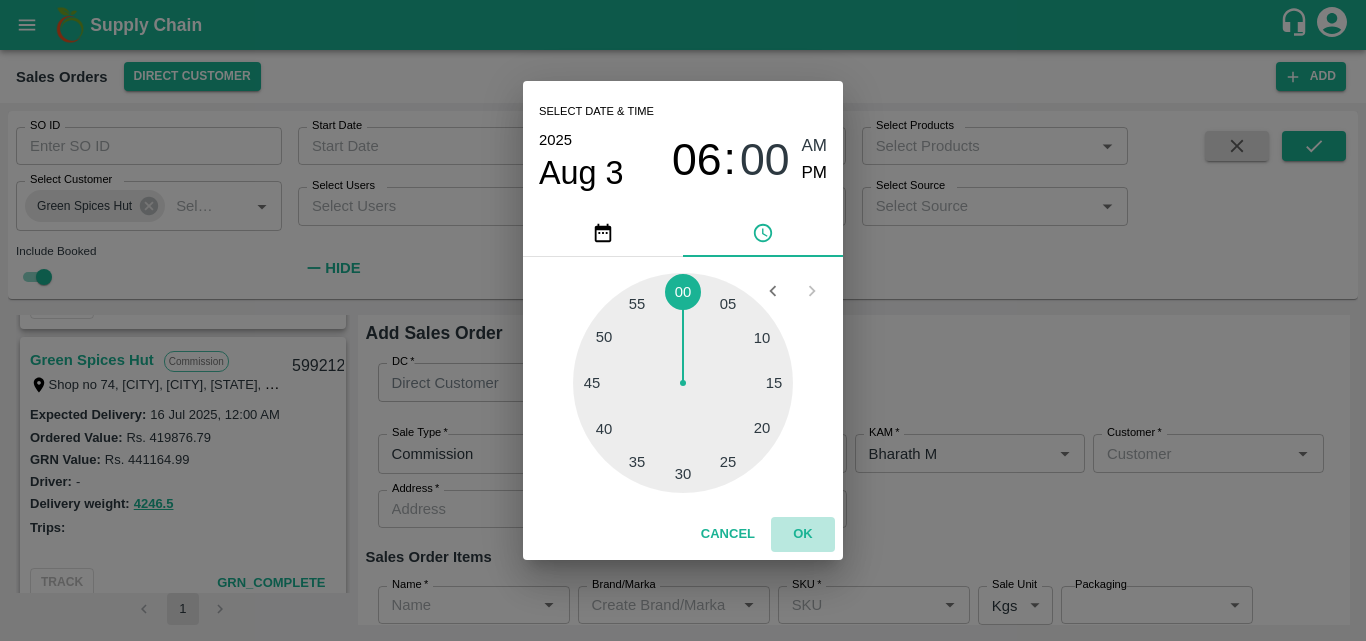 click on "OK" at bounding box center (803, 534) 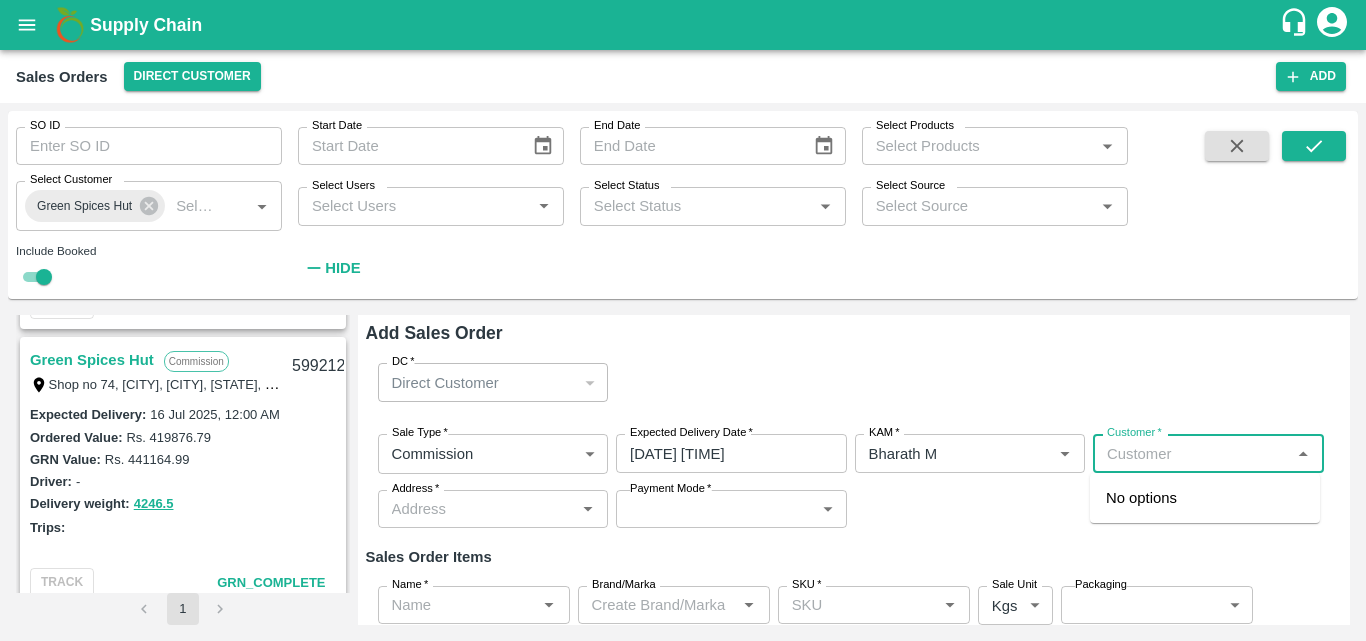 click on "Customer   *" at bounding box center [1192, 453] 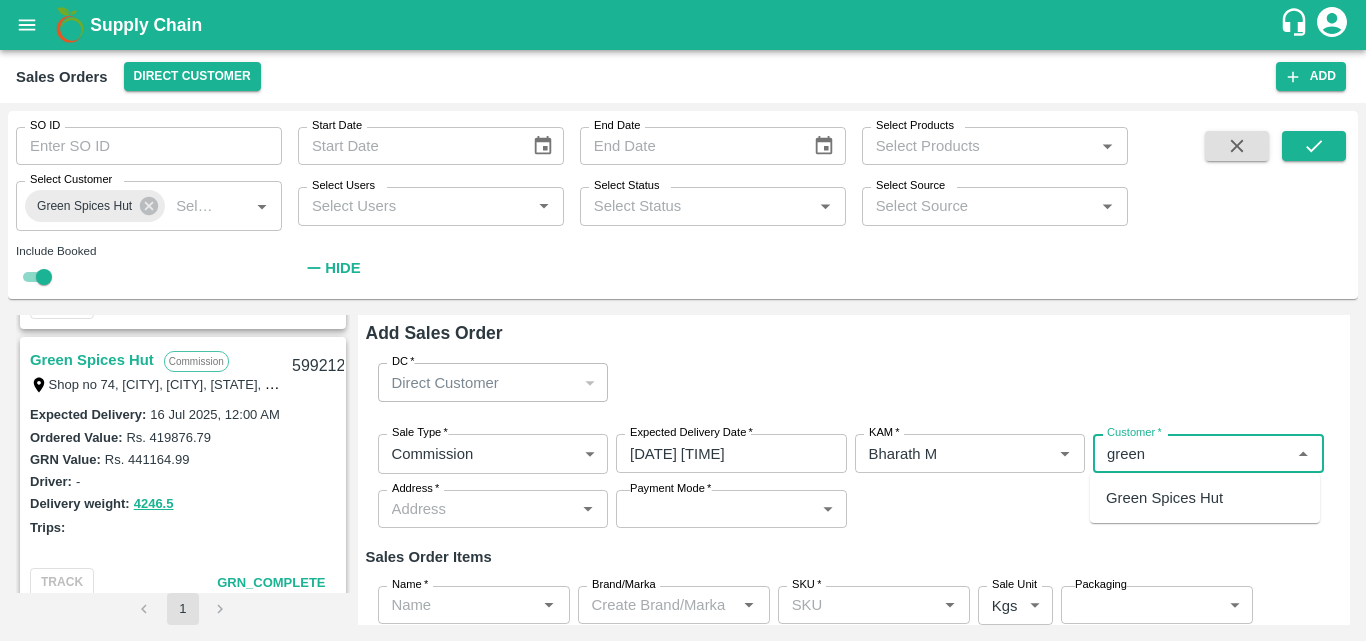 click on "Green Spices Hut" at bounding box center [1164, 498] 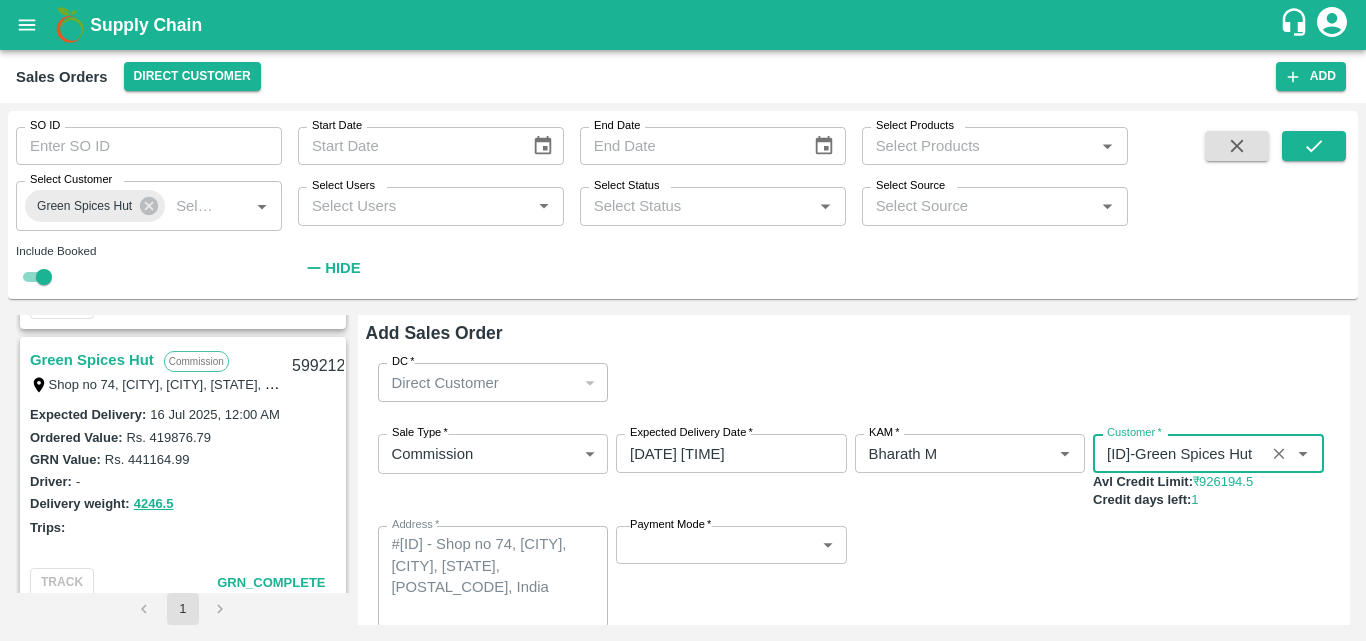 type on "[ID]-Green Spices Hut" 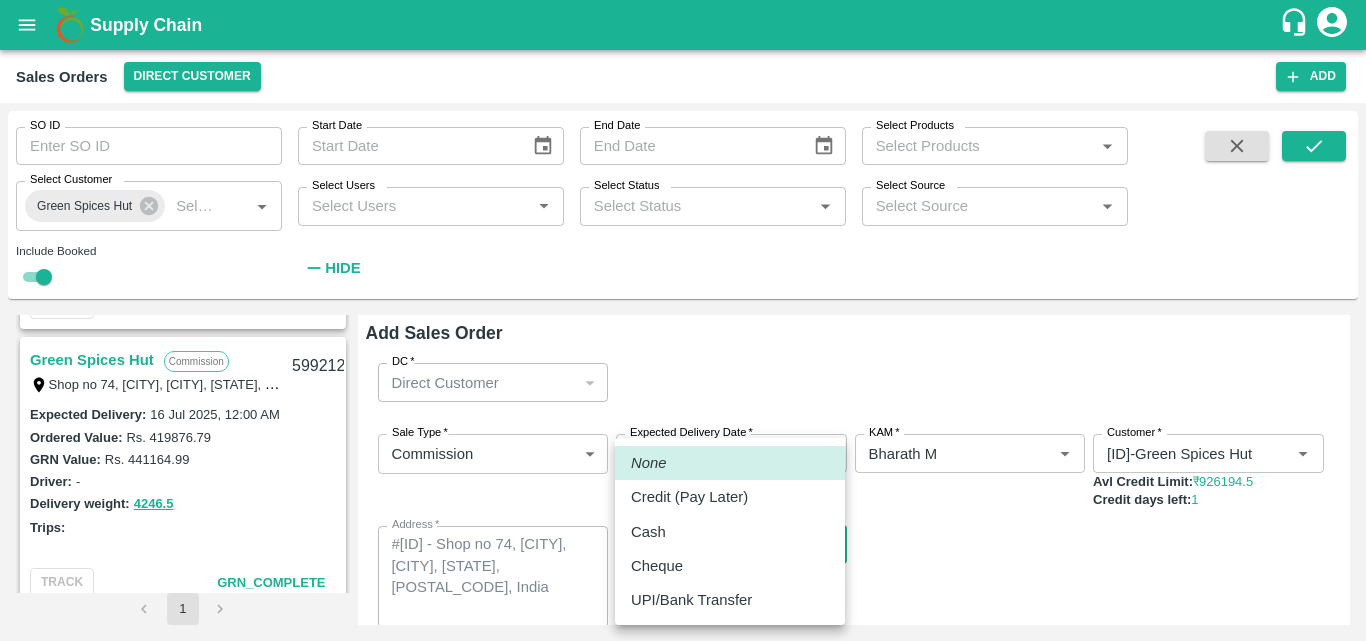 click on "Supply Chain Sales Orders Direct Customer Add SO ID SO ID Start Date Start Date End Date End Date Select Products Select Products   * Select Customer Green Spices Hut Select Customer   * Select Users Select Users   * Select Status Select Status   * Select Source Select Source   * Include Booked Hide Green Spices Hut Commission Shop no 74, [CITY], [CITY], [STATE], [POSTAL_CODE], India [ID] Expected Delivery : [DATE], [TIME] Ordered Value: Rs.   [NUMBER] GRN Value: Rs.   [NUMBER] Driver: [FIRST] - [PHONE] Delivery weight: [NUMBER] Trips: TRACK GRN_Complete Green Spices Hut Commission Shop no 74, [CITY], [CITY], [STATE], [POSTAL_CODE], India [ID] Expected Delivery : [DATE], [TIME] Ordered Value: Rs.   [NUMBER] GRN Value: Rs.   [NUMBER] Driver: [FIRST] - [PHONE] Delivery weight: [NUMBER] Trips: TRACK GRN_Complete Green Spices Hut Commission [ID] Expected Delivery : [DATE], [TIME] Ordered Value: Rs.   [NUMBER]" at bounding box center (683, 320) 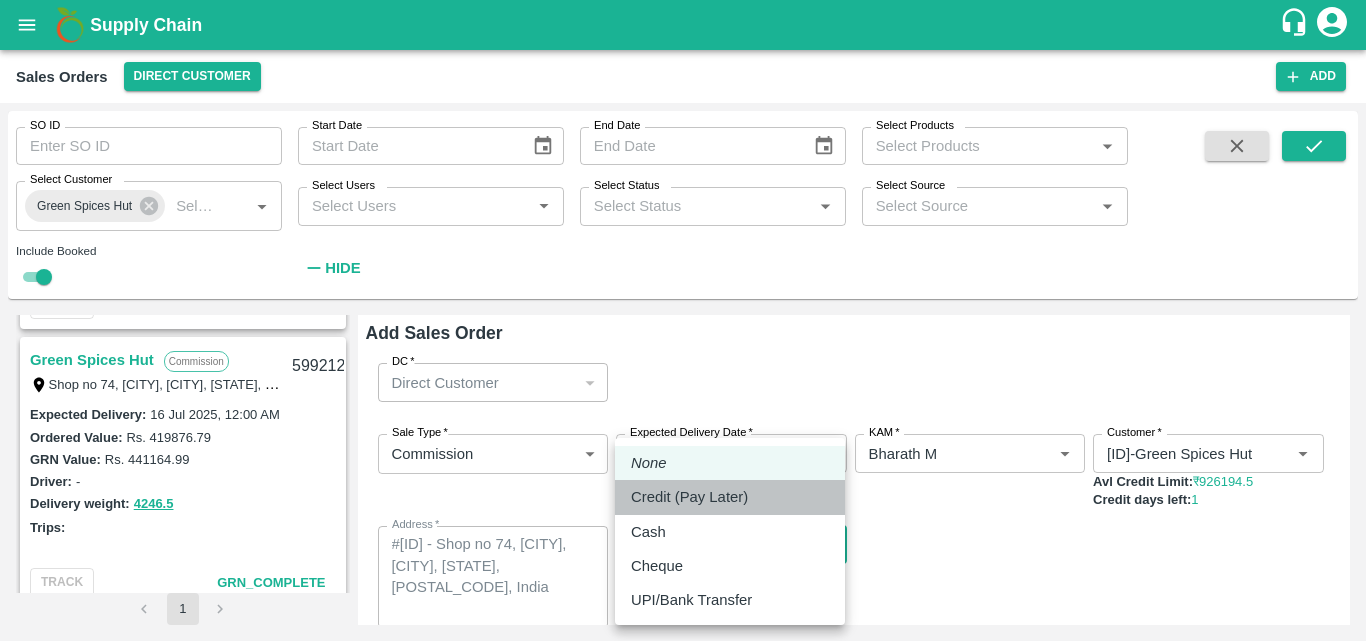 click on "Credit (Pay Later)" at bounding box center (689, 497) 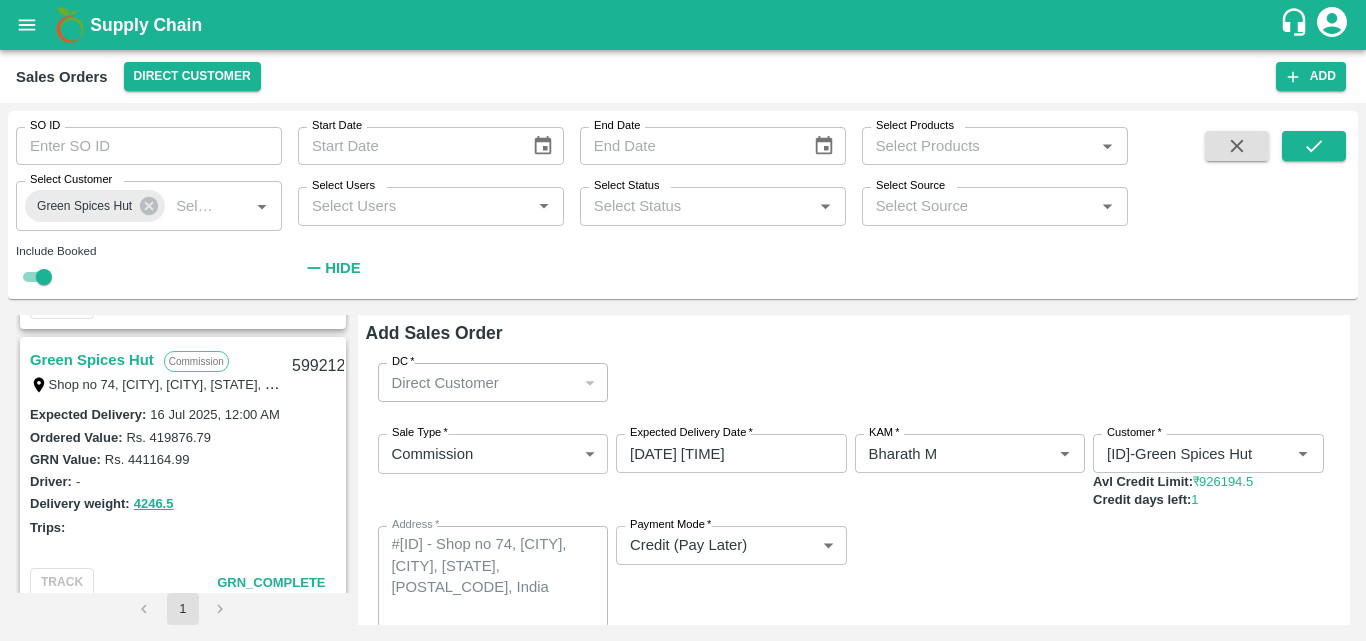 click on "Sale Type   * Commission 2 Sale Type Expected Delivery Date   * [DATE] [TIME] Expected Delivery Date KAM   * KAM   * Customer   * [FIRST] [FIRST] Avl Credit Limit:  ₹ 926194.5 Credit days left:  1 Address   * #[ID] - Shop no 74, [CITY], [CITY], [STATE], [POSTAL_CODE], India x Address Payment Mode   * Credit (Pay Later) credit Payment Mode" at bounding box center [854, 531] 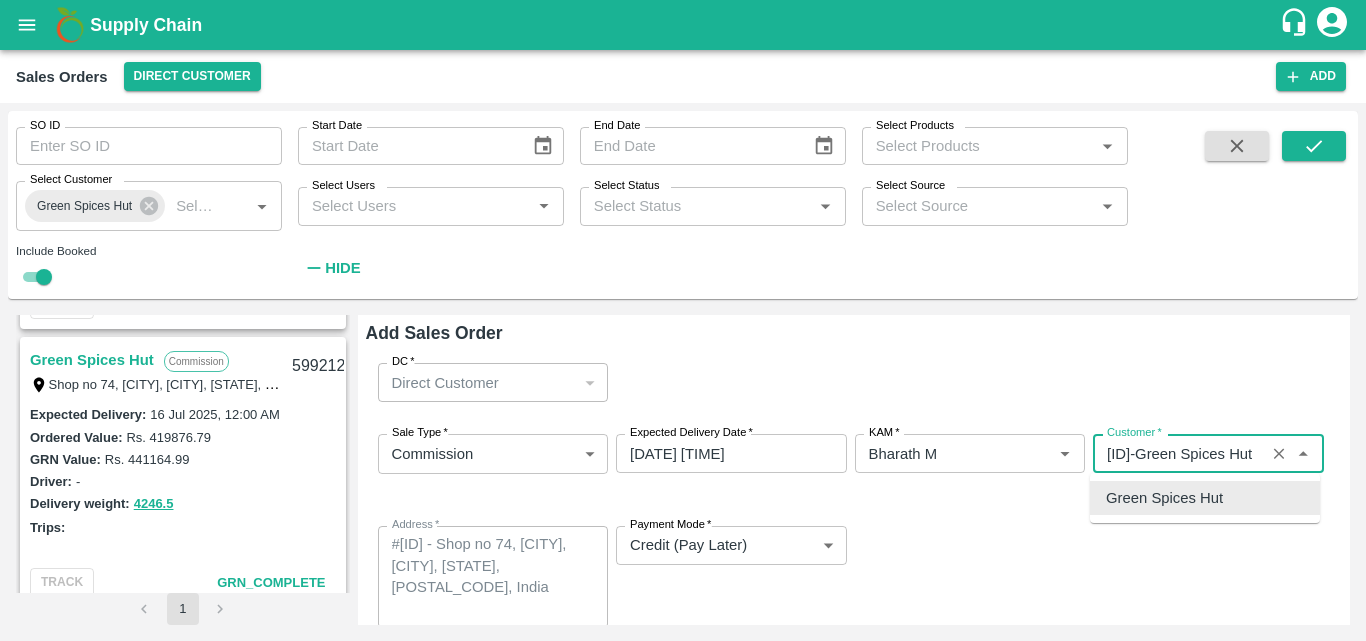 click on "Customer   *" at bounding box center [1179, 453] 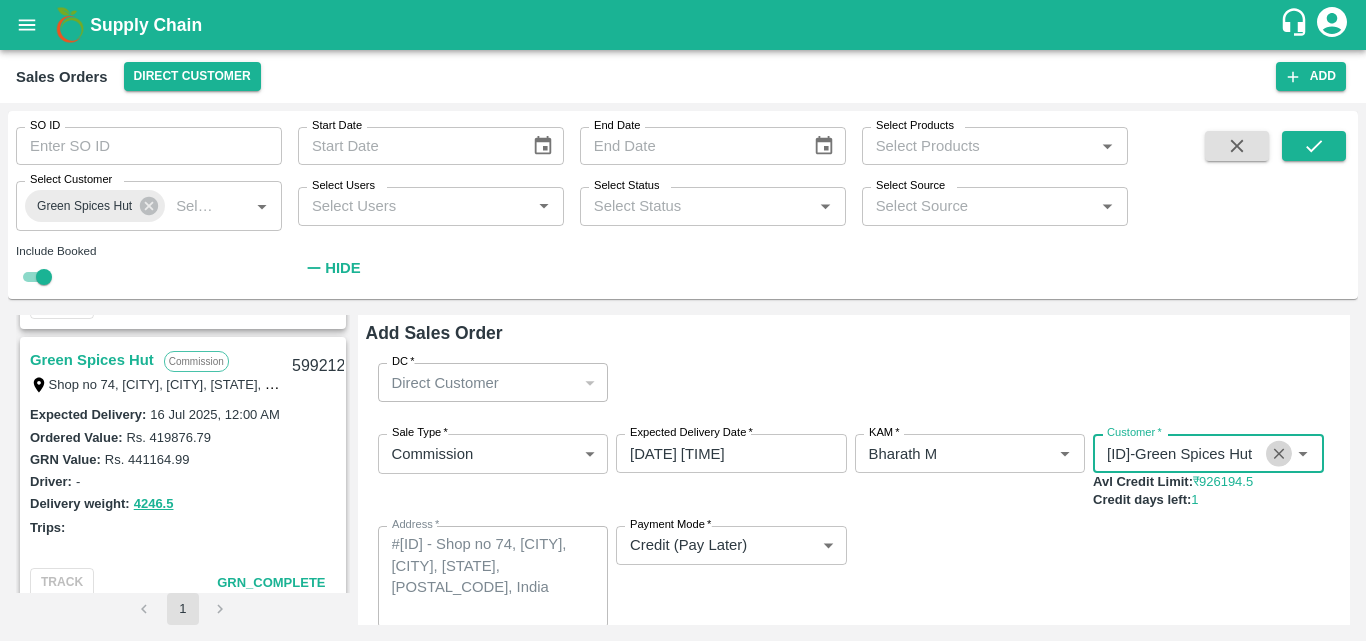 click 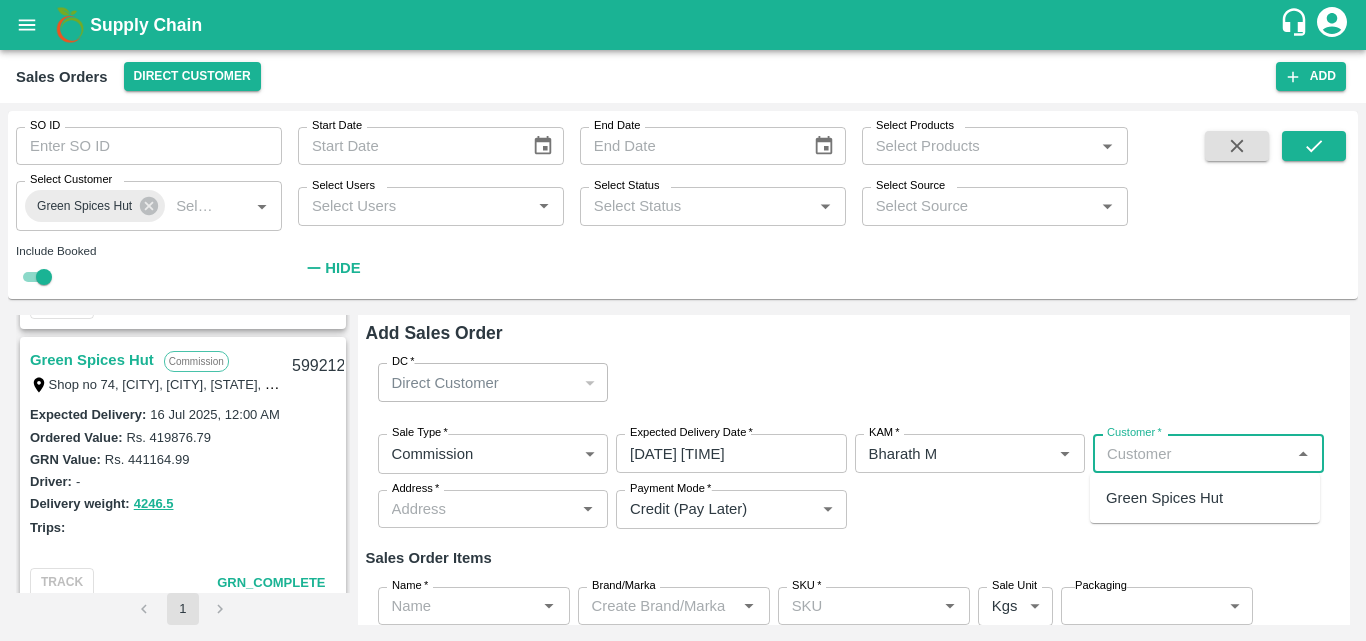click on "Customer   *" at bounding box center [1192, 453] 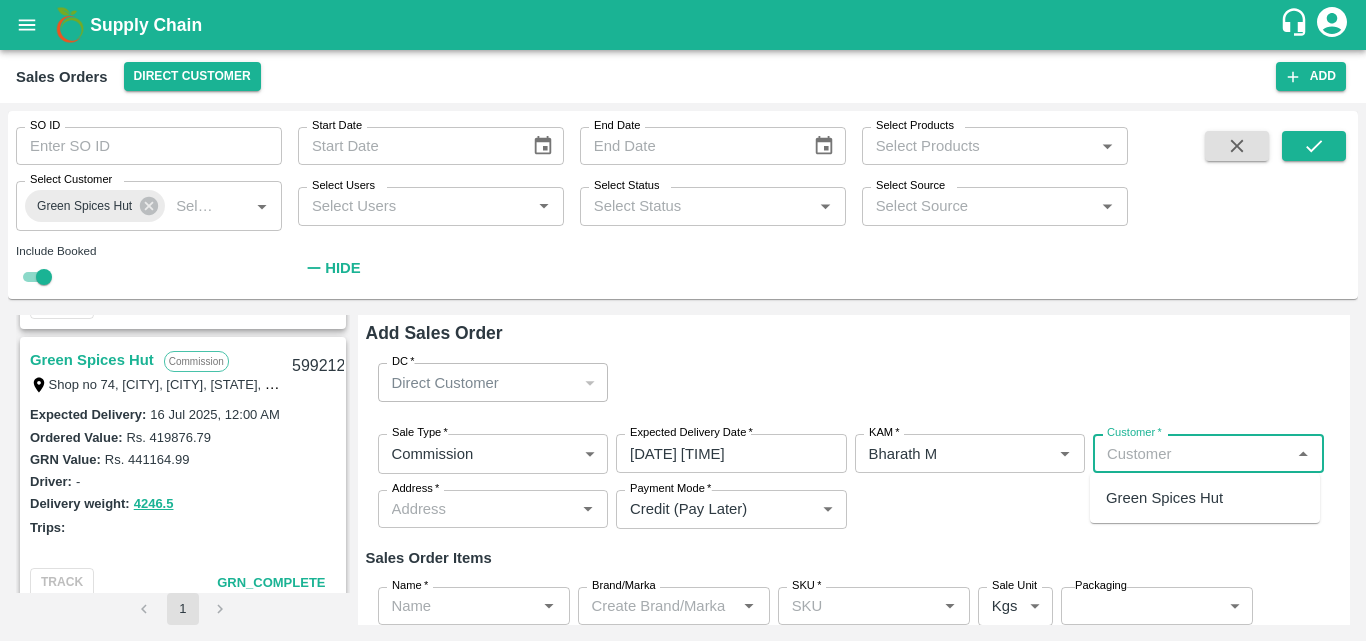 click on "Green Spices Hut" at bounding box center (1164, 498) 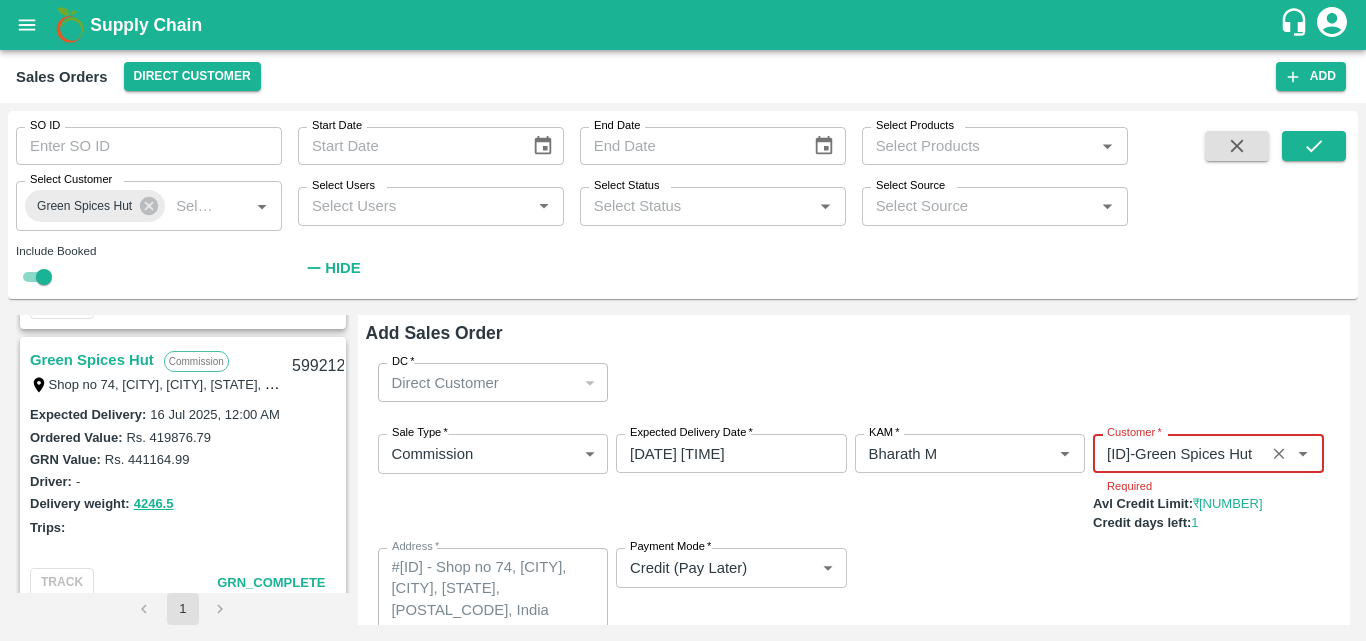 scroll, scrollTop: 263, scrollLeft: 0, axis: vertical 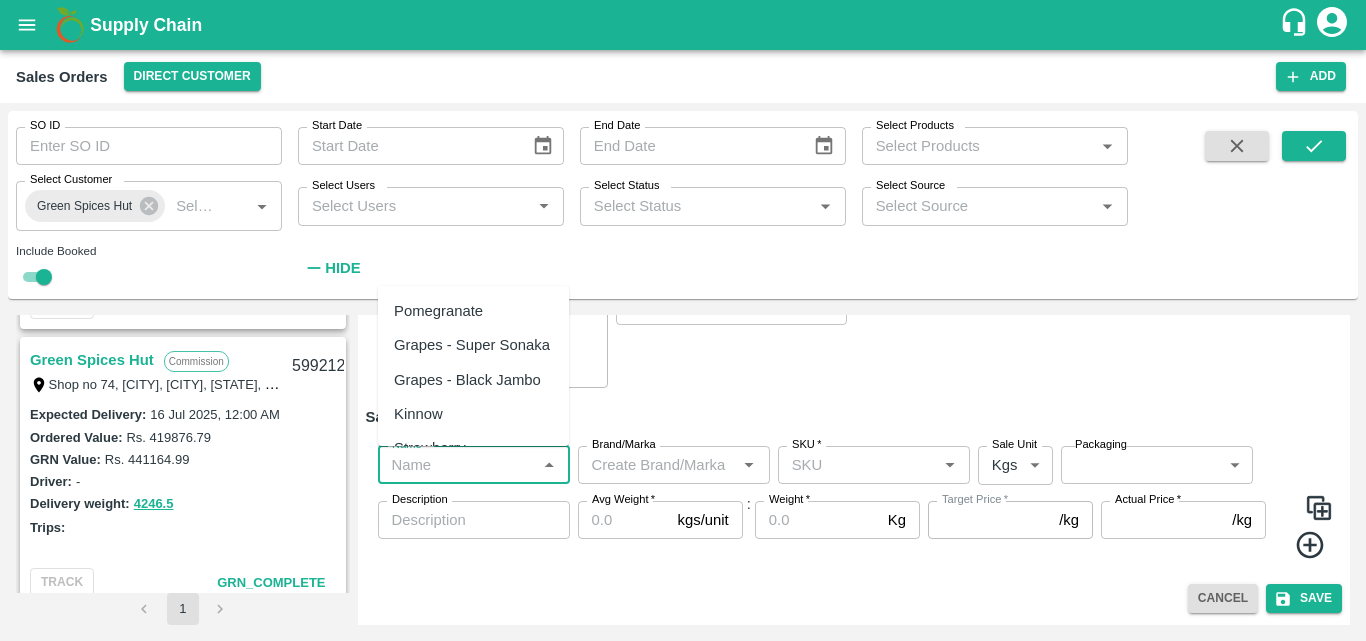 click on "Name   *" at bounding box center [457, 465] 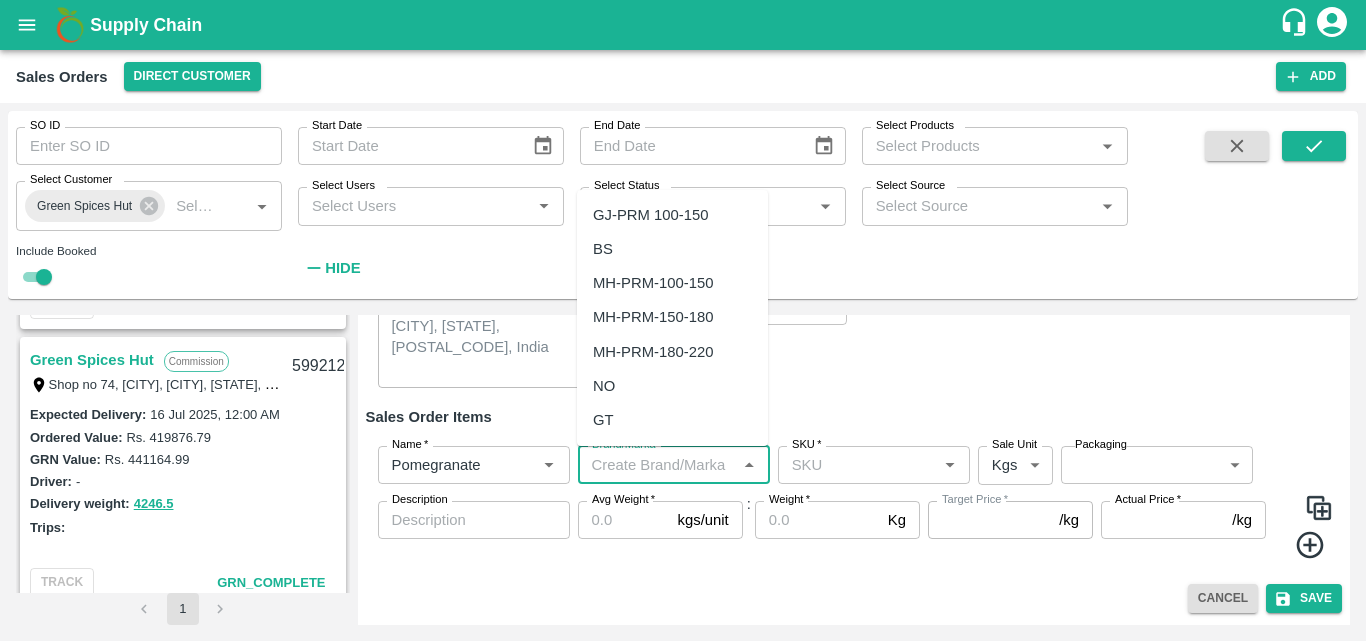 click on "Brand/Marka" at bounding box center (657, 465) 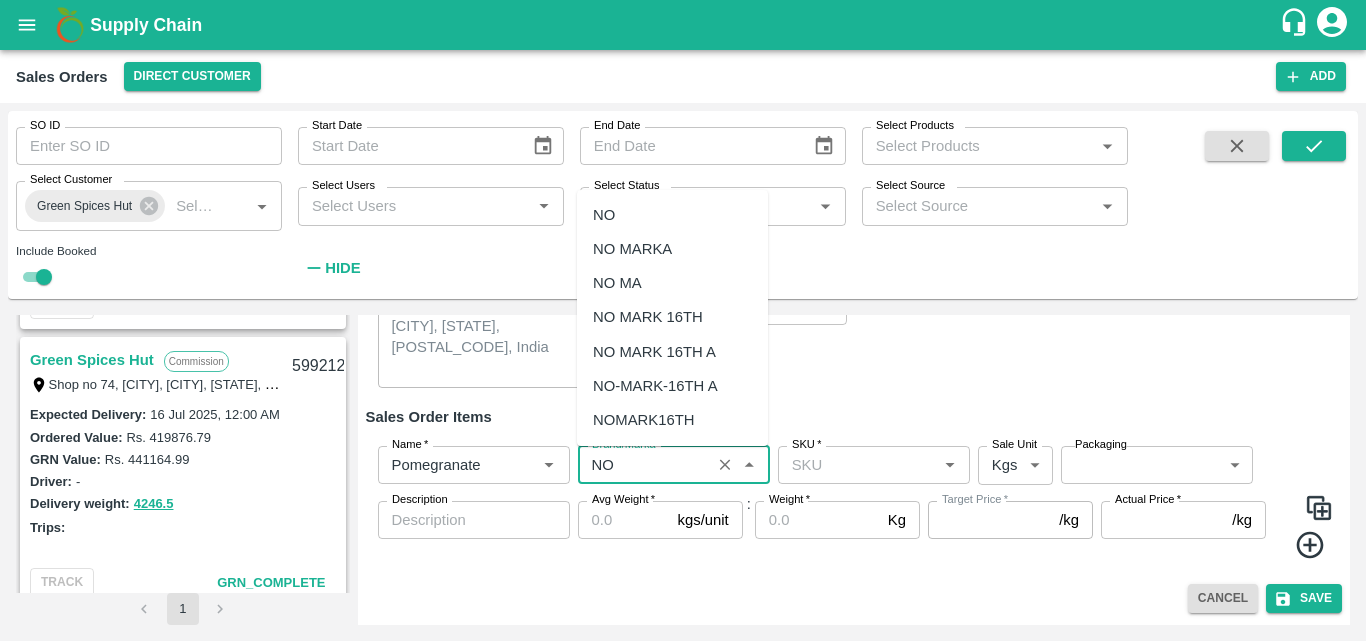 click on "NO MARKA" at bounding box center (632, 249) 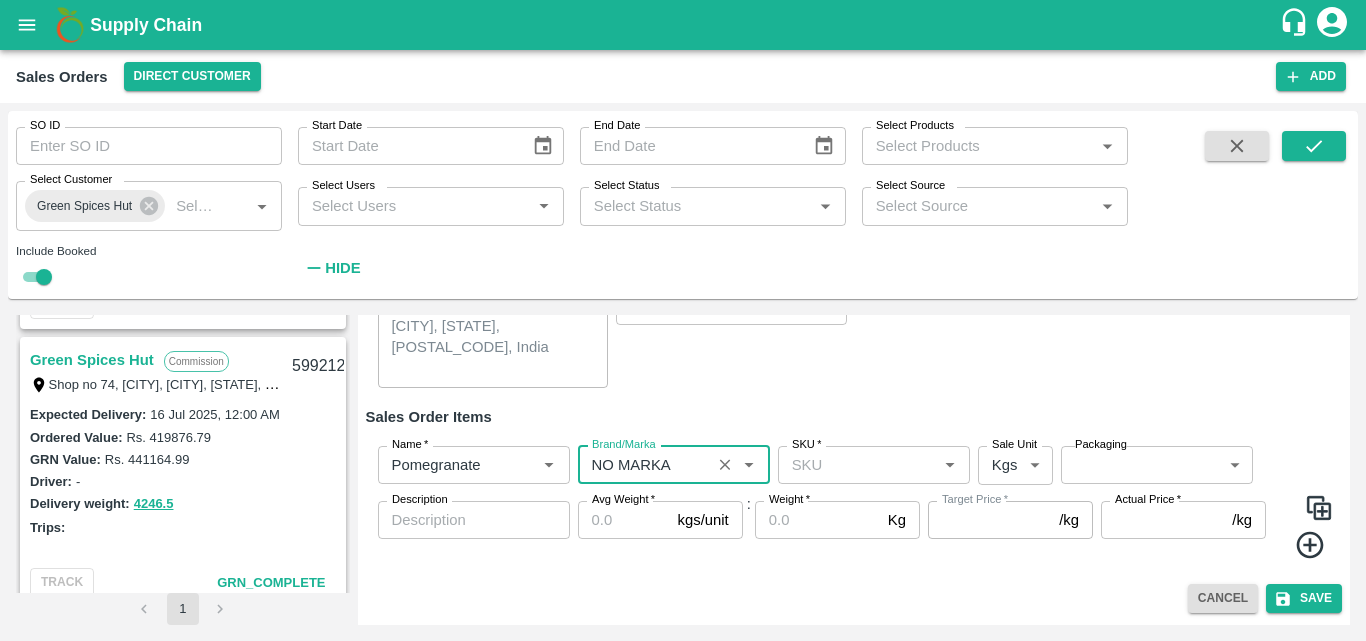 type on "NO MARKA" 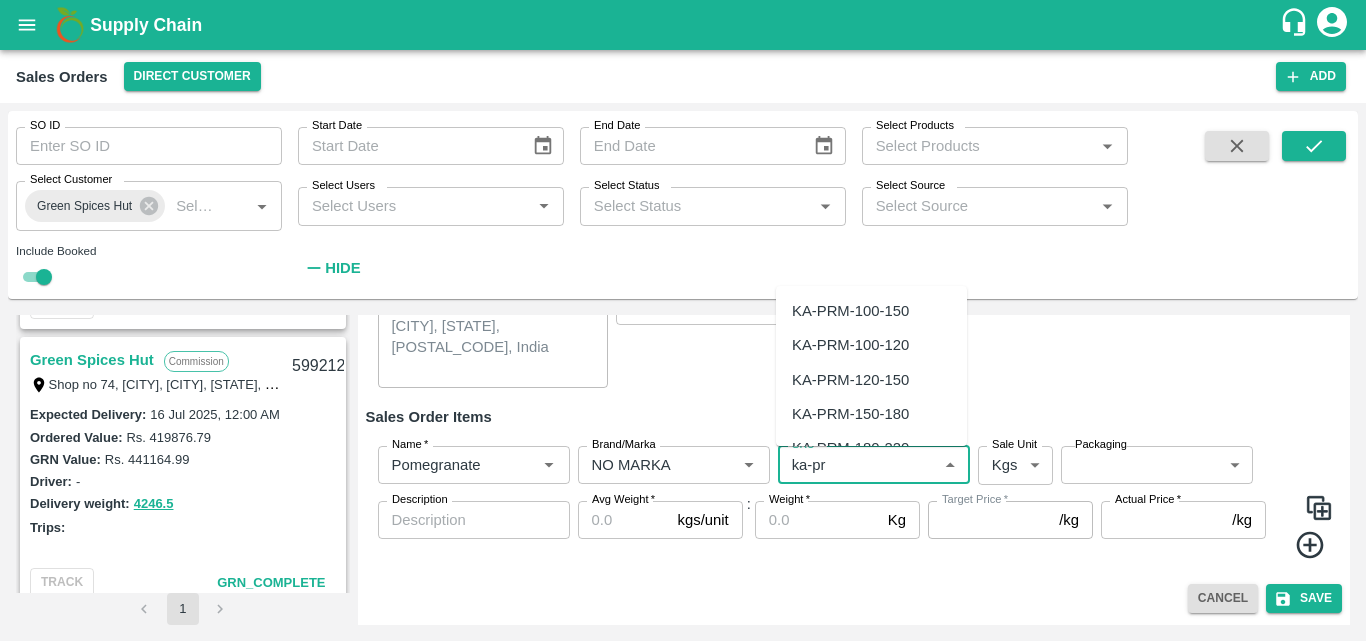 click on "KA-PRM-100-150" at bounding box center [850, 311] 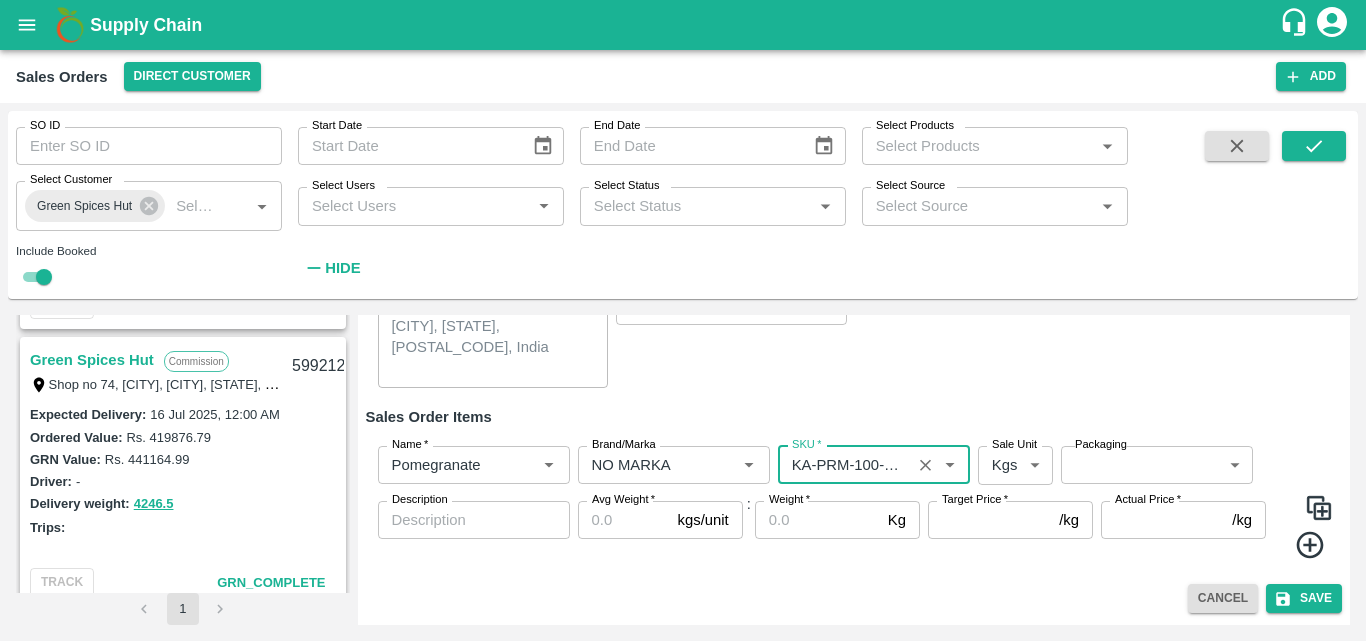 type on "KA-PRM-100-150" 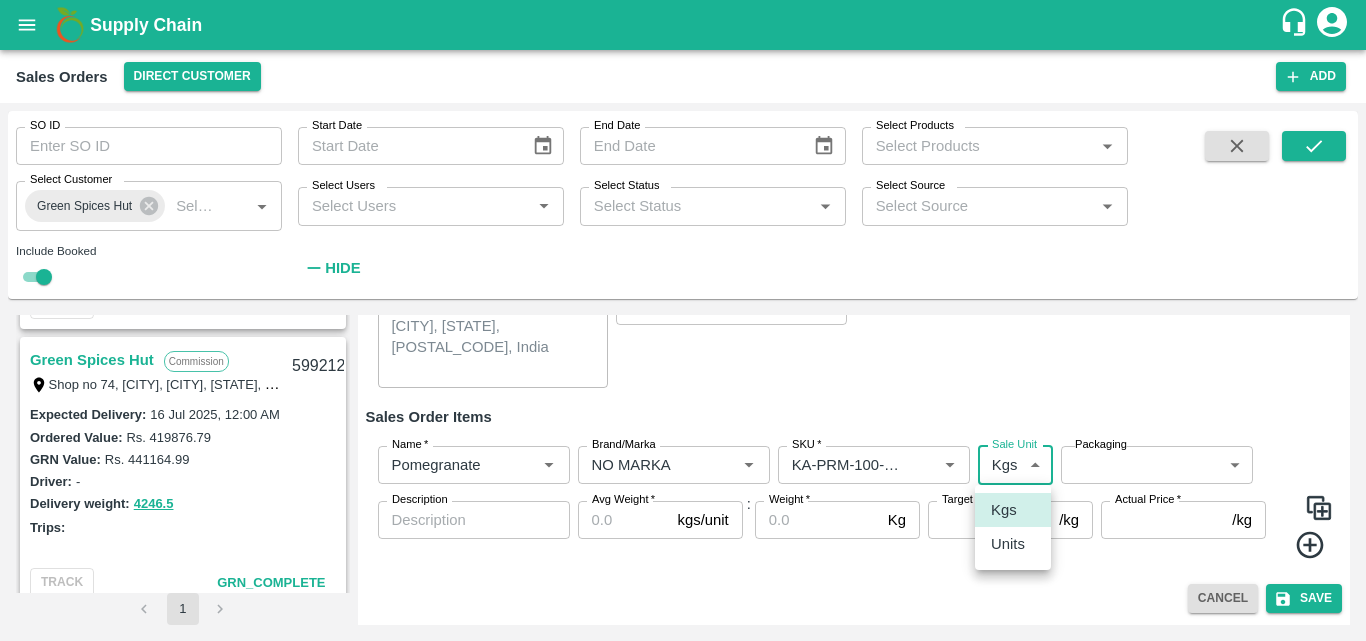click on "Supply Chain Sales Orders Direct Customer Add SO ID SO ID Start Date Start Date End Date End Date Select Products Select Products   * Select Customer Green Spices Hut Select Customer   * Select Users Select Users   * Select Status Select Status   * Select Source Select Source   * Include Booked Hide Green Spices Hut Commission Shop no 74, [CITY], [CITY], [STATE], [POSTAL_CODE], India [ID] Expected Delivery : [DATE], [TIME] Ordered Value: Rs.   [NUMBER] GRN Value: Rs.   [NUMBER] Driver: [FIRST] - [PHONE] Delivery weight: [NUMBER] Trips: TRACK GRN_Complete Green Spices Hut Commission Shop no 74, [CITY], [CITY], [STATE], [POSTAL_CODE], India [ID] Expected Delivery : [DATE], [TIME] Ordered Value: Rs.   [NUMBER] GRN Value: Rs.   [NUMBER] Driver: [FIRST] - [PHONE] Delivery weight: [NUMBER] Trips: TRACK GRN_Complete Green Spices Hut Commission [ID] Expected Delivery : [DATE], [TIME] Ordered Value: Rs.   [NUMBER]" at bounding box center [683, 320] 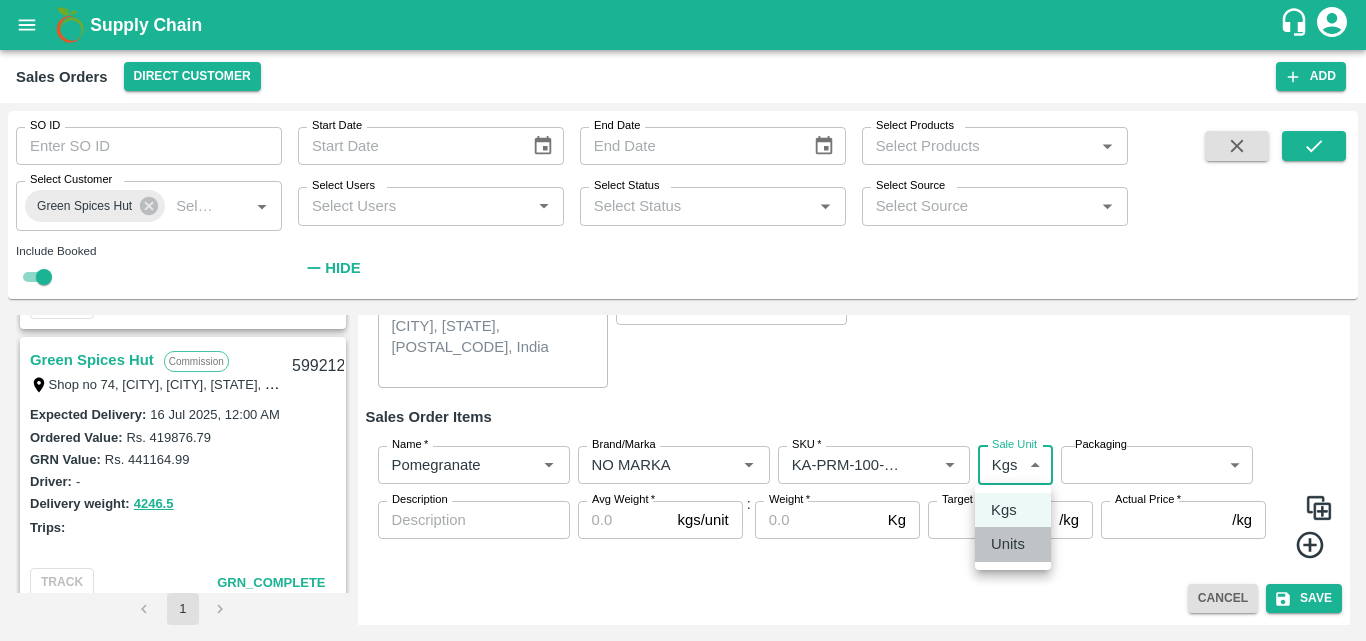 click on "Units" at bounding box center (1008, 544) 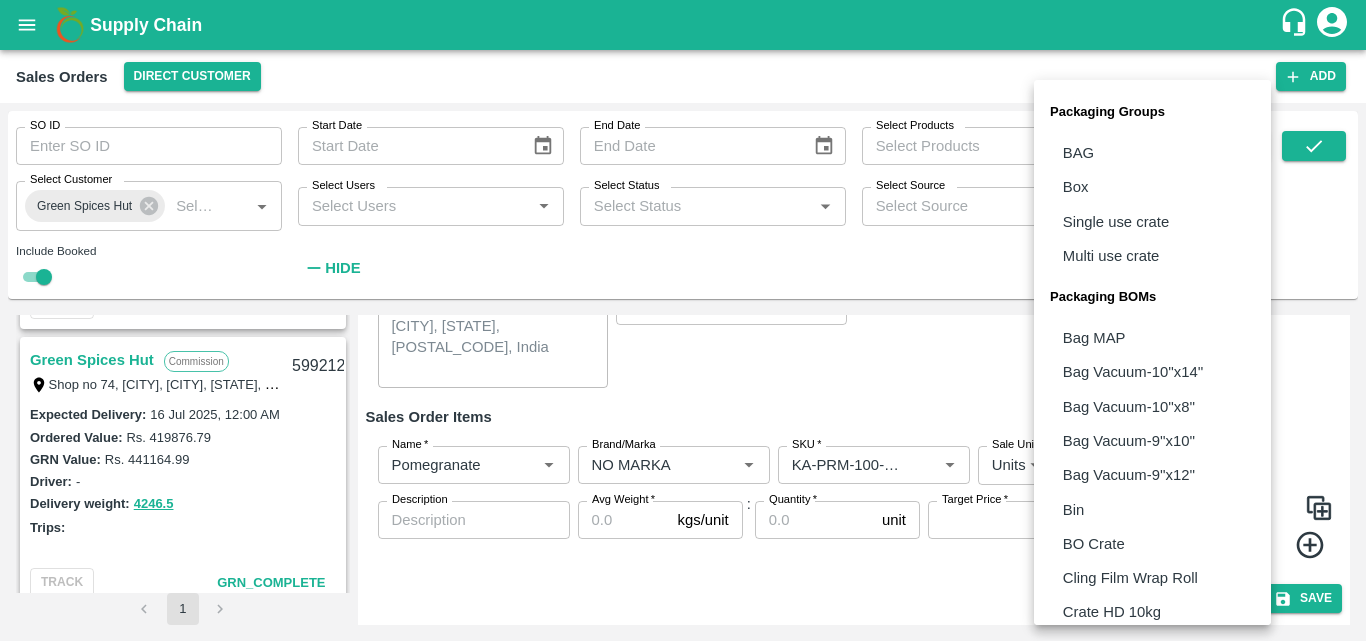 click on "Supply Chain Sales Orders Direct Customer Add SO ID SO ID Start Date Start Date End Date End Date Select Products Select Products   * Select Customer Green Spices Hut Select Customer   * Select Users Select Users   * Select Status Select Status   * Select Source Select Source   * Include Booked Hide Green Spices Hut Commission Shop no 74, [CITY], [CITY], [STATE], [POSTAL_CODE], India [ID] Expected Delivery : [DATE], [TIME] Ordered Value: Rs.   [NUMBER] GRN Value: Rs.   [NUMBER] Driver: [FIRST] - [PHONE] Delivery weight: [NUMBER] Trips: TRACK GRN_Complete Green Spices Hut Commission Shop no 74, [CITY], [CITY], [STATE], [POSTAL_CODE], India [ID] Expected Delivery : [DATE], [TIME] Ordered Value: Rs.   [NUMBER] GRN Value: Rs.   [NUMBER] Driver: [FIRST] - [PHONE] Delivery weight: [NUMBER] Trips: TRACK GRN_Complete Green Spices Hut Commission [ID] Expected Delivery : [DATE], [TIME] Ordered Value: Rs.   [NUMBER]" at bounding box center (683, 320) 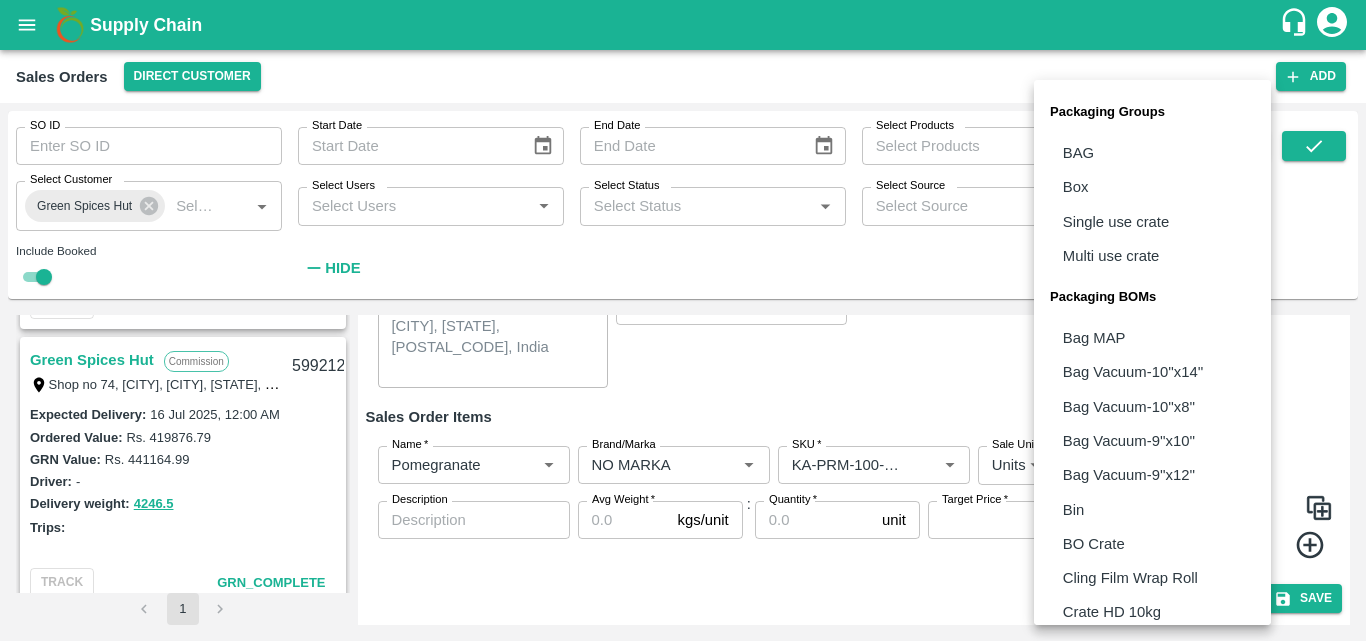 type 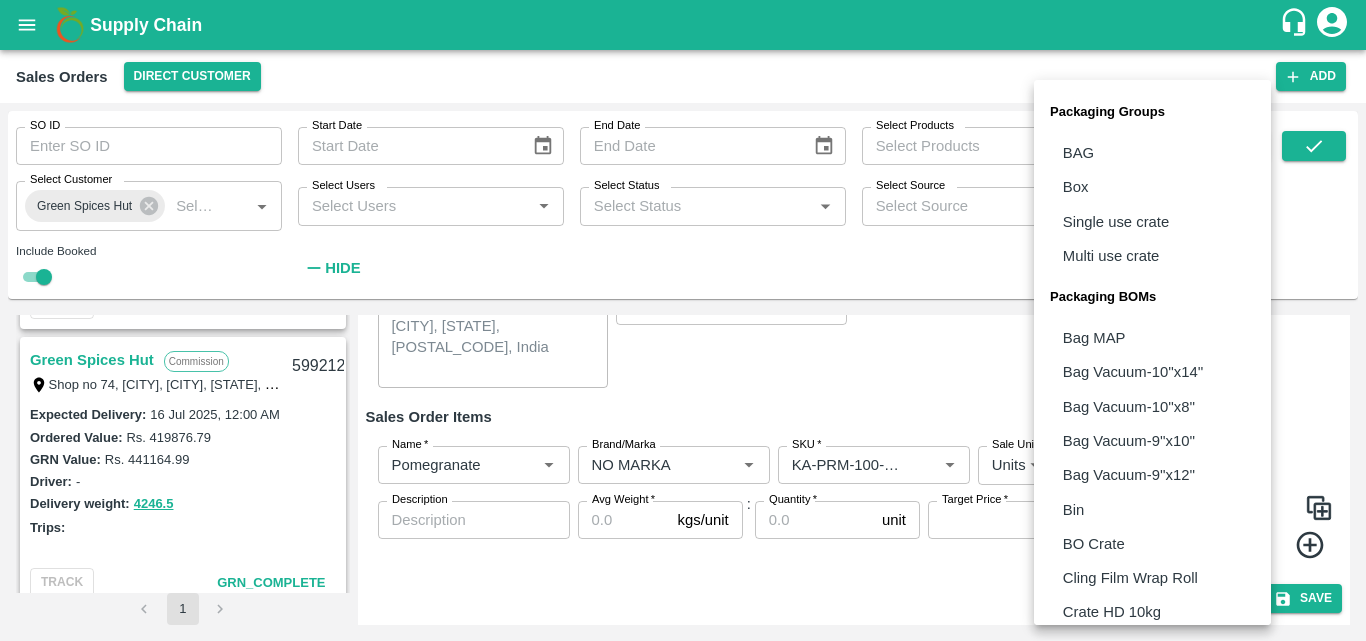 scroll, scrollTop: 561, scrollLeft: 0, axis: vertical 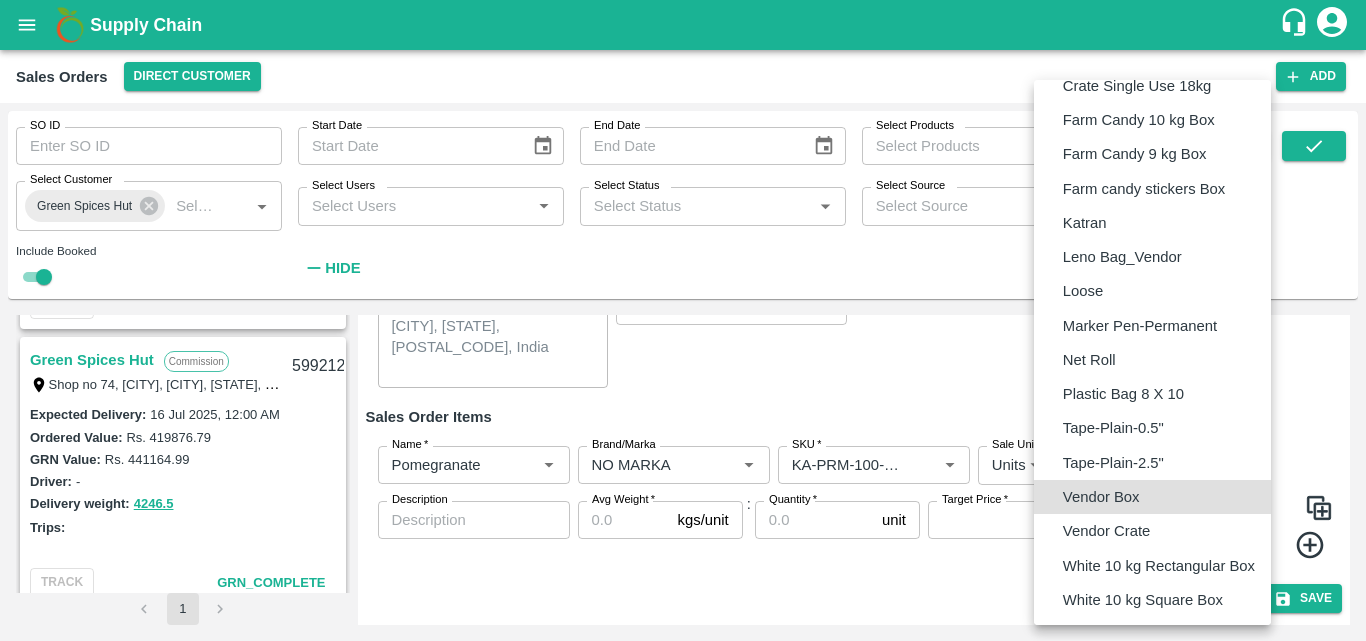 type 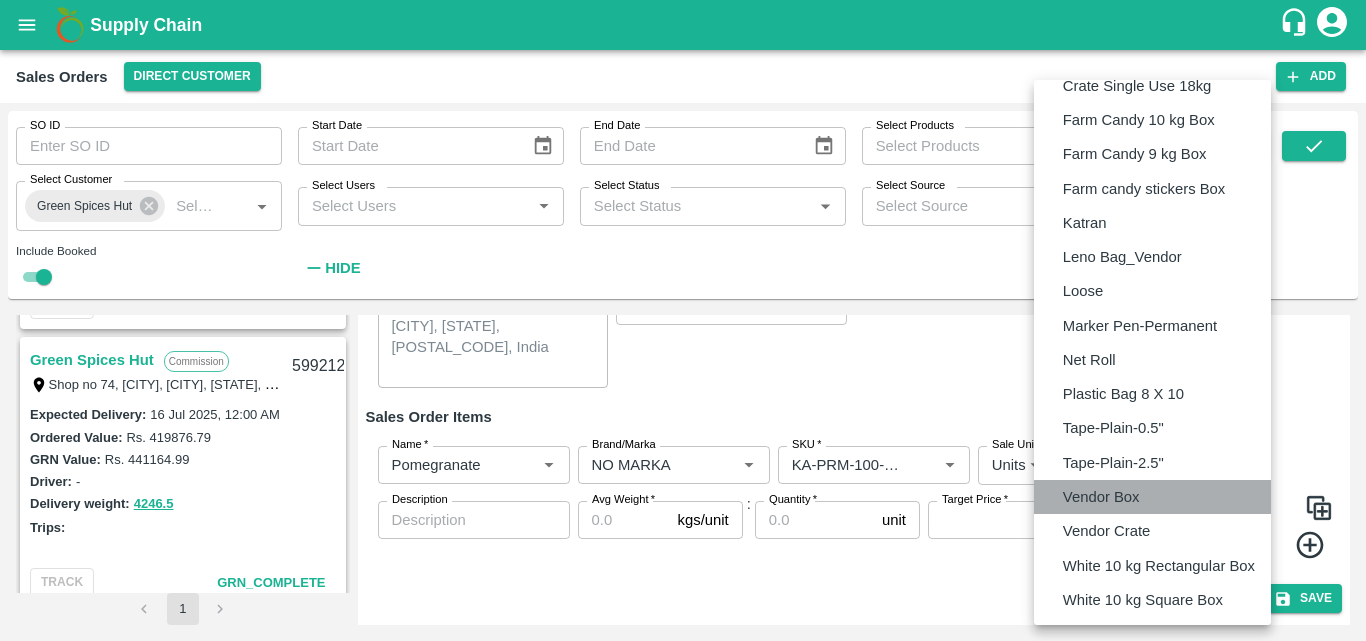 click on "Vendor Box" at bounding box center (1152, 497) 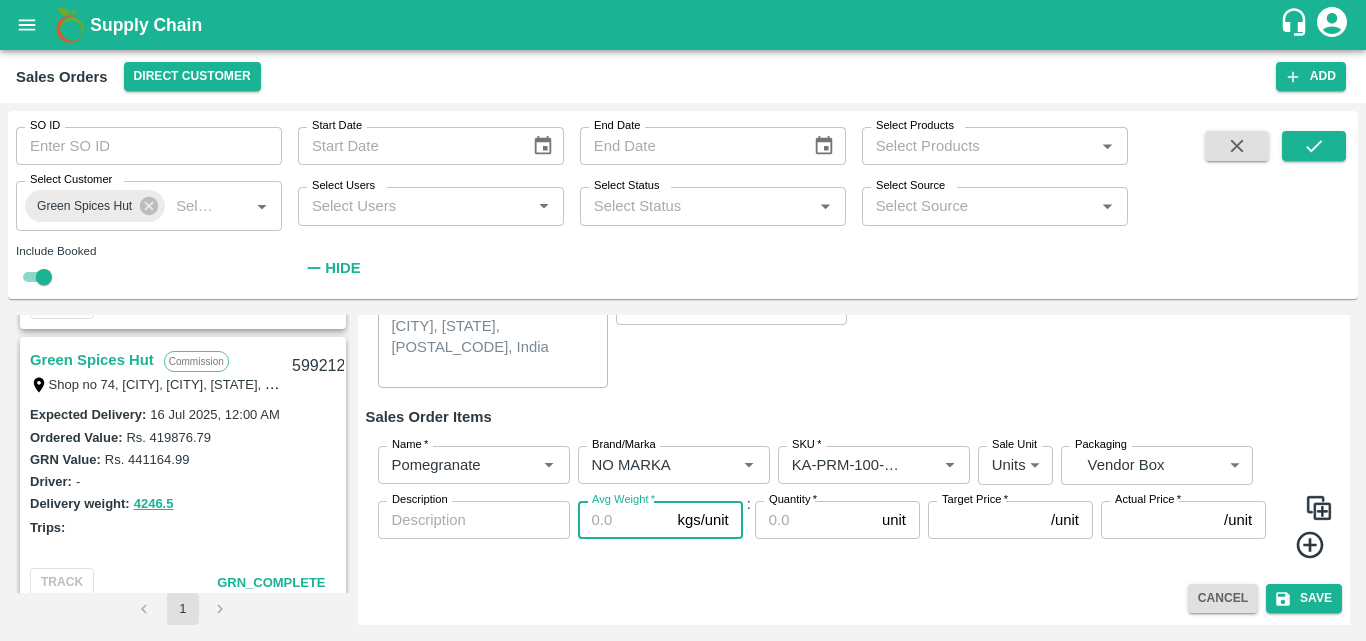 click on "Avg Weight   *" at bounding box center [624, 520] 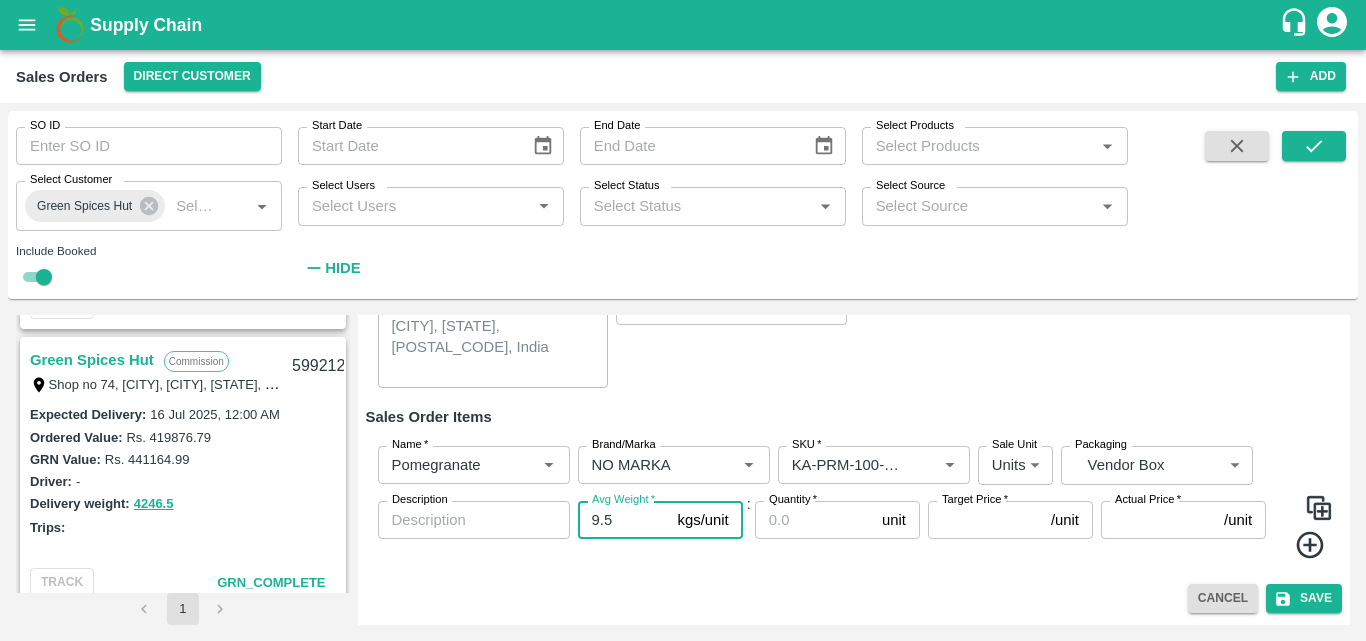 type on "9.5" 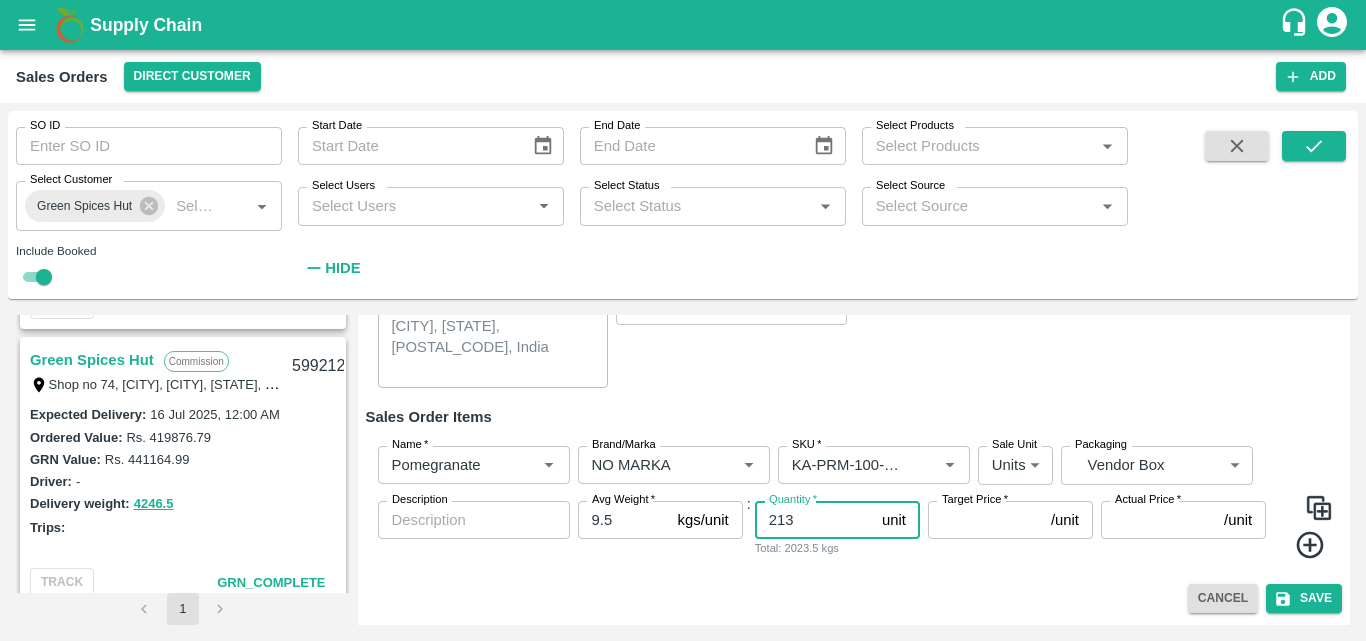 type on "213" 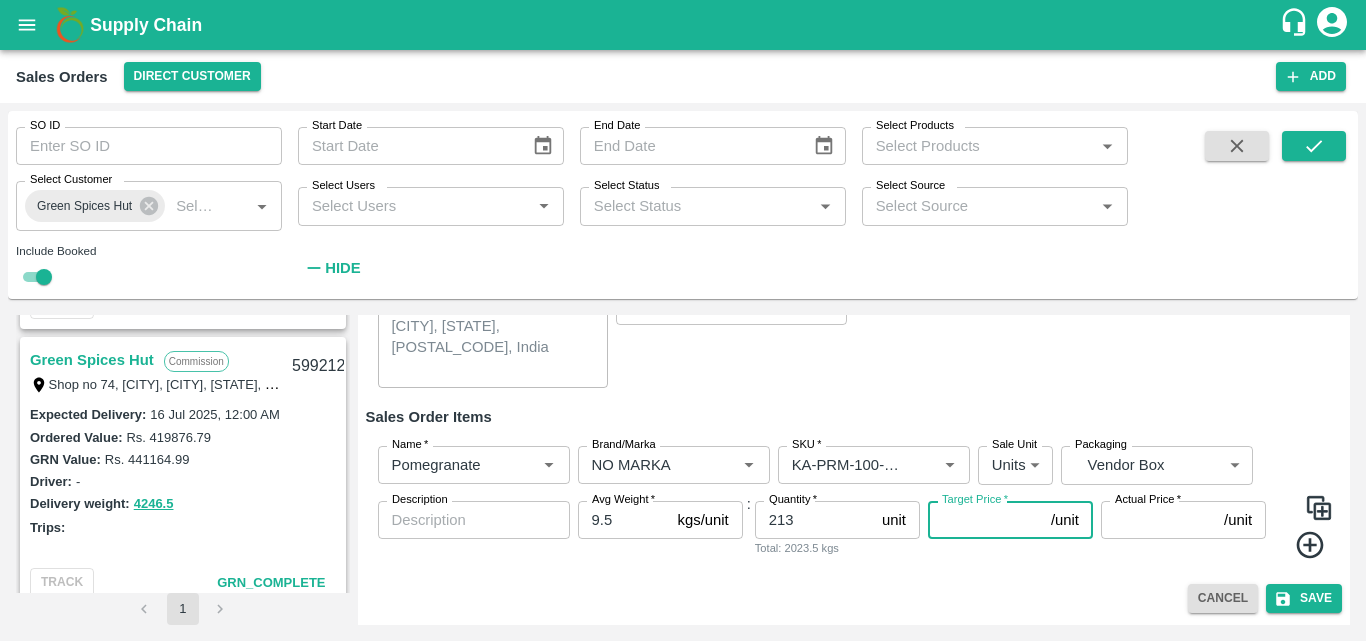 click on "Target Price   *" at bounding box center (985, 520) 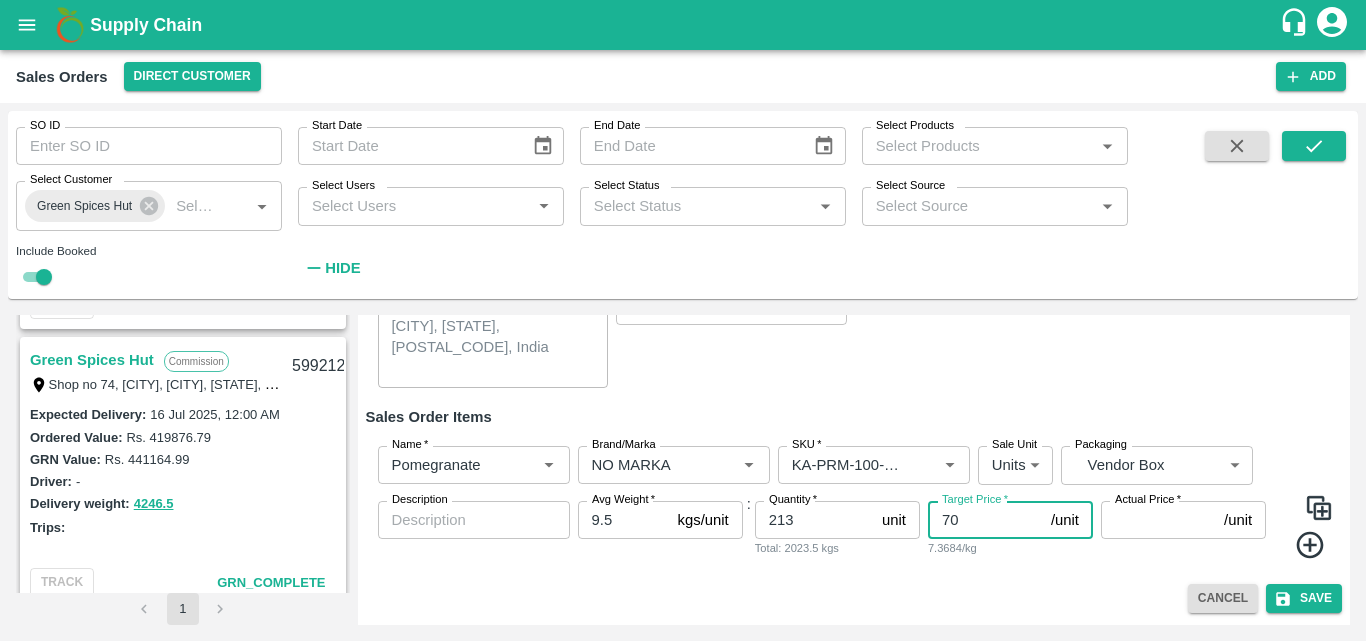 type on "7" 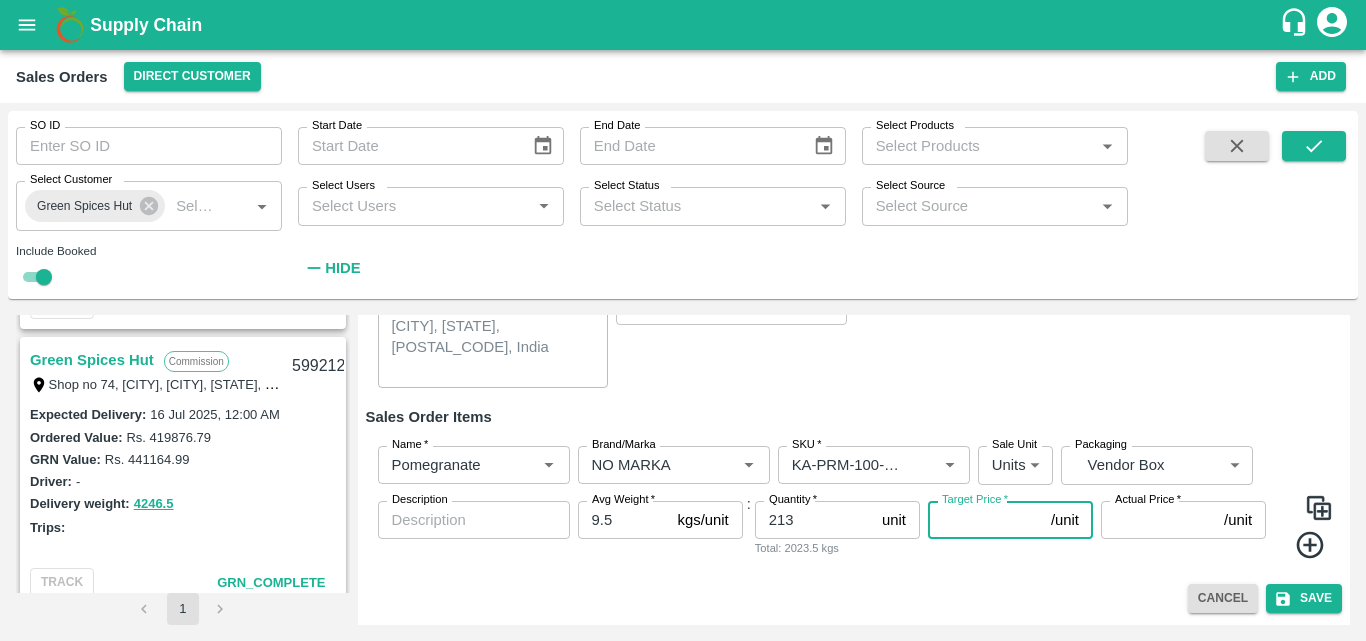 click on "Target Price   *" at bounding box center [985, 520] 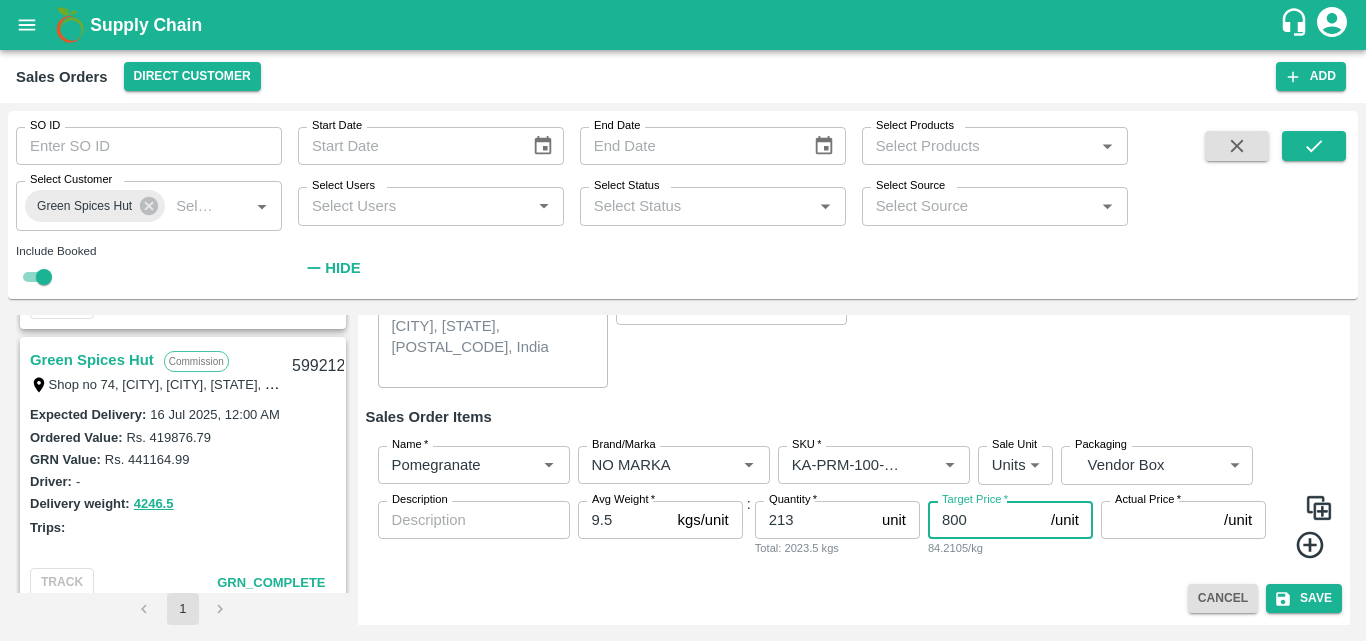 type on "800" 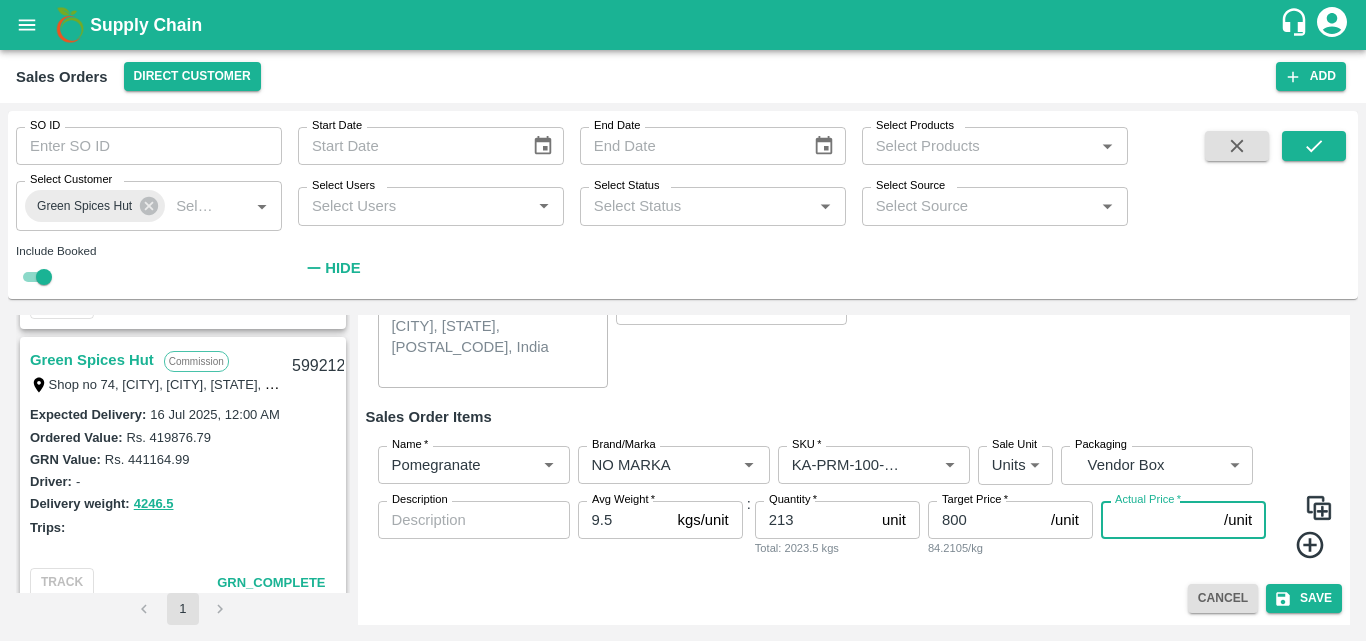 click on "Actual Price   *" at bounding box center (1158, 520) 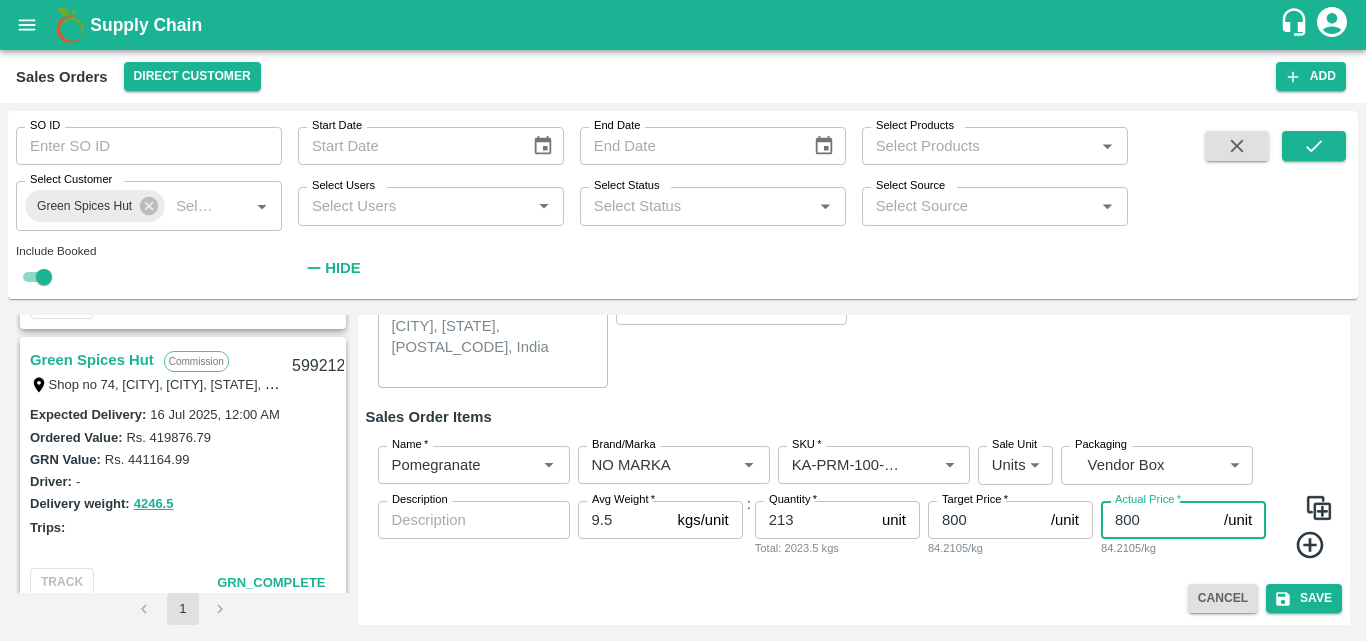 type on "800" 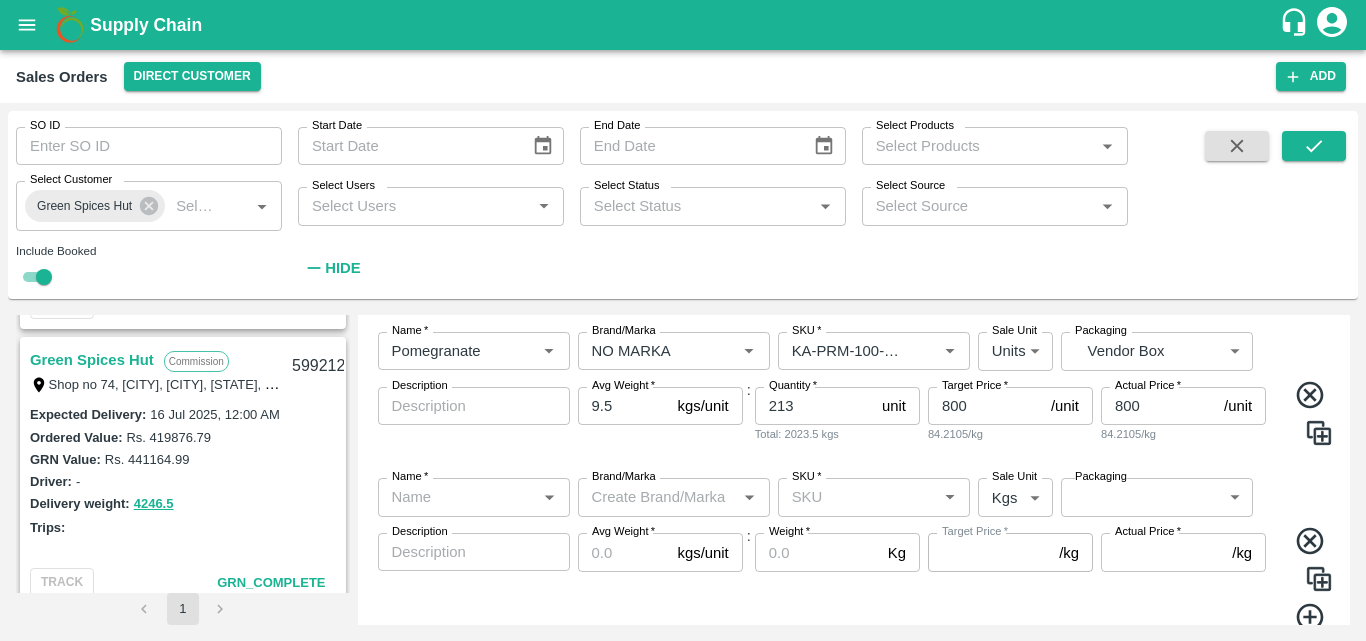 scroll, scrollTop: 425, scrollLeft: 0, axis: vertical 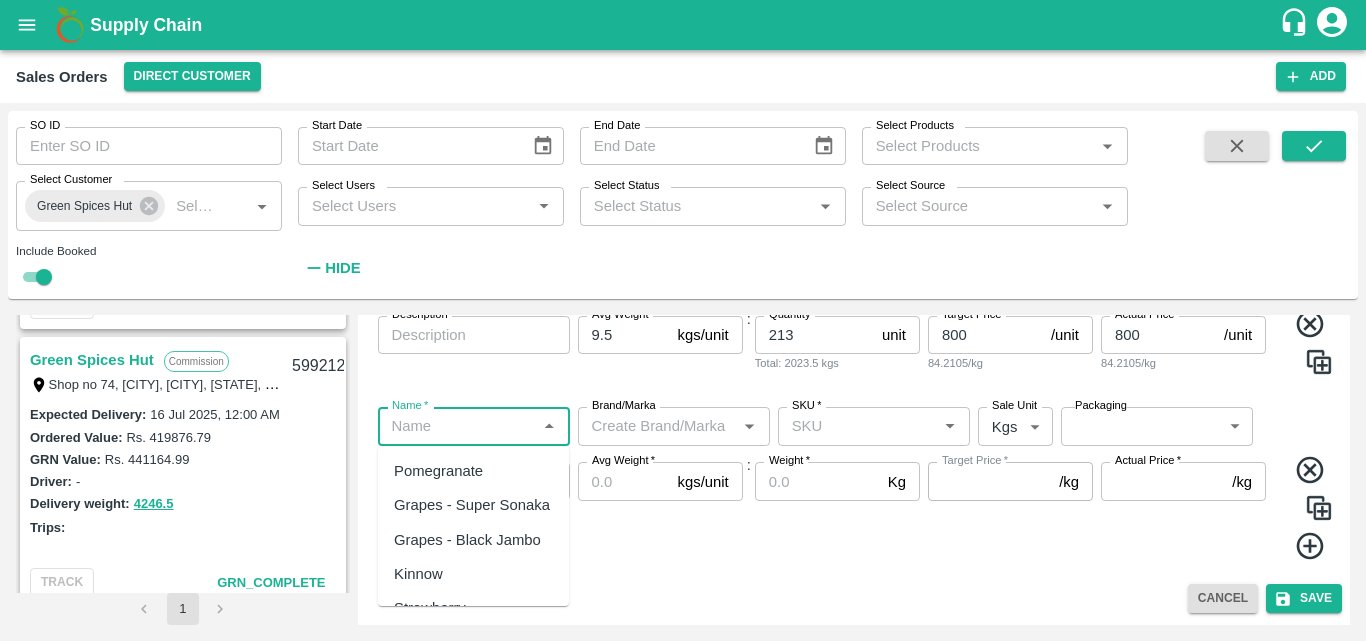 click on "Name   *" at bounding box center [457, 426] 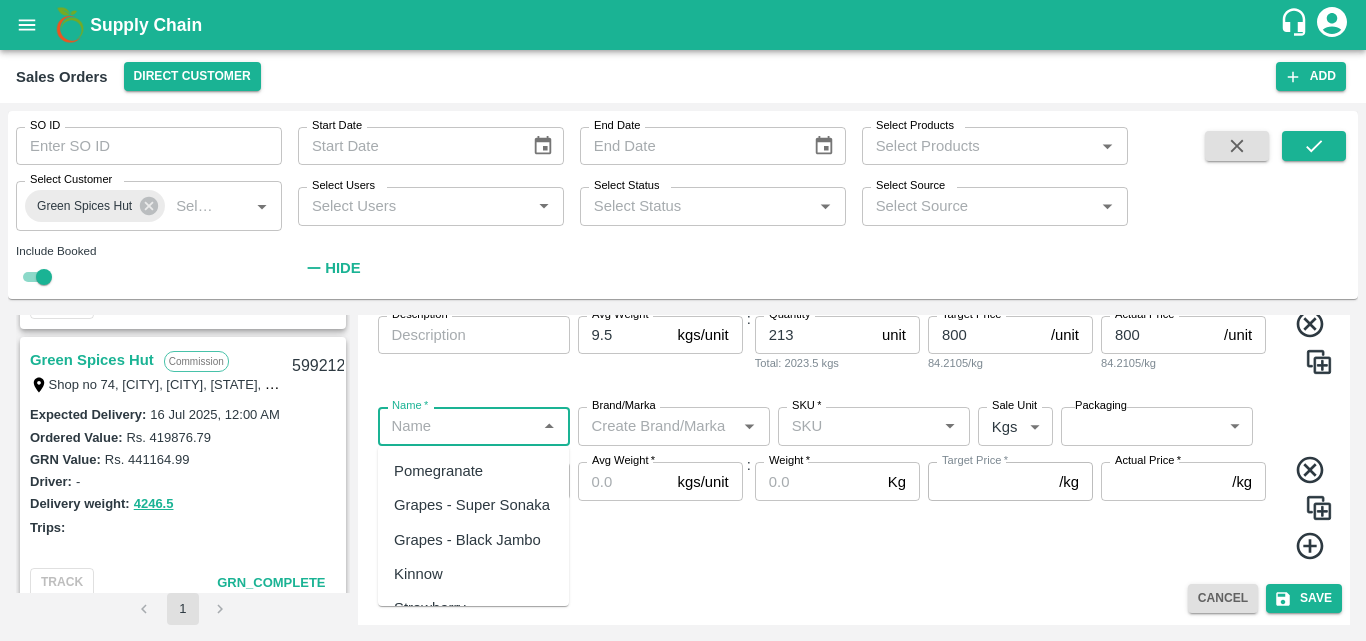 click on "Pomegranate" at bounding box center [438, 471] 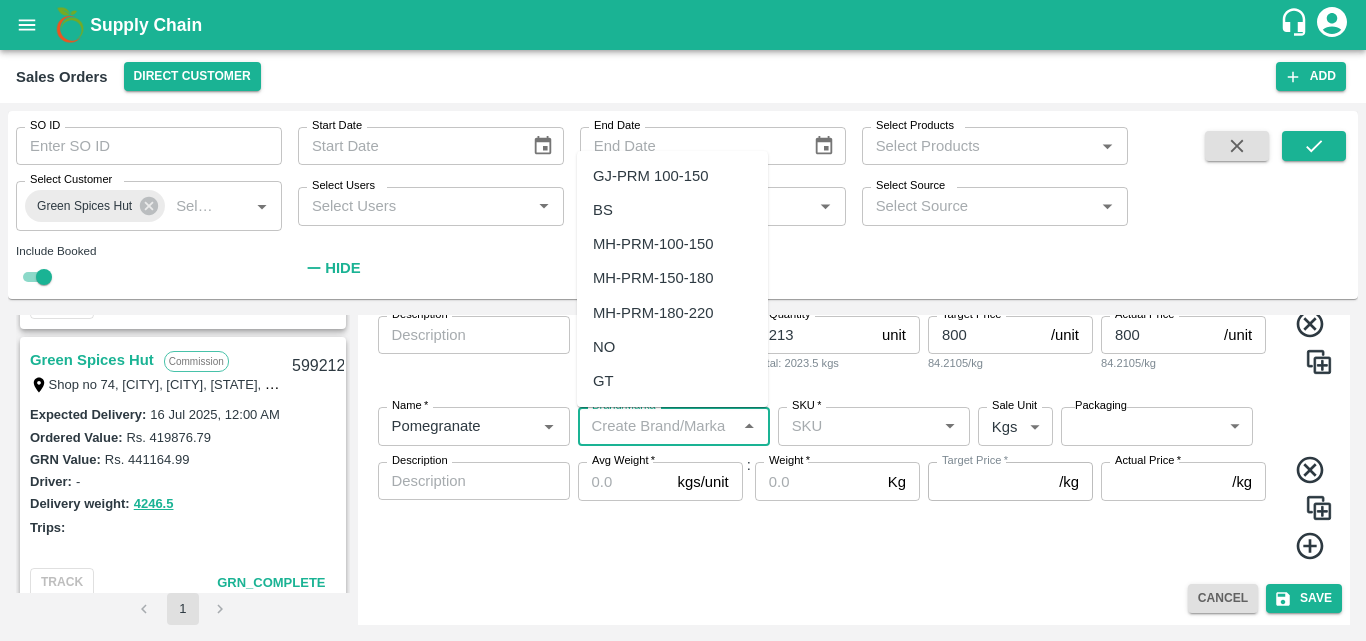 click on "Brand/Marka" at bounding box center (657, 426) 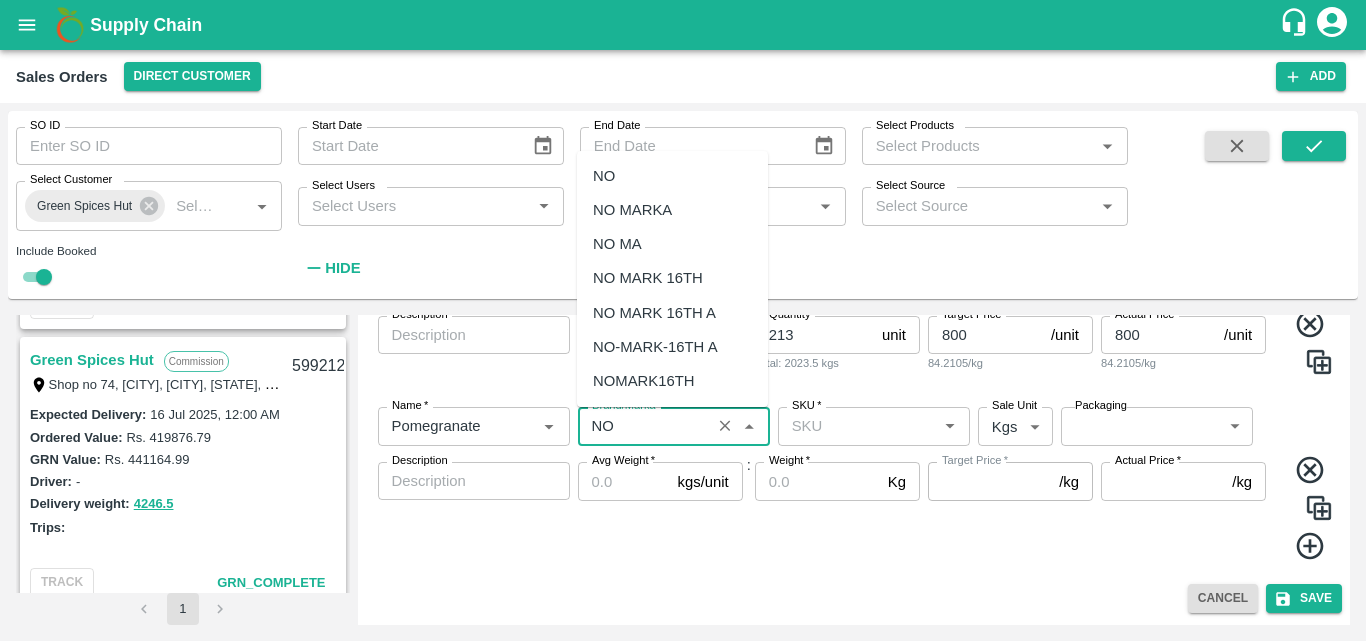 click on "NO MARKA" at bounding box center (632, 210) 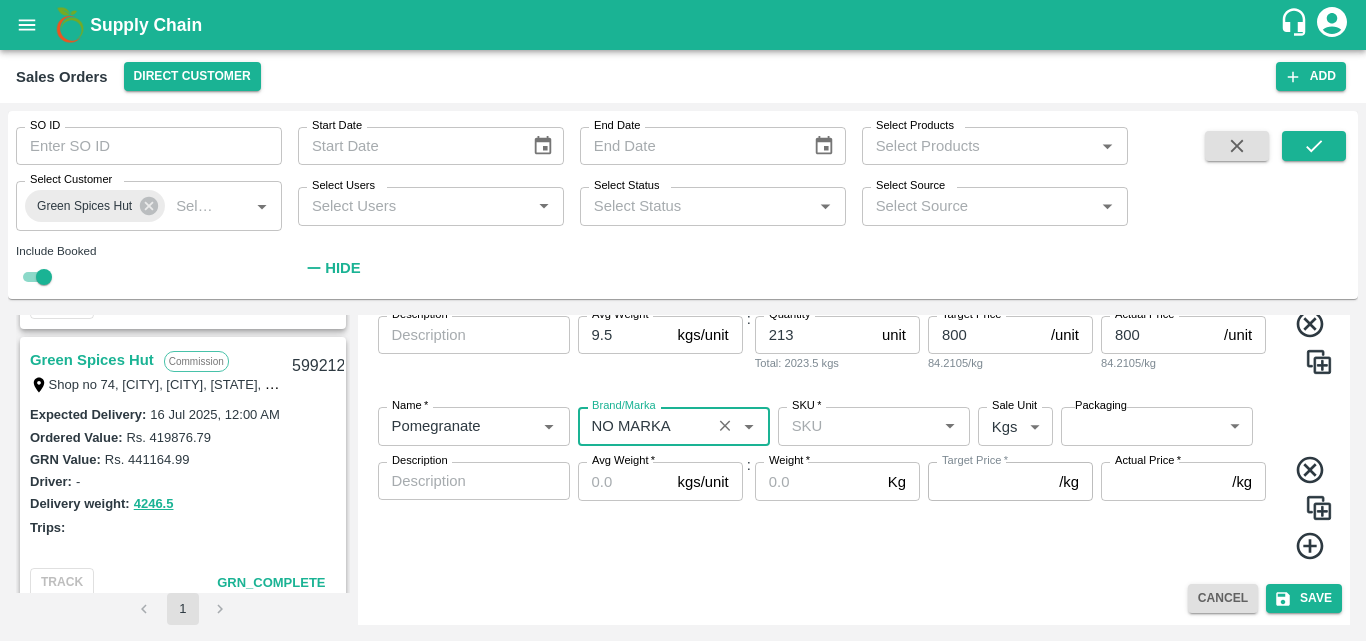 type on "NO MARKA" 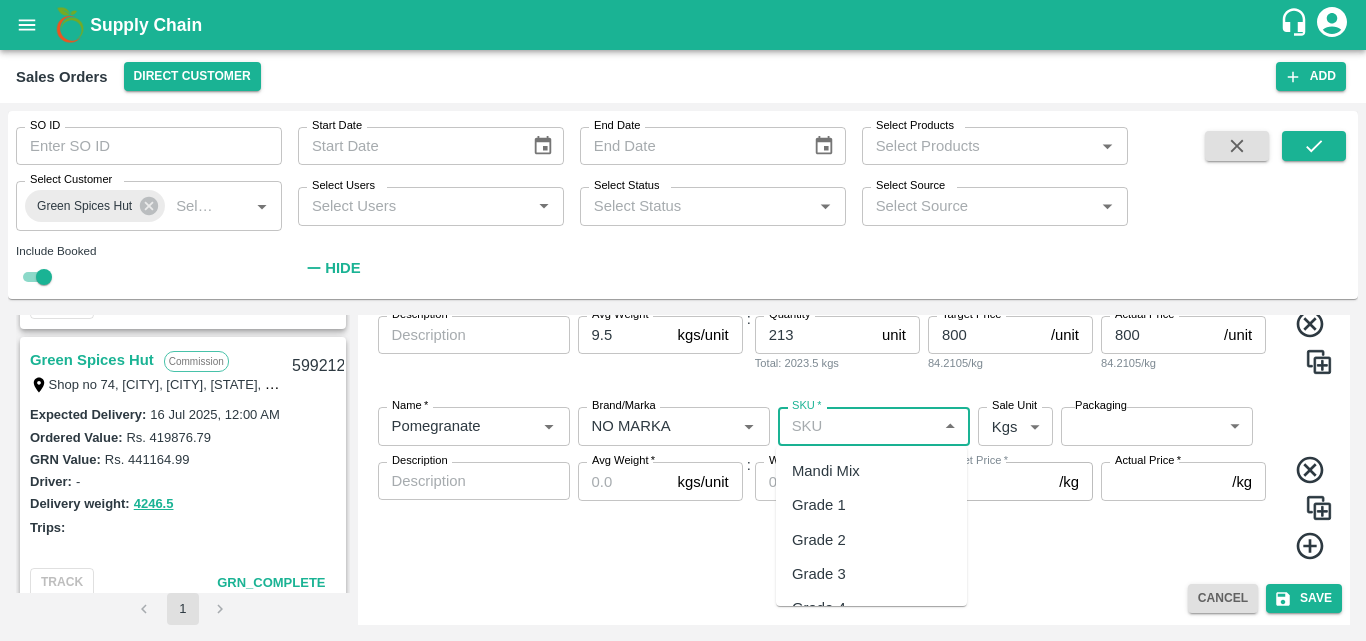 click on "SKU   *" at bounding box center (857, 426) 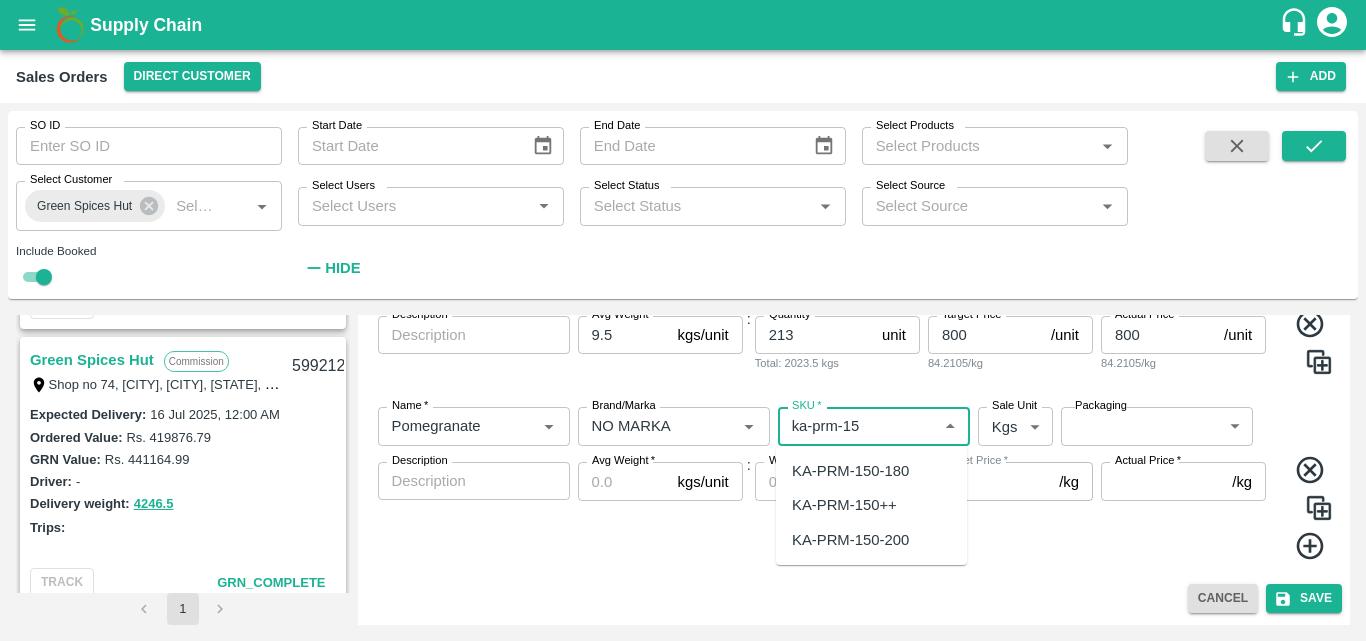 click on "KA-PRM-150-180" at bounding box center [850, 471] 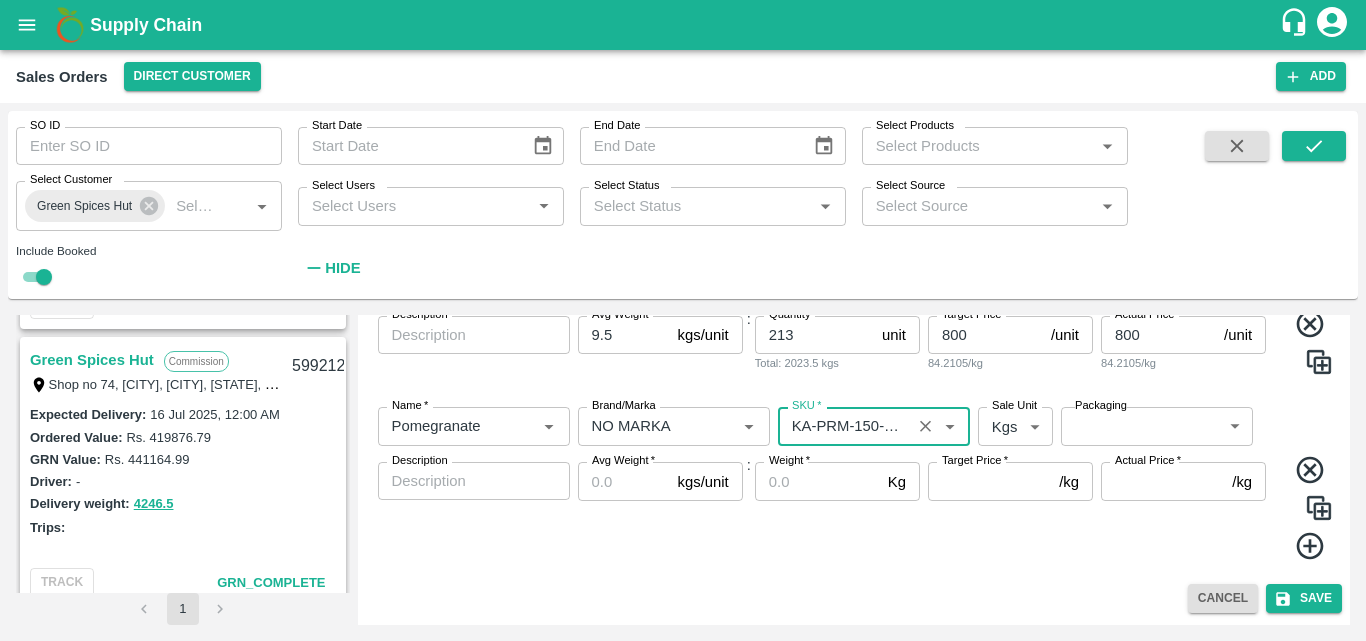 type on "KA-PRM-150-180" 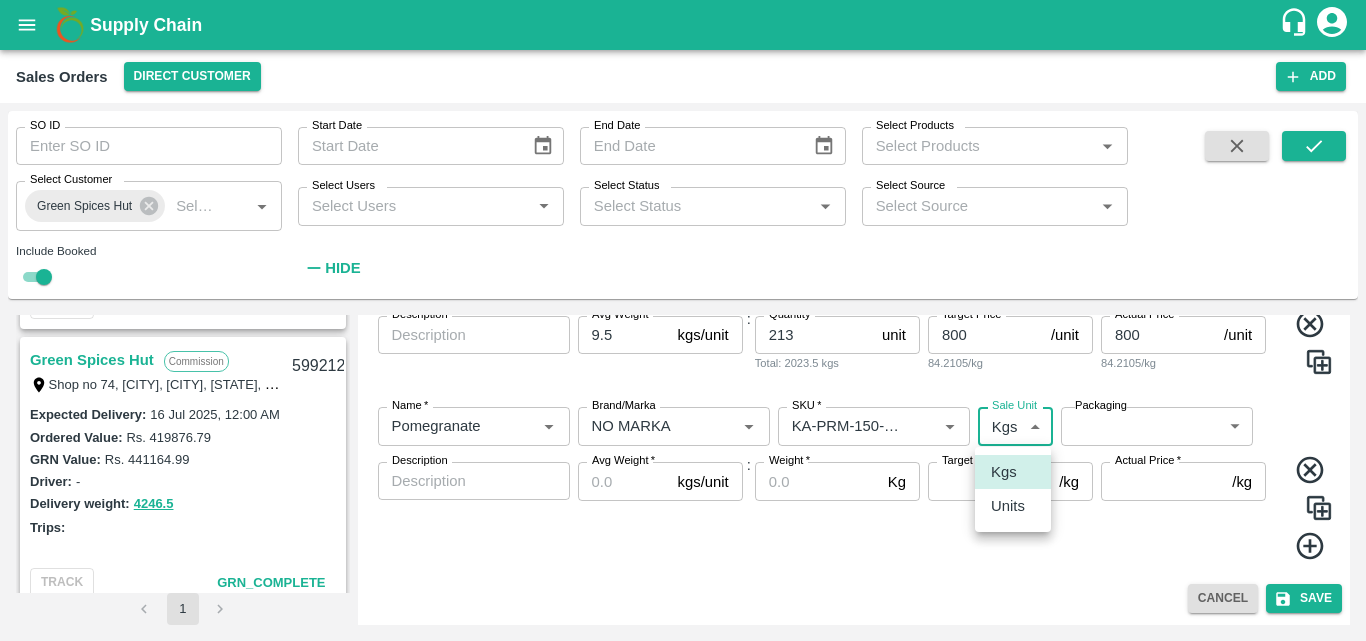 click on "Supply Chain Sales Orders Direct Customer Add SO ID SO ID Start Date Start Date End Date End Date Select Products Select Products   * Select Customer Green Spices Hut Select Customer   * Select Users Select Users   * Select Status Select Status   * Select Source Select Source   * Include Booked Hide Green Spices Hut Commission Shop no 74, [CITY], [CITY], [STATE], [POSTAL_CODE], India [ID] Expected Delivery : [DATE], [TIME] Ordered Value: Rs.   [NUMBER] GRN Value: Rs.   [NUMBER] Driver: [FIRST] - [PHONE] Delivery weight: [NUMBER] Trips: TRACK GRN_Complete Green Spices Hut Commission Shop no 74, [CITY], [CITY], [STATE], [POSTAL_CODE], India [ID] Expected Delivery : [DATE], [TIME] Ordered Value: Rs.   [NUMBER] GRN Value: Rs.   [NUMBER] Driver: [FIRST] - [PHONE] Delivery weight: [NUMBER] Trips: TRACK GRN_Complete Green Spices Hut Commission [ID] Expected Delivery : [DATE], [TIME] Ordered Value: Rs.   [NUMBER]" at bounding box center (683, 320) 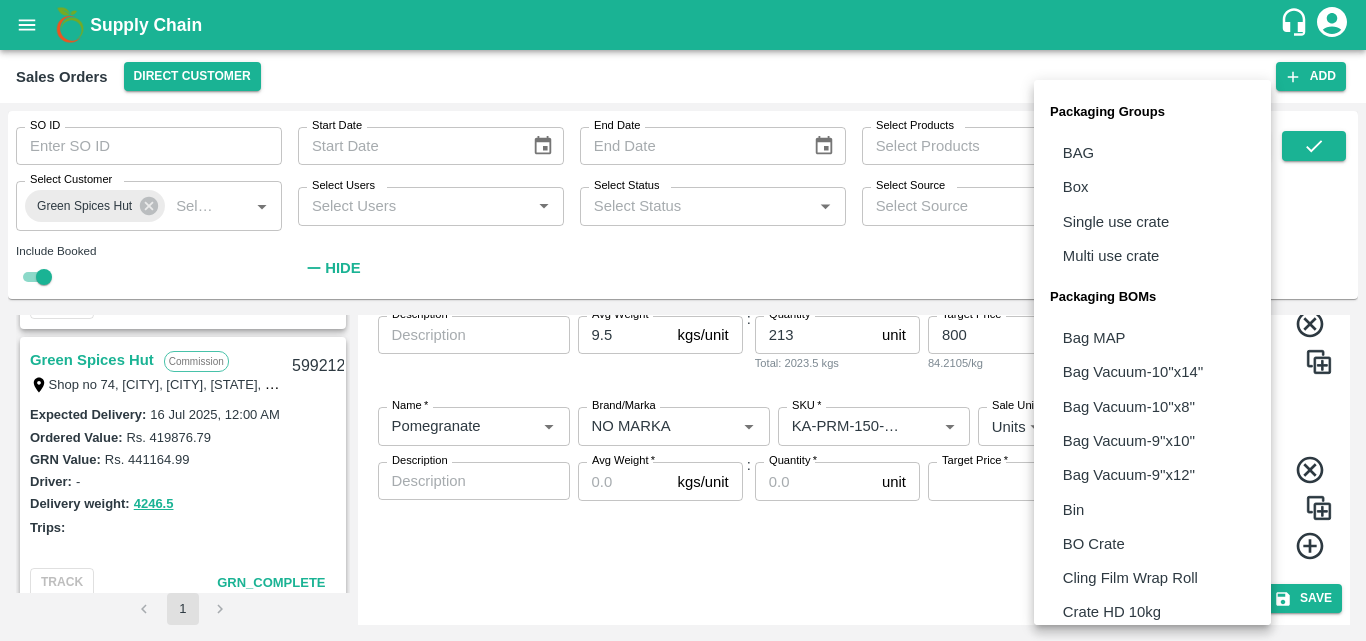 click on "Supply Chain Sales Orders Direct Customer Add SO ID SO ID Start Date Start Date End Date End Date Select Products Select Products   * Select Customer Green Spices Hut Select Customer   * Select Users Select Users   * Select Status Select Status   * Select Source Select Source   * Include Booked Hide Green Spices Hut Commission Shop no 74, [CITY], [CITY], [STATE], [POSTAL_CODE], India [ID] Expected Delivery : [DATE], [TIME] Ordered Value: Rs.   [NUMBER] GRN Value: Rs.   [NUMBER] Driver: [FIRST] - [PHONE] Delivery weight: [NUMBER] Trips: TRACK GRN_Complete Green Spices Hut Commission Shop no 74, [CITY], [CITY], [STATE], [POSTAL_CODE], India [ID] Expected Delivery : [DATE], [TIME] Ordered Value: Rs.   [NUMBER] GRN Value: Rs.   [NUMBER] Driver: [FIRST] - [PHONE] Delivery weight: [NUMBER] Trips: TRACK GRN_Complete Green Spices Hut Commission [ID] Expected Delivery : [DATE], [TIME] Ordered Value: Rs.   [NUMBER]" at bounding box center (683, 320) 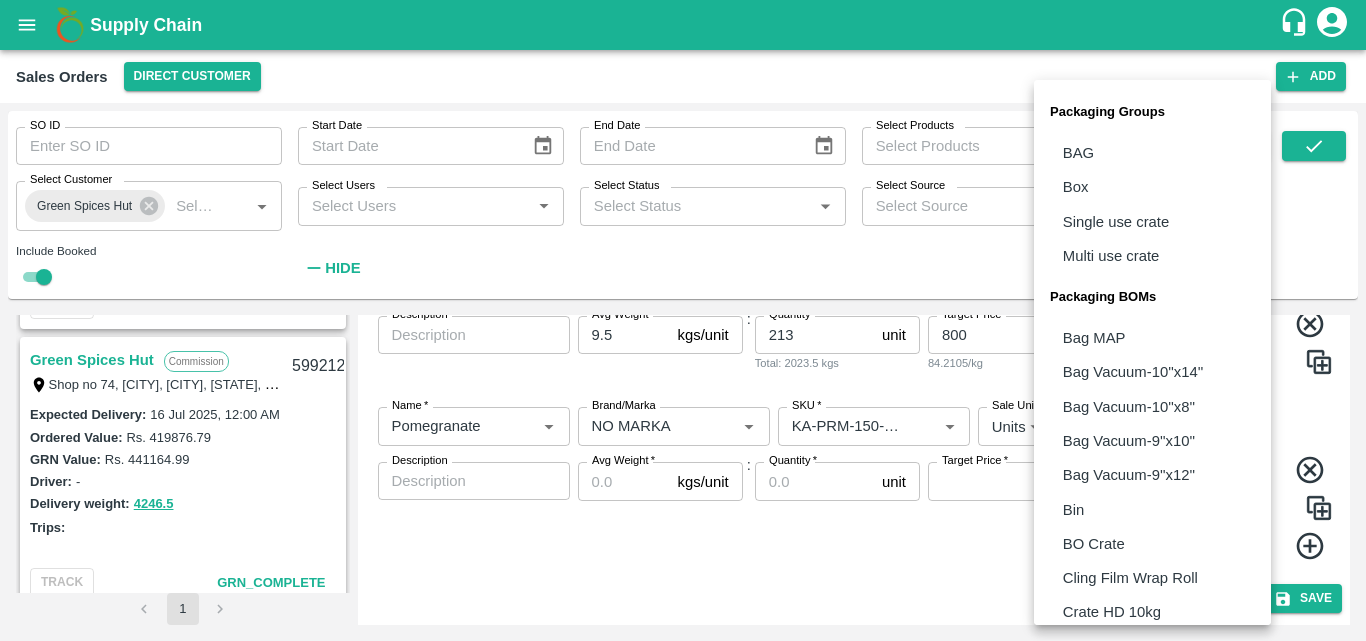 type 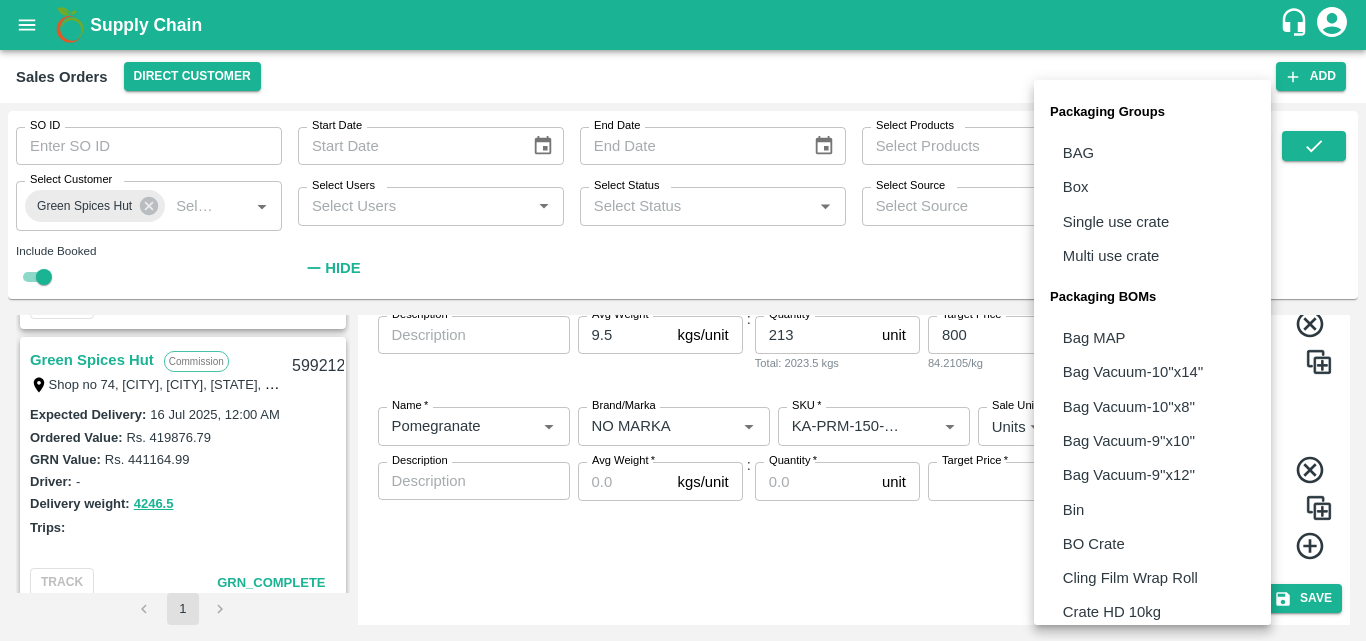 type 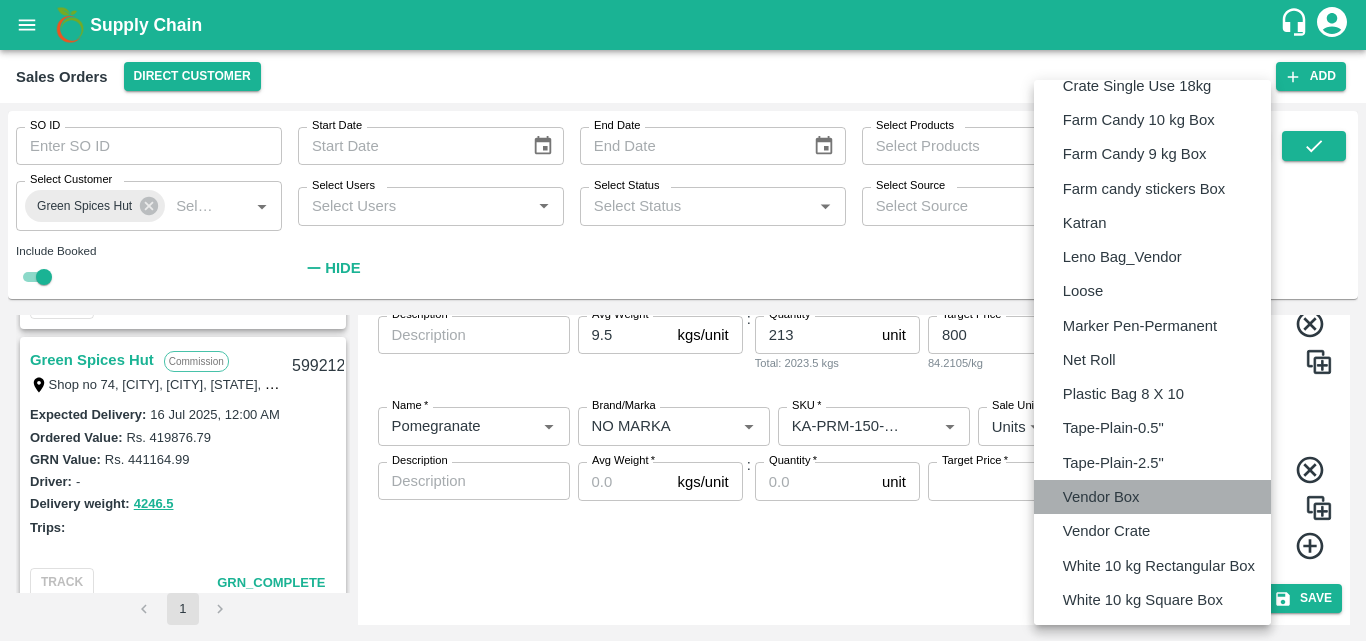 click on "Vendor Box" at bounding box center (1101, 497) 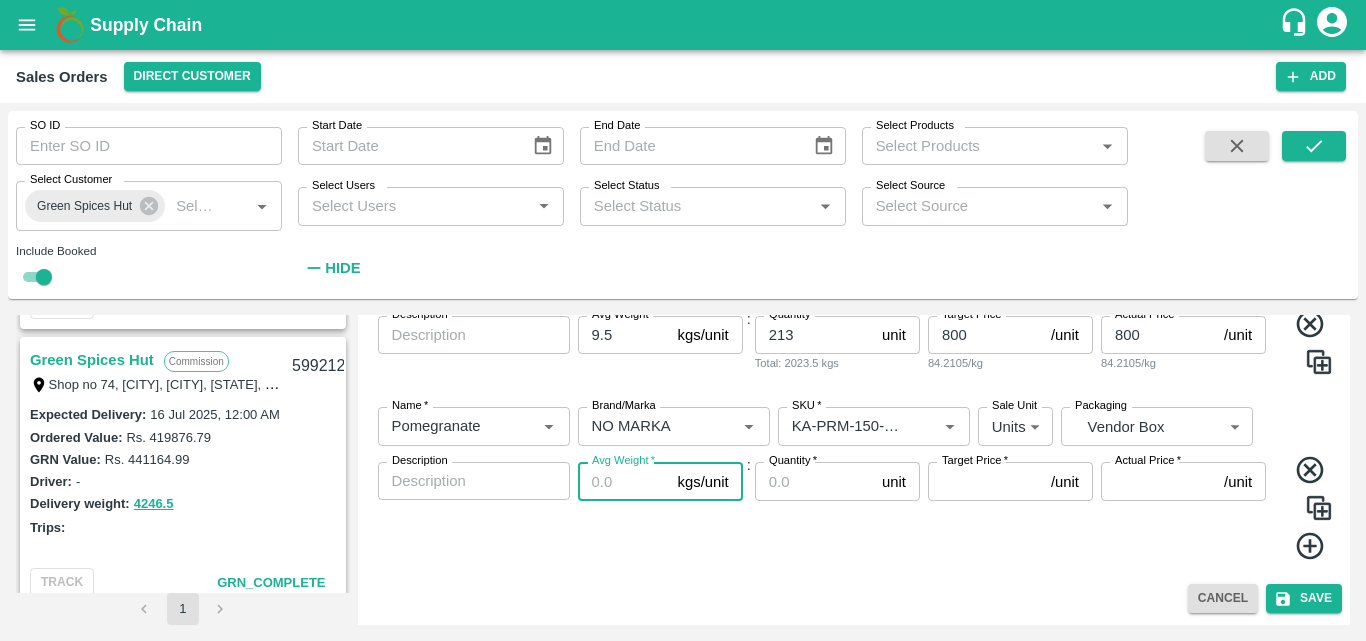 click on "Avg Weight   *" at bounding box center (624, 481) 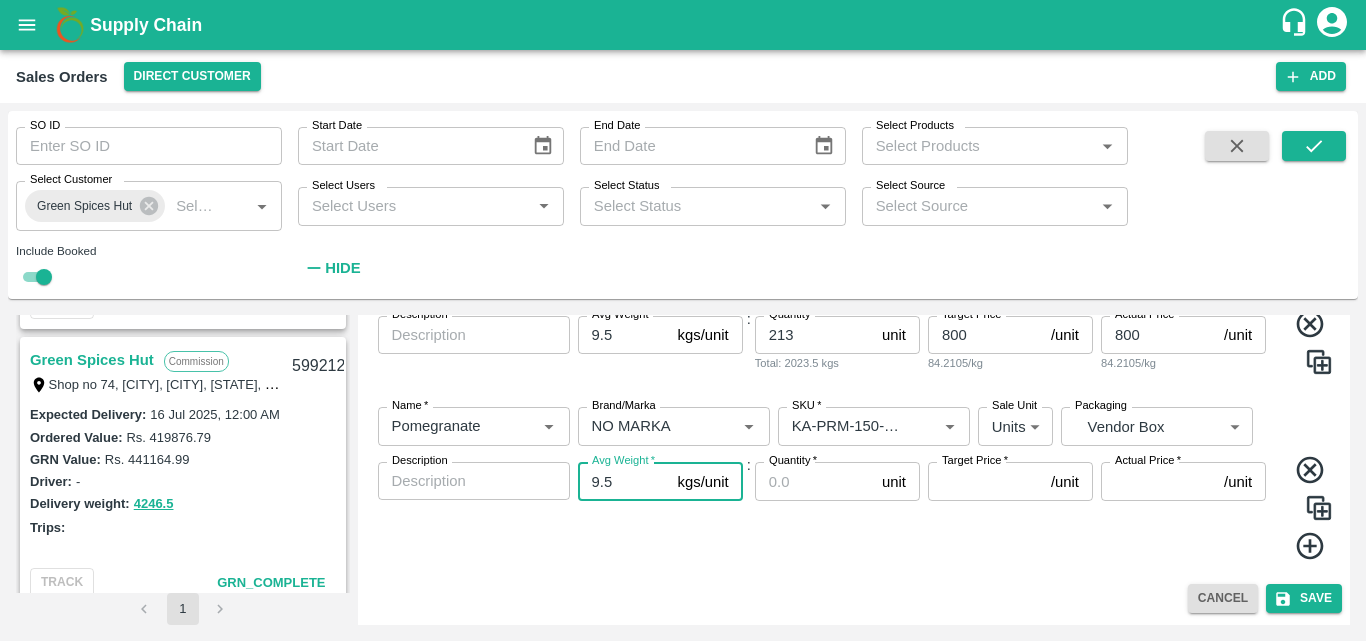 type on "9.5" 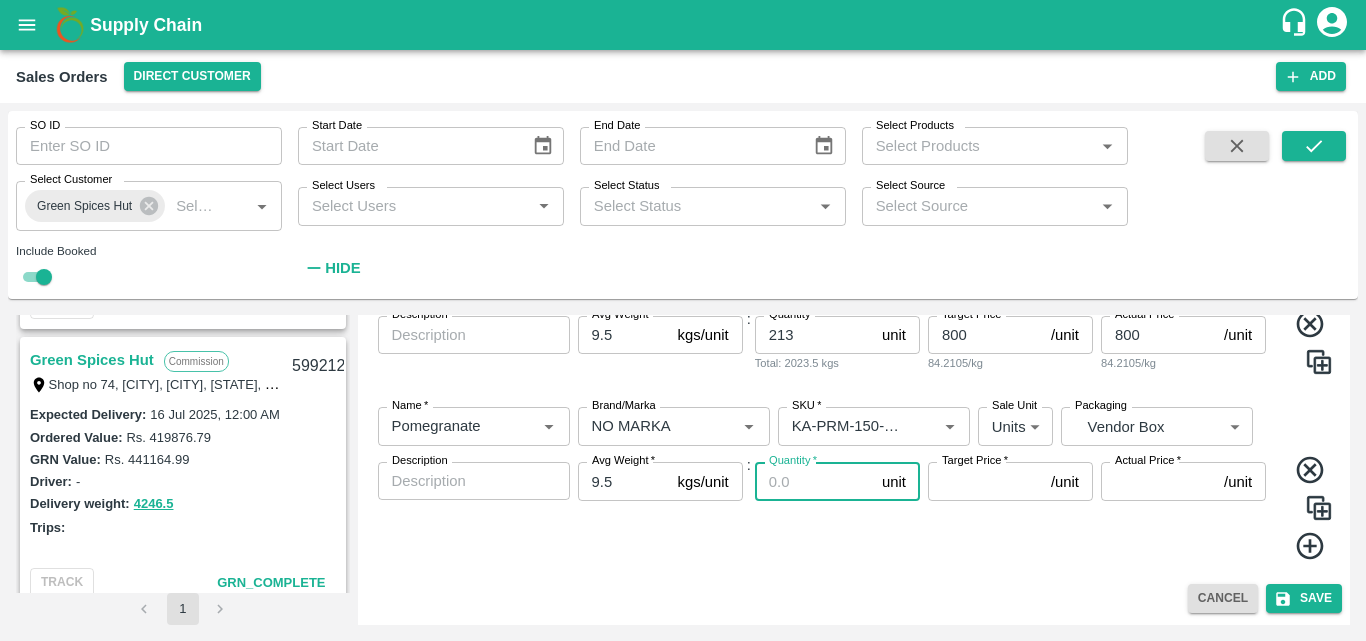 click on "Quantity   *" at bounding box center (814, 481) 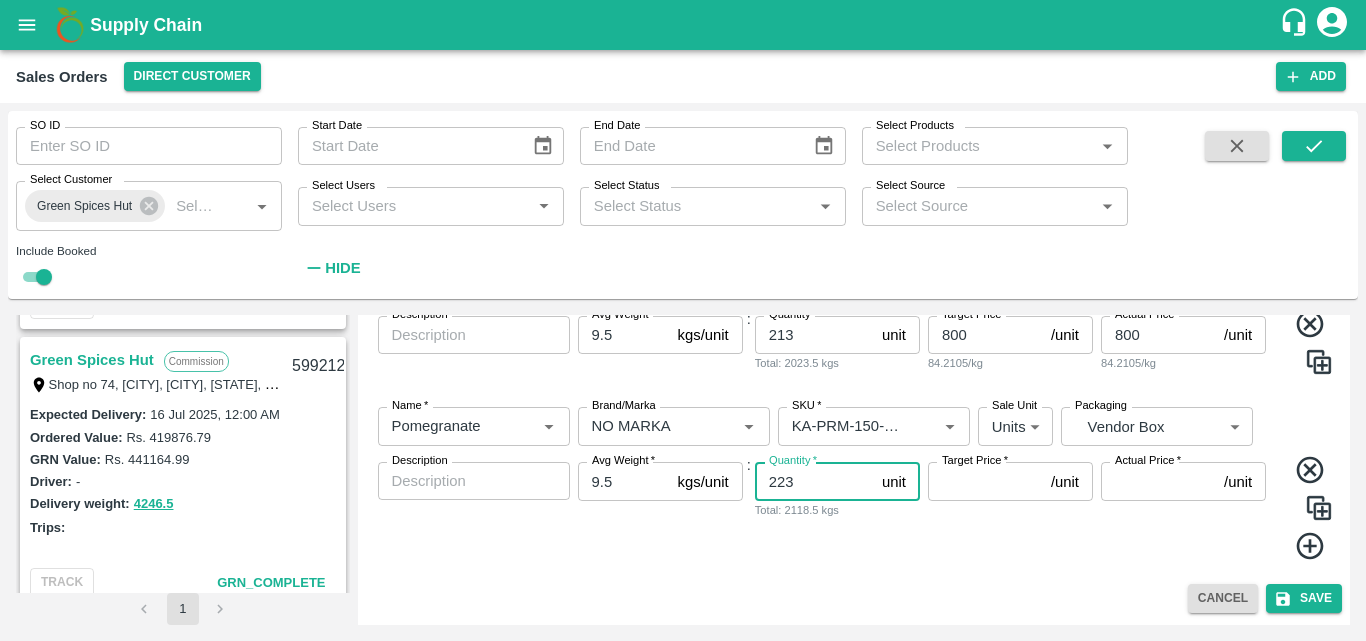 type on "223" 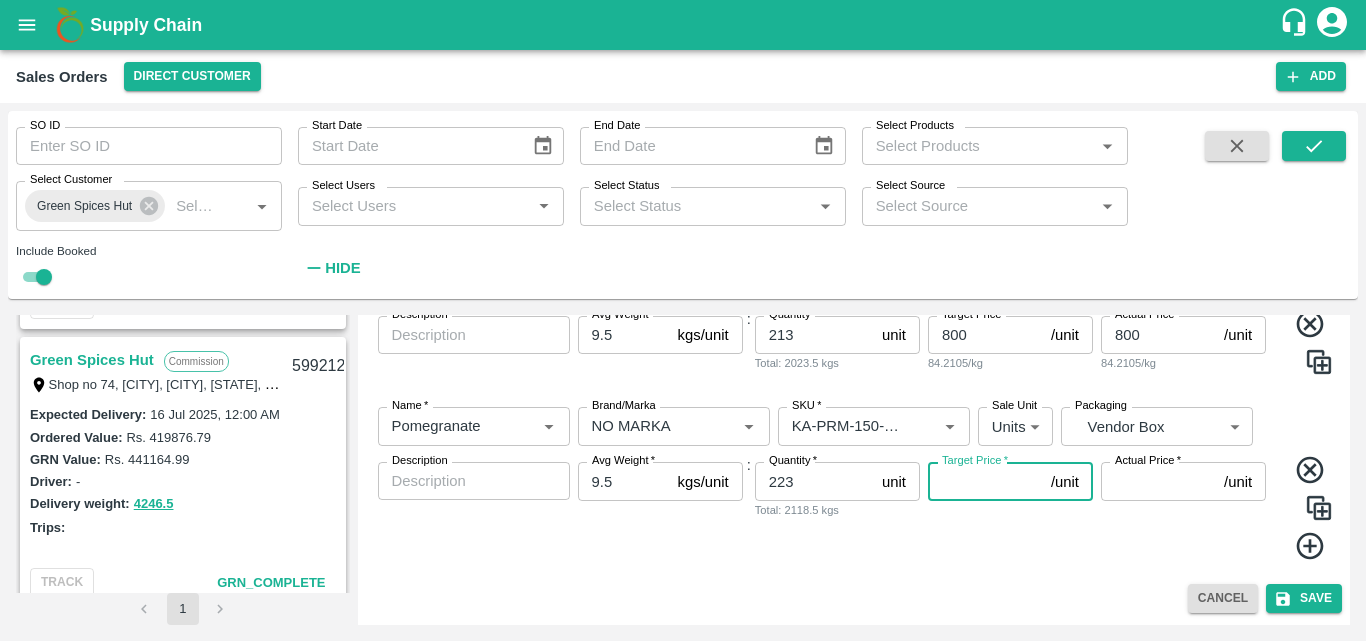 click on "Target Price   *" at bounding box center [985, 481] 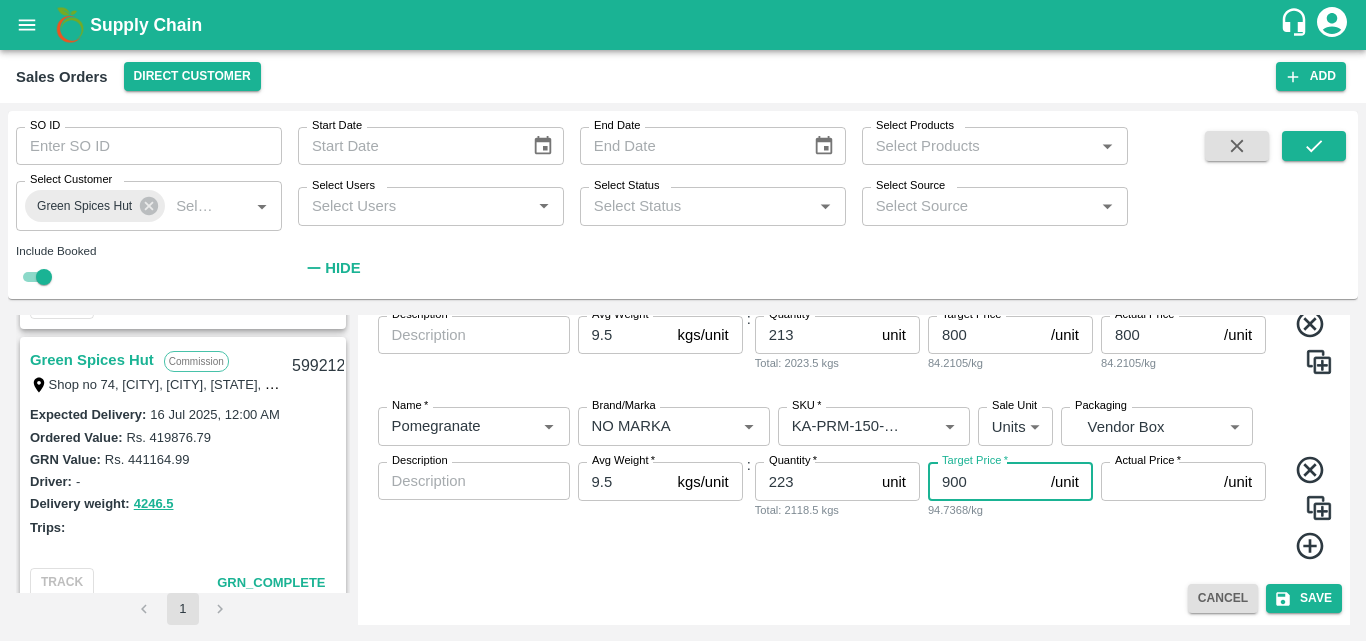 type on "900" 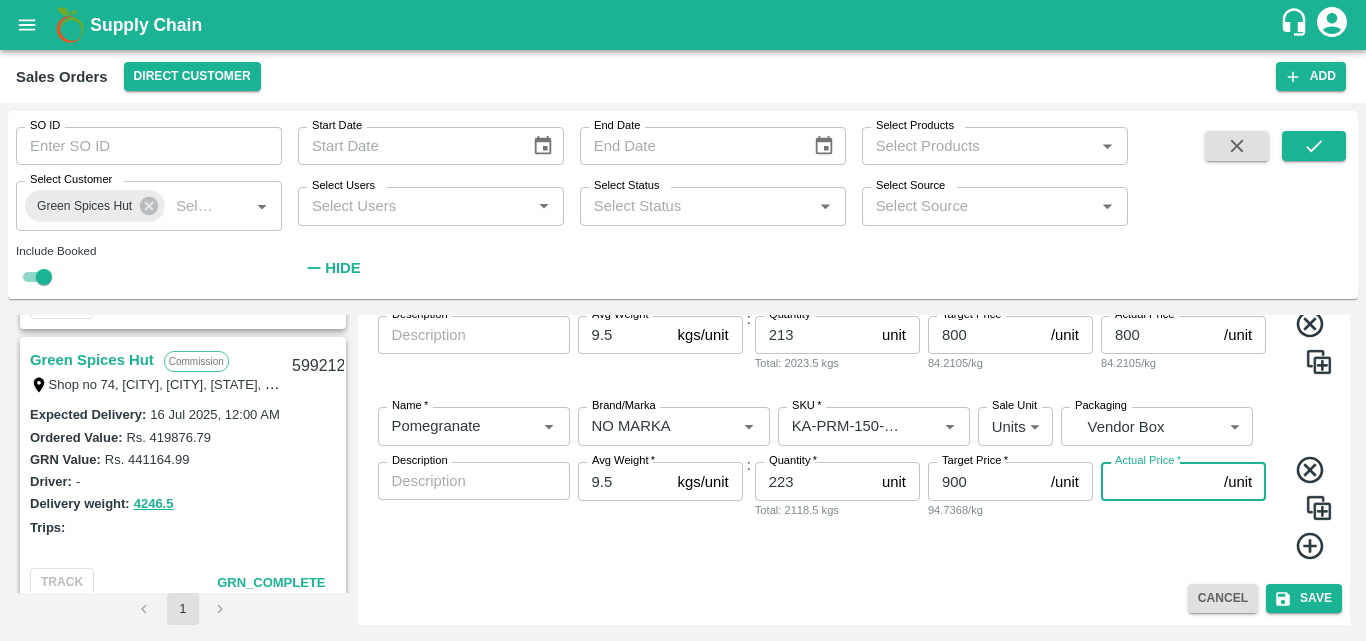 click on "Actual Price   *" at bounding box center [1158, 481] 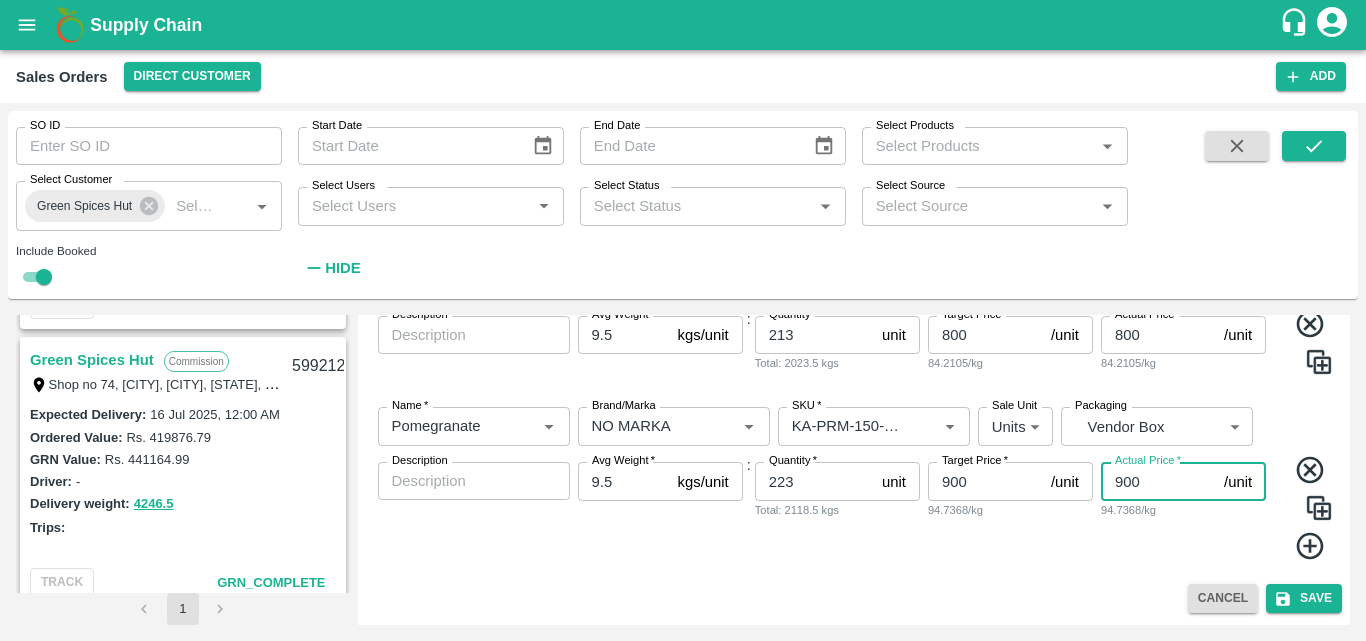 type on "900" 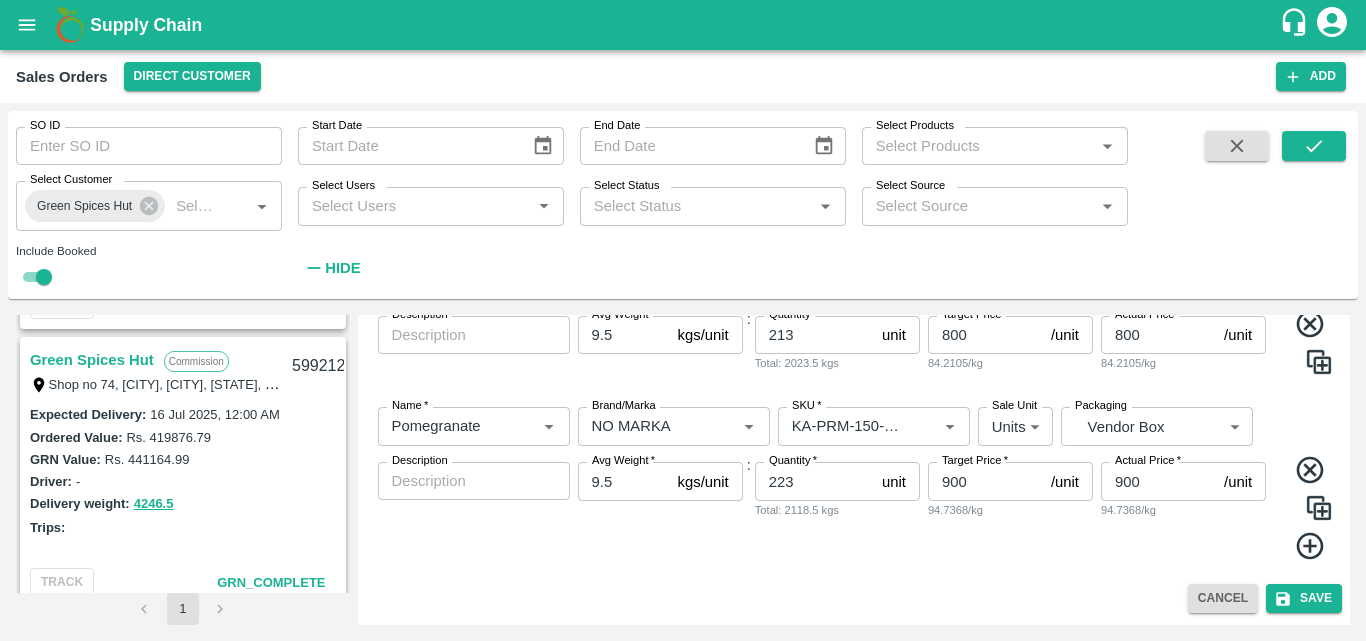 click 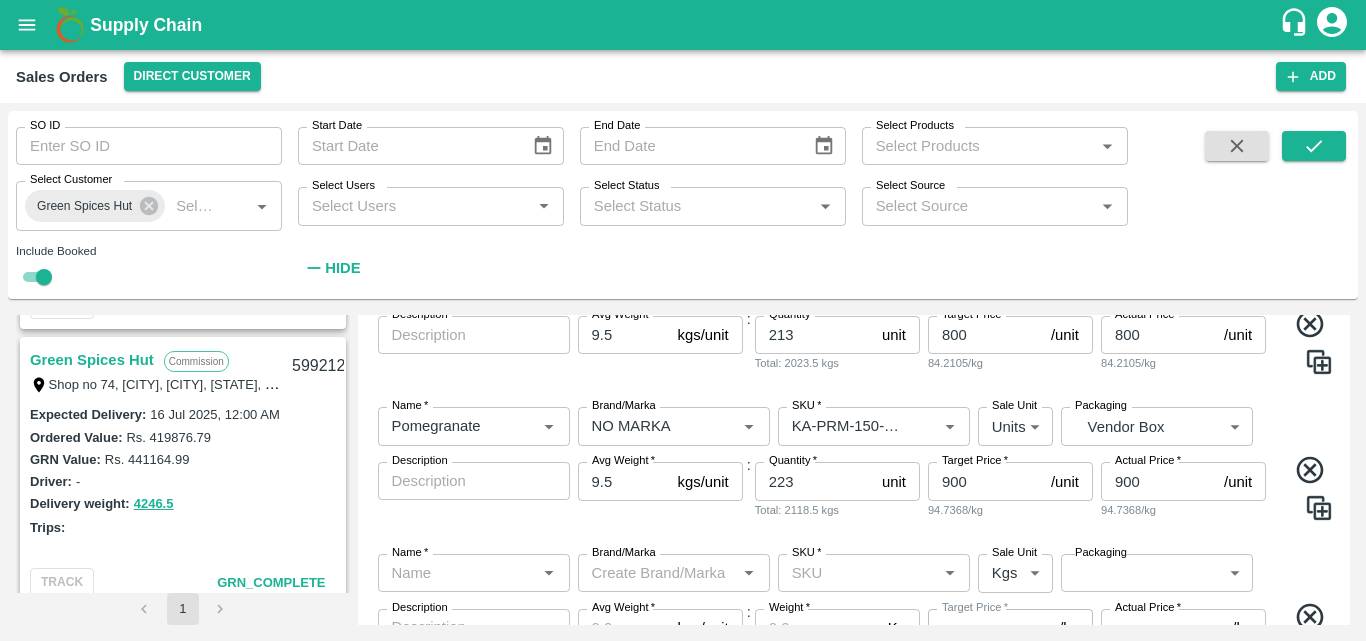 click on "Name   * [FIRST] [FIRST] Brand/Marka Brand/Marka SKU   * SKU   * Sale Unit Units 2 Sale Unit Packaging Vendor Box BOM/276 Packaging Description x Description Avg Weight   * 9.5 kgs/unit Avg Weight   :  Quantity   * 223 unit Quantity Total: 2118.5 kgs Target Price   * 900 /unit Target Price 94.7368/kg Actual Price   * 900 /unit Actual Price 94.7368/kg" at bounding box center (854, 464) 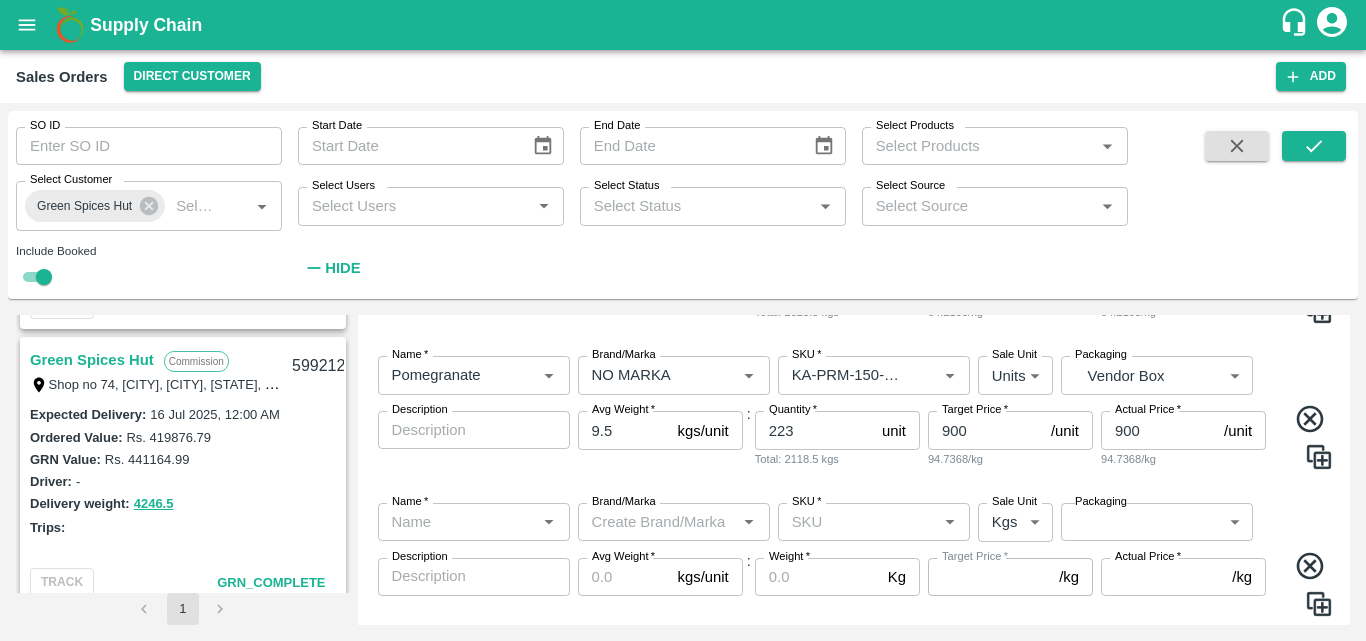 scroll, scrollTop: 505, scrollLeft: 0, axis: vertical 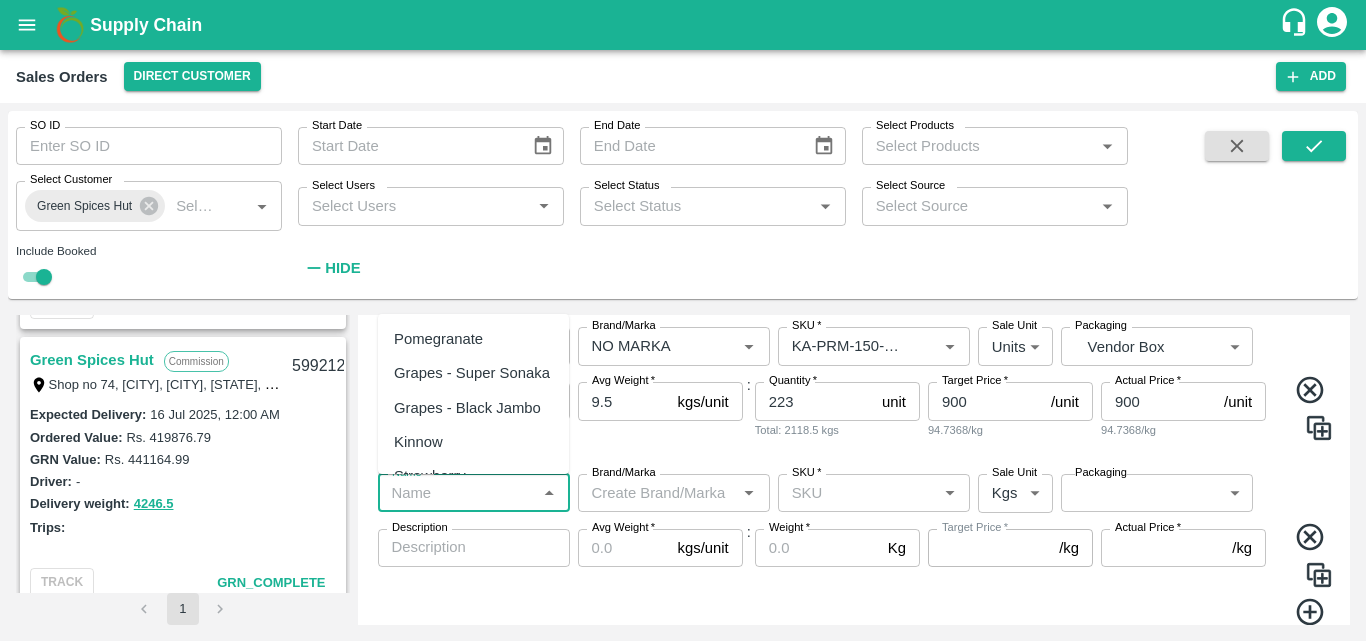 click on "Name   *" at bounding box center (457, 493) 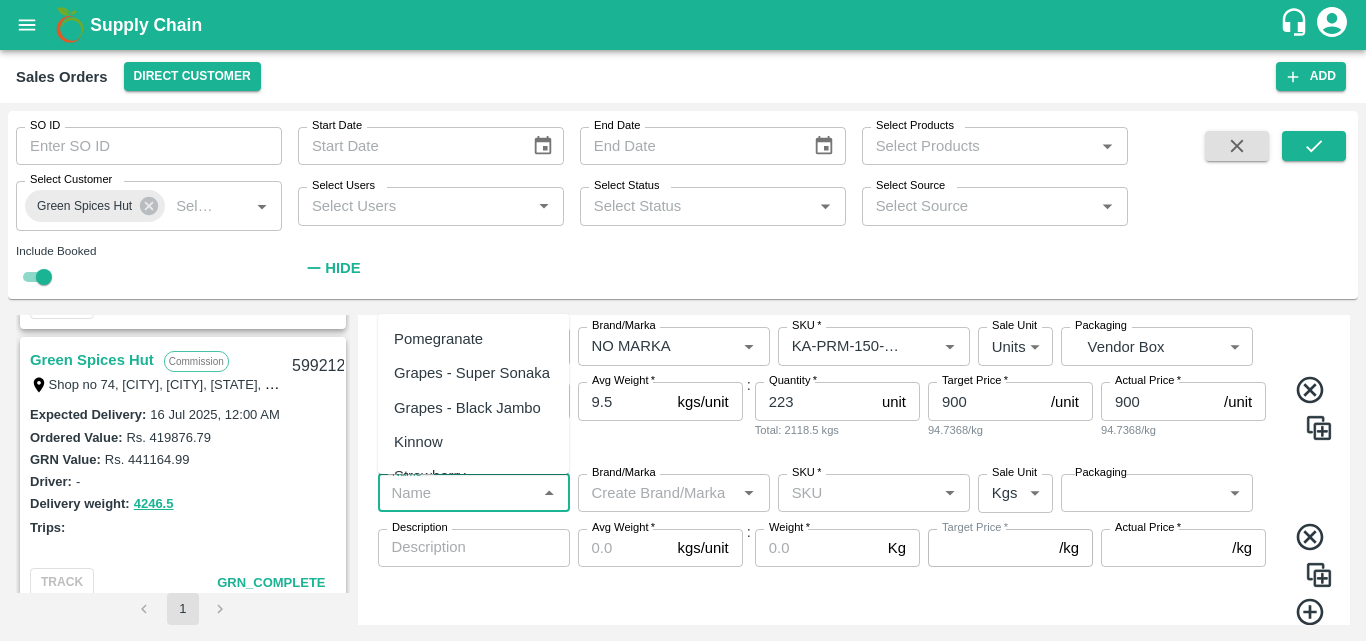 click on "Pomegranate" at bounding box center (438, 339) 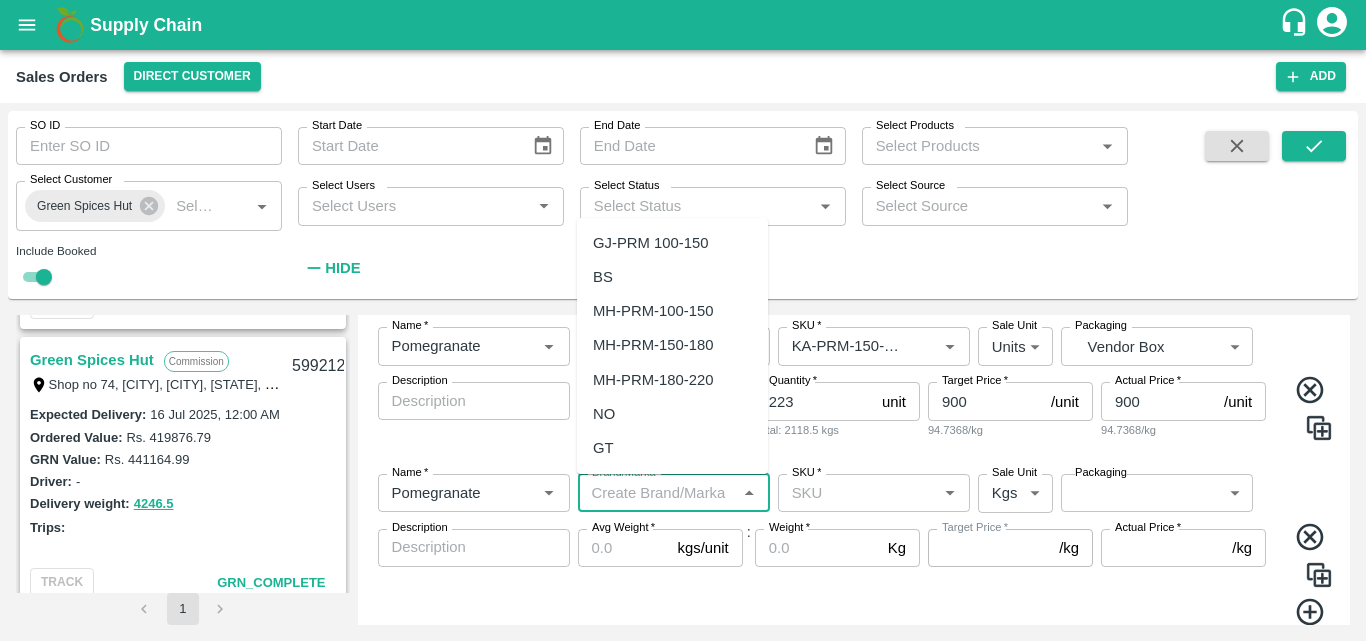 click on "Brand/Marka" at bounding box center (657, 493) 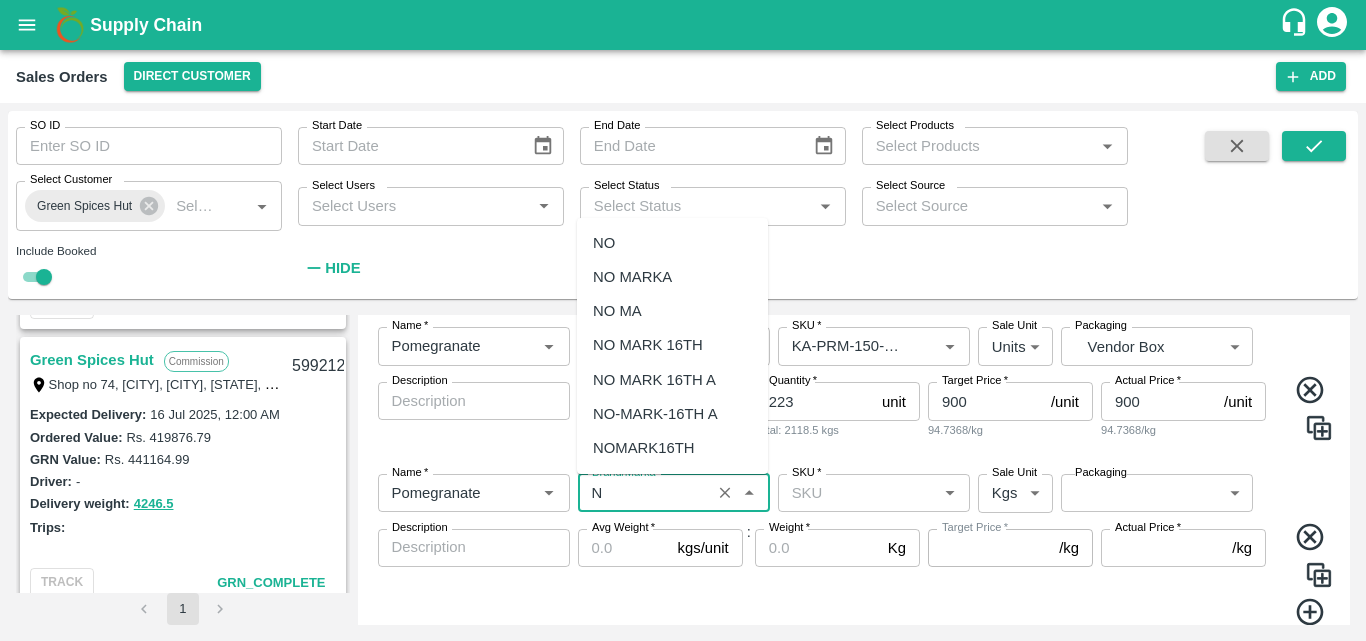 click on "NO MARKA" at bounding box center (672, 277) 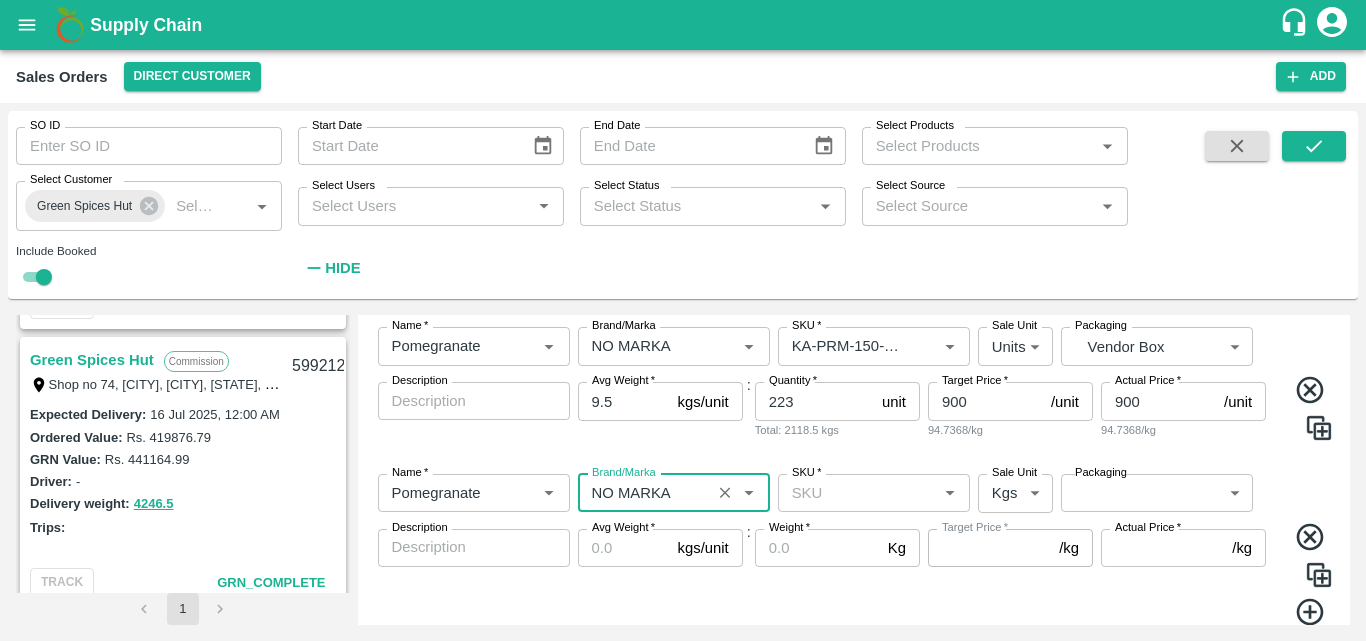 type on "NO MARKA" 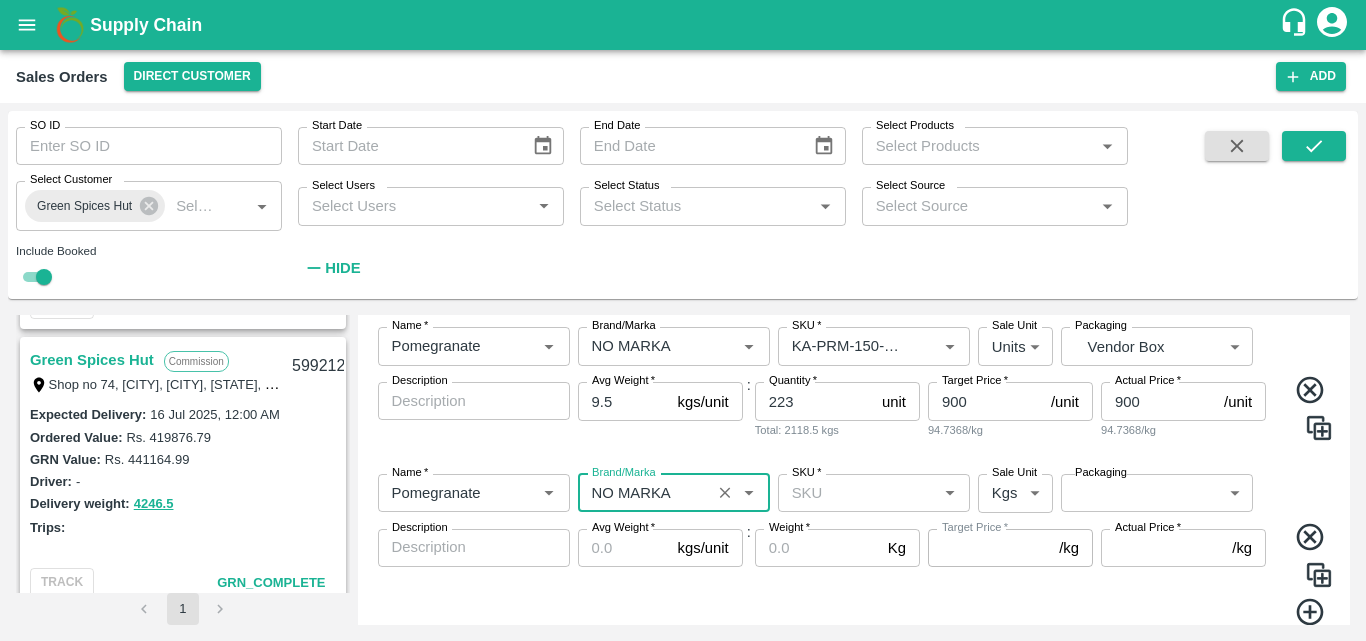 click on "SKU   *" at bounding box center [857, 493] 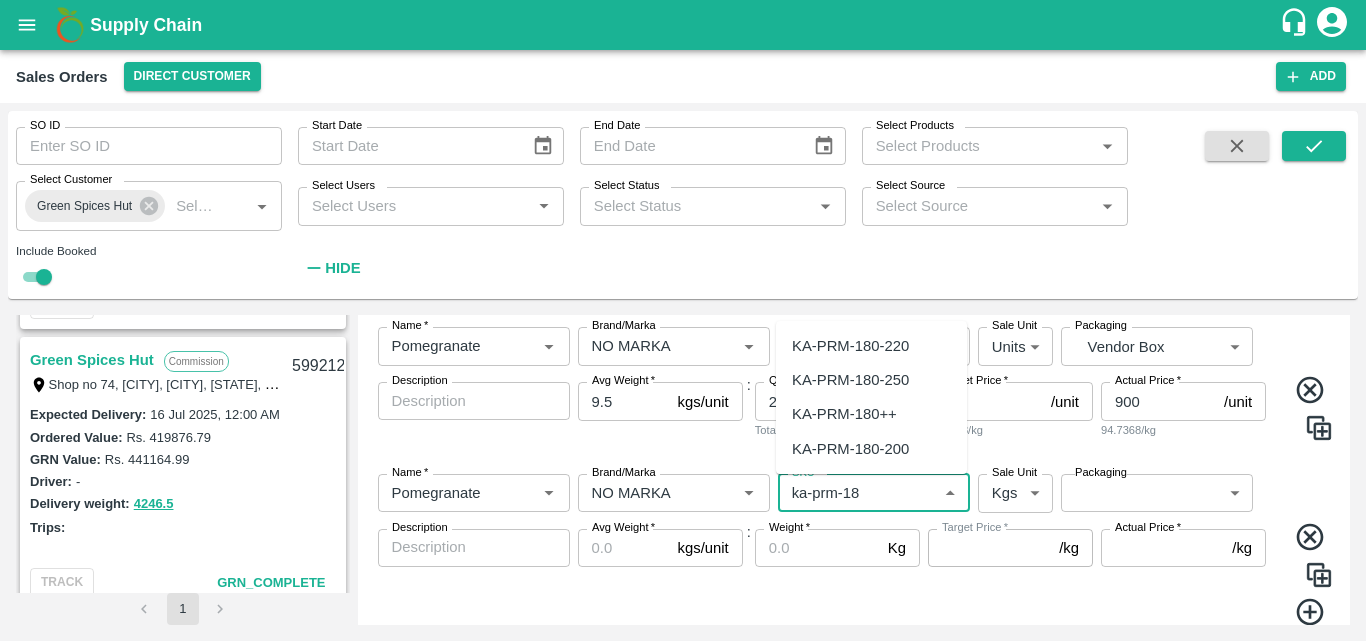 click on "KA-PRM-180-220" at bounding box center (850, 346) 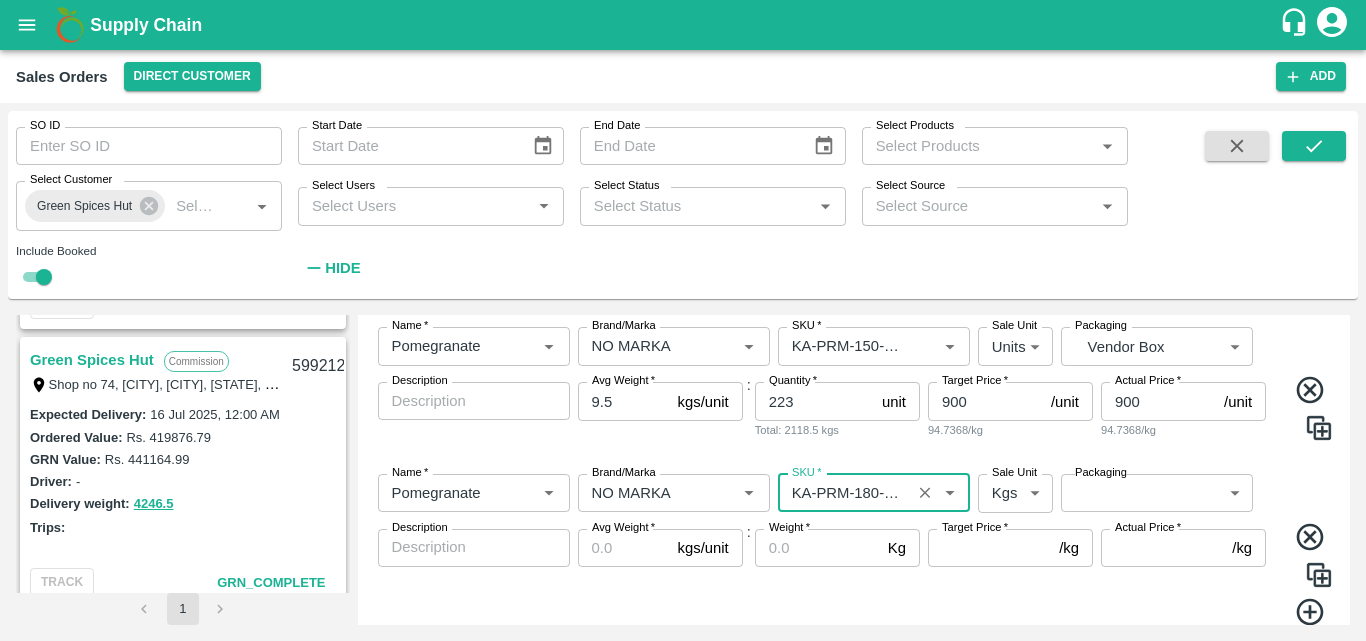 type on "KA-PRM-180-220" 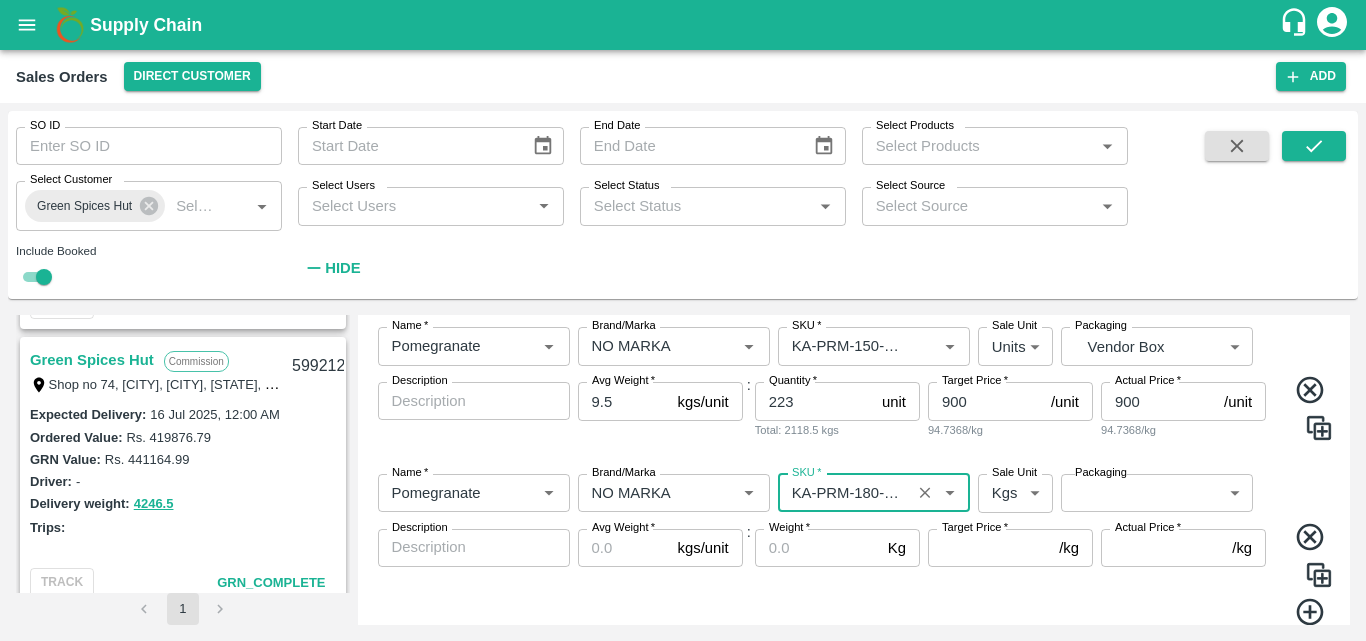 click on "Supply Chain Sales Orders Direct Customer Add SO ID SO ID Start Date Start Date End Date End Date Select Products Select Products   * Select Customer Green Spices Hut Select Customer   * Select Users Select Users   * Select Status Select Status   * Select Source Select Source   * Include Booked Hide Green Spices Hut Commission Shop no 74, [CITY], [CITY], [STATE], [POSTAL_CODE], India [ID] Expected Delivery : [DATE], [TIME] Ordered Value: Rs.   [NUMBER] GRN Value: Rs.   [NUMBER] Driver: [FIRST] - [PHONE] Delivery weight: [NUMBER] Trips: TRACK GRN_Complete Green Spices Hut Commission Shop no 74, [CITY], [CITY], [STATE], [POSTAL_CODE], India [ID] Expected Delivery : [DATE], [TIME] Ordered Value: Rs.   [NUMBER] GRN Value: Rs.   [NUMBER] Driver: [FIRST] - [PHONE] Delivery weight: [NUMBER] Trips: TRACK GRN_Complete Green Spices Hut Commission [ID] Expected Delivery : [DATE], [TIME] Ordered Value: Rs.   [NUMBER]" at bounding box center [683, 320] 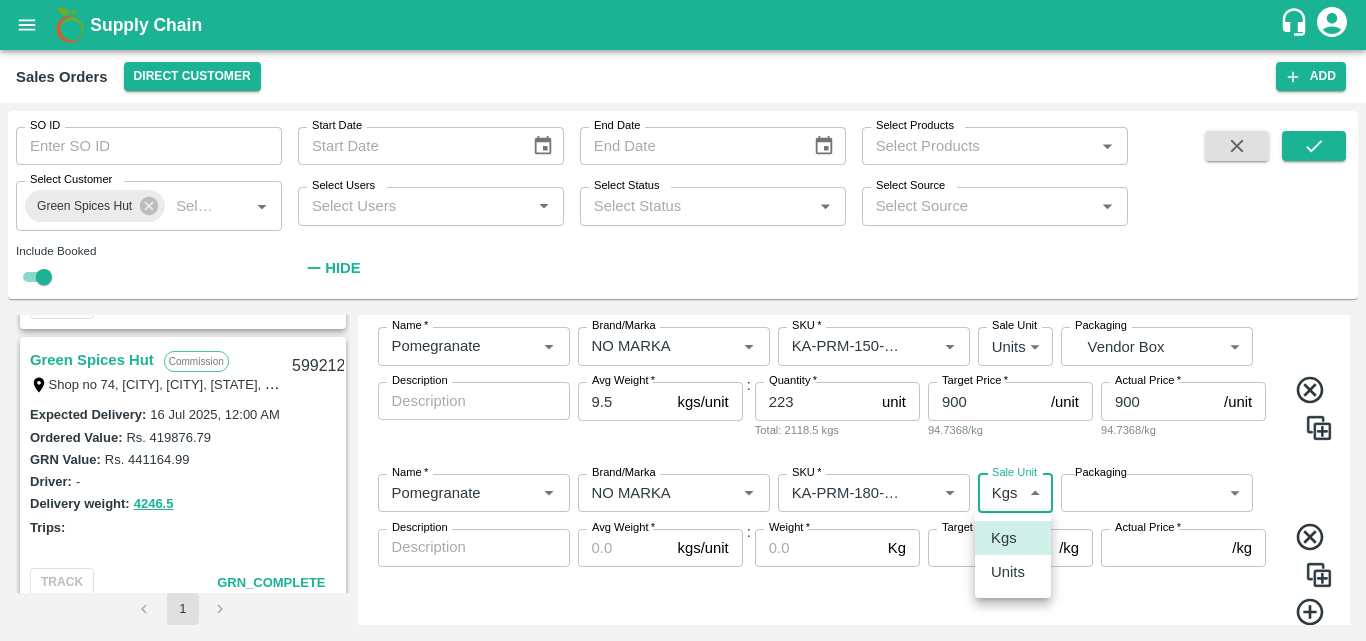 click on "Units" at bounding box center [1008, 572] 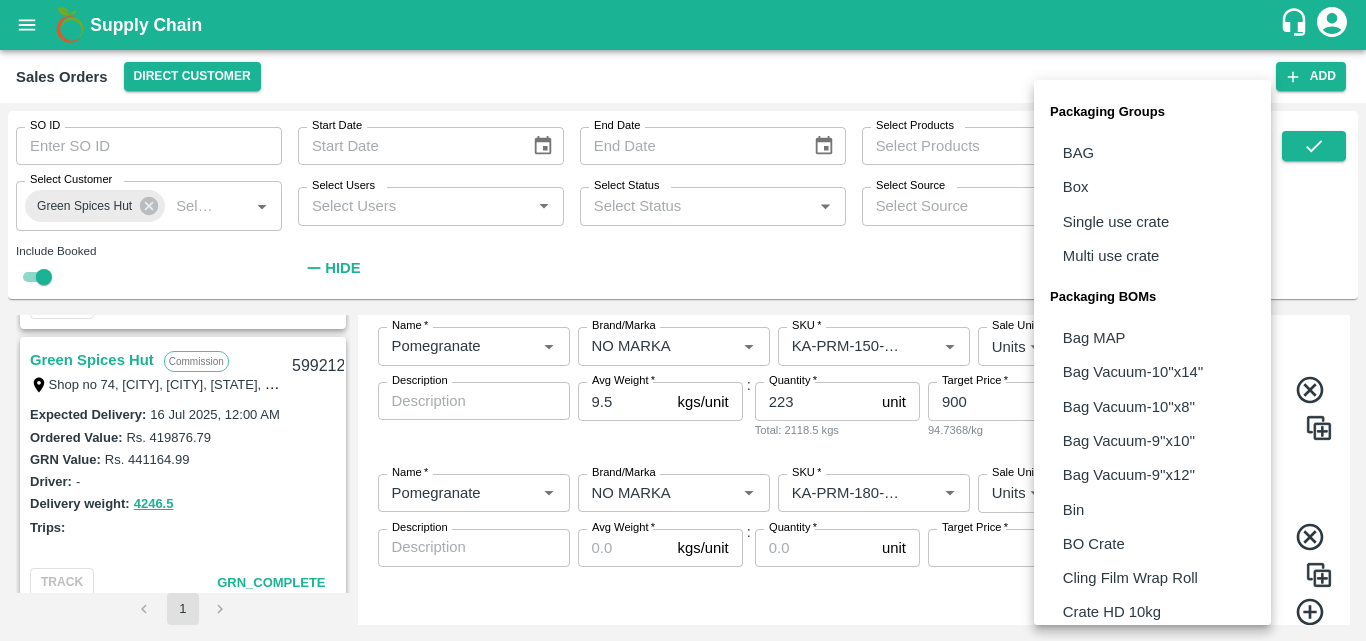 click on "Supply Chain Sales Orders Direct Customer Add SO ID SO ID Start Date Start Date End Date End Date Select Products Select Products   * Select Customer Green Spices Hut Select Customer   * Select Users Select Users   * Select Status Select Status   * Select Source Select Source   * Include Booked Hide Green Spices Hut Commission Shop no 74, [CITY], [CITY], [STATE], [POSTAL_CODE], India [ID] Expected Delivery : [DATE], [TIME] Ordered Value: Rs.   [NUMBER] GRN Value: Rs.   [NUMBER] Driver: [FIRST] - [PHONE] Delivery weight: [NUMBER] Trips: TRACK GRN_Complete Green Spices Hut Commission Shop no 74, [CITY], [CITY], [STATE], [POSTAL_CODE], India [ID] Expected Delivery : [DATE], [TIME] Ordered Value: Rs.   [NUMBER] GRN Value: Rs.   [NUMBER] Driver: [FIRST] - [PHONE] Delivery weight: [NUMBER] Trips: TRACK GRN_Complete Green Spices Hut Commission [ID] Expected Delivery : [DATE], [TIME] Ordered Value: Rs.   [NUMBER]" at bounding box center [683, 320] 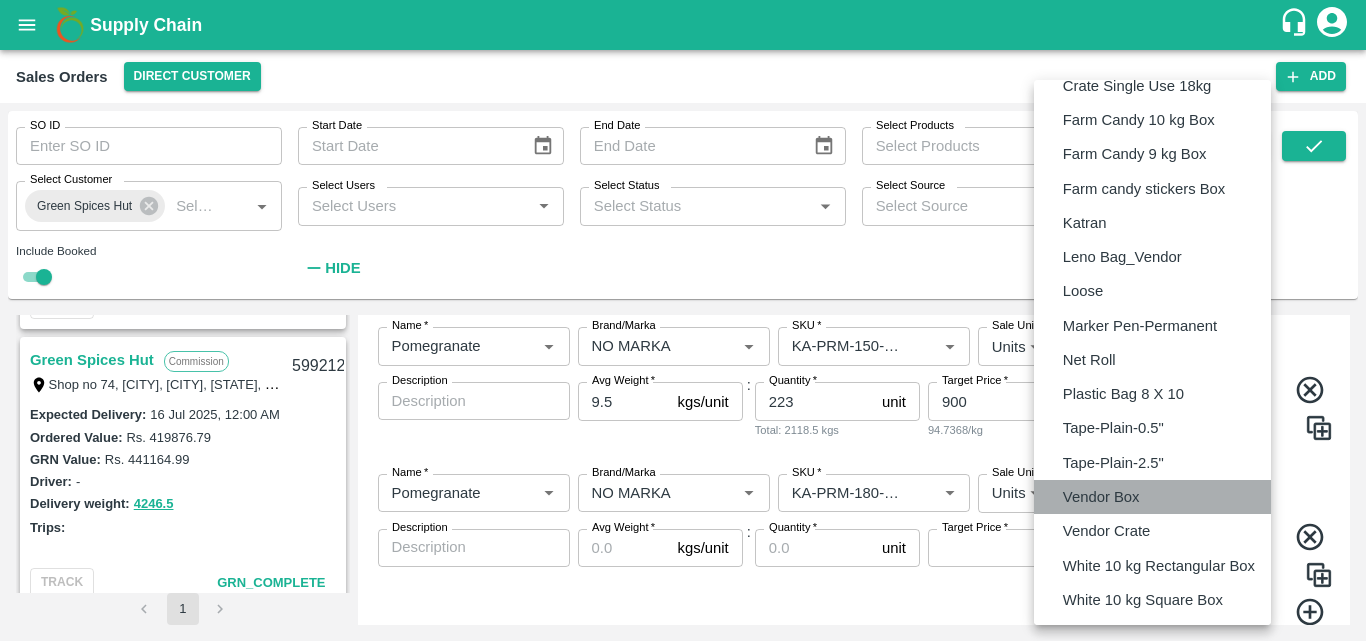 click on "Vendor Box" at bounding box center (1101, 497) 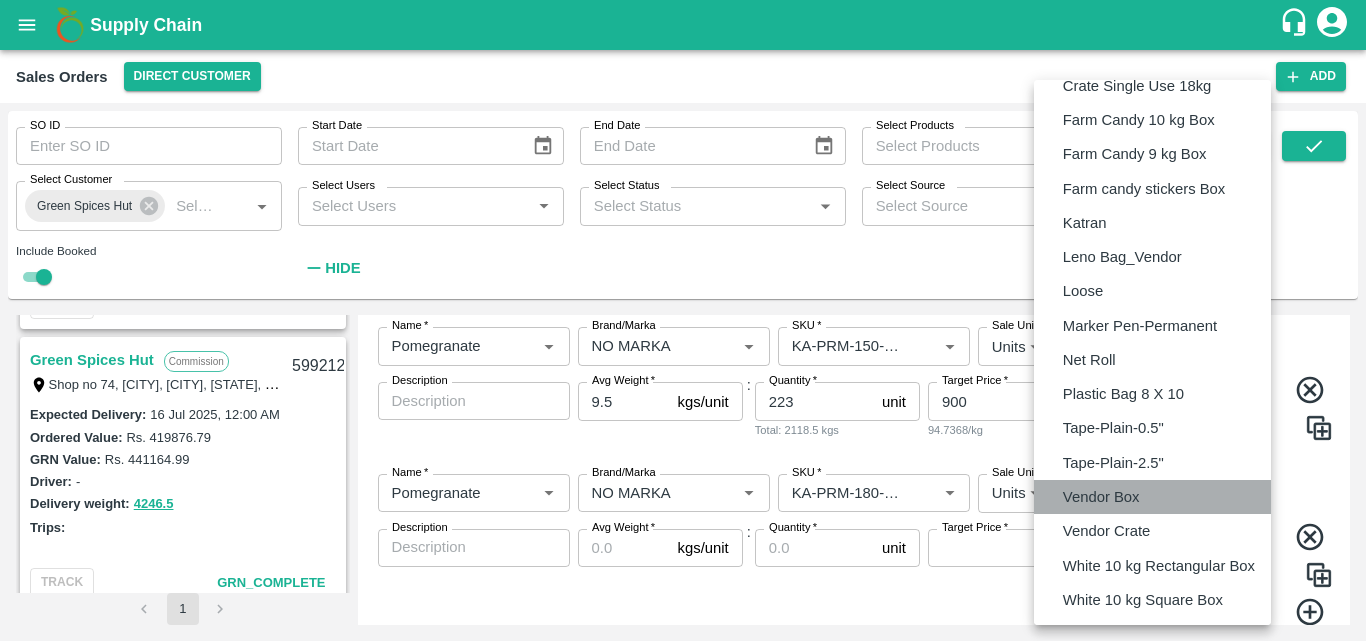 type on "BOM/276" 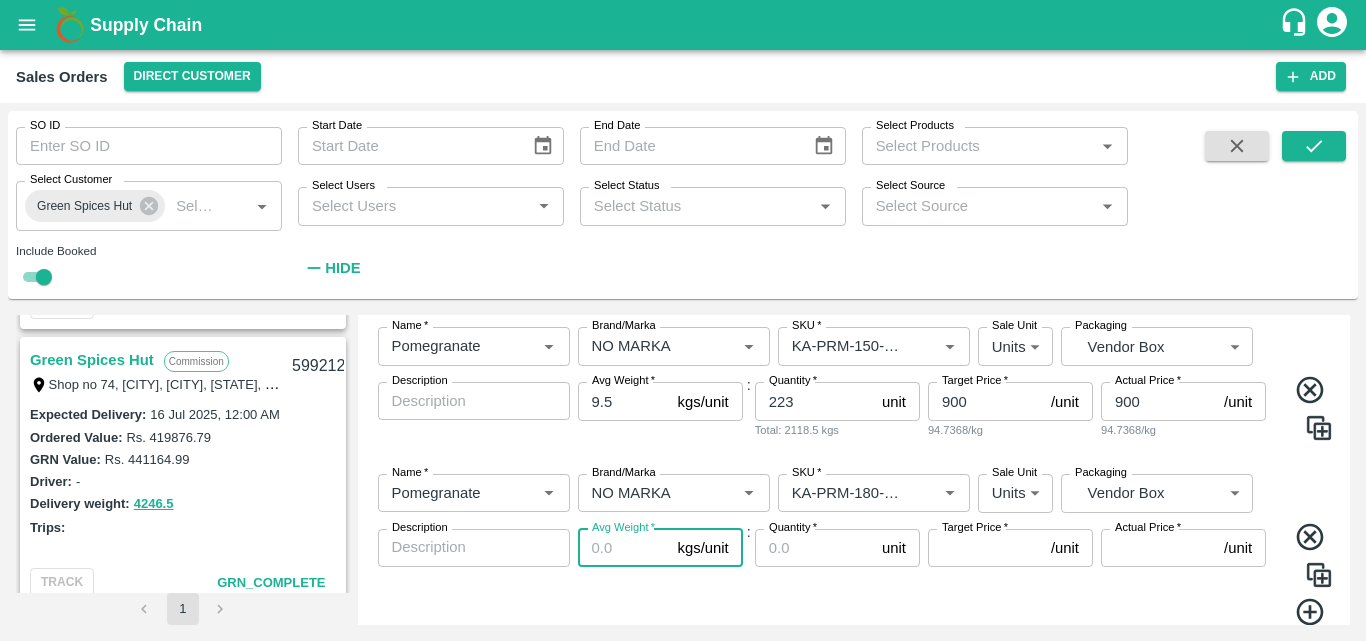 click on "Avg Weight   *" at bounding box center [624, 548] 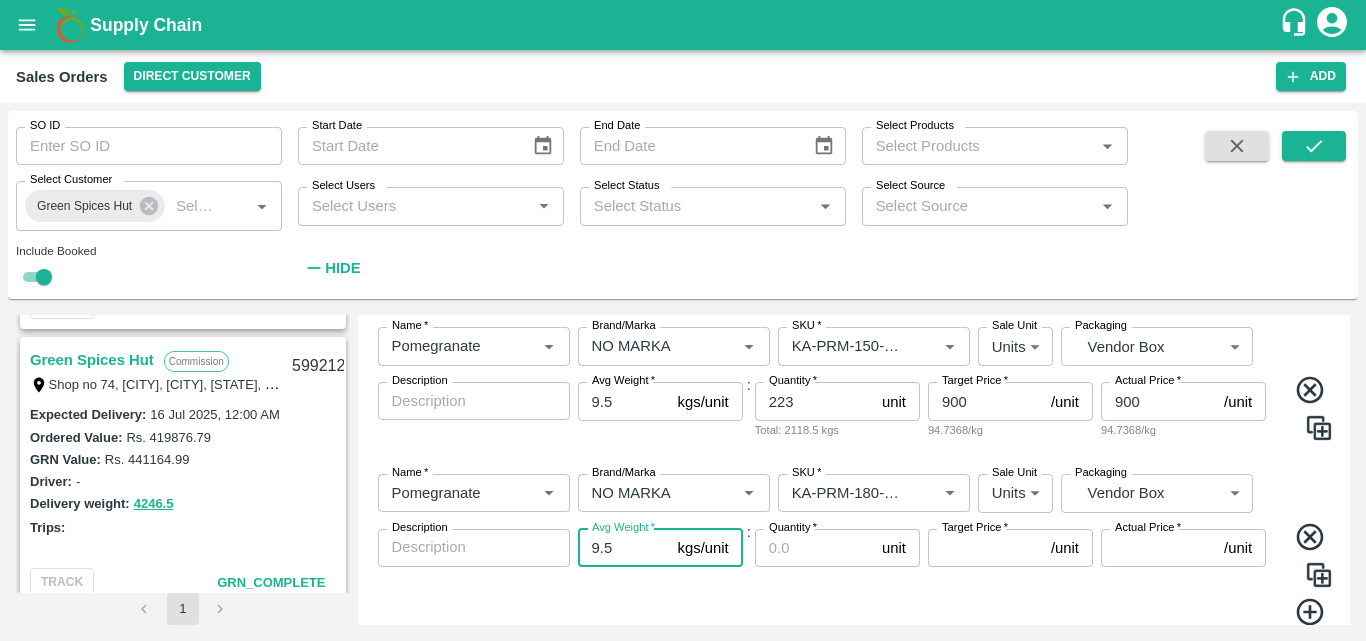 type on "9.5" 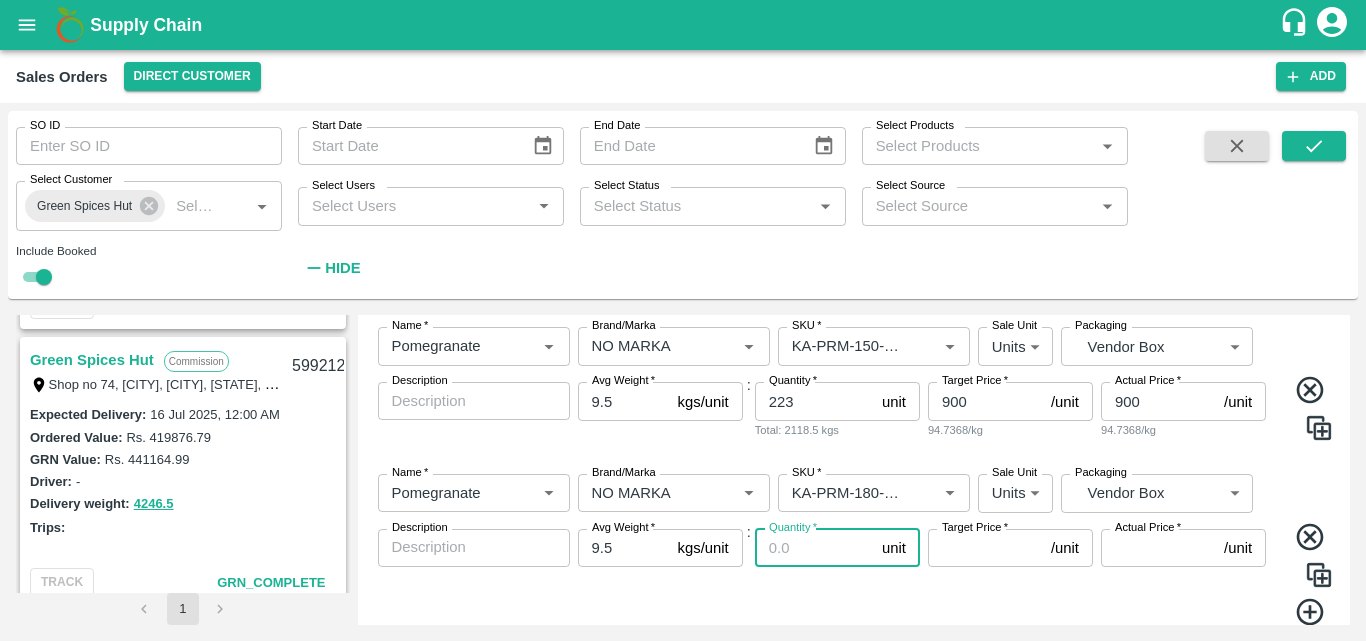 click on "Quantity   *" at bounding box center (814, 548) 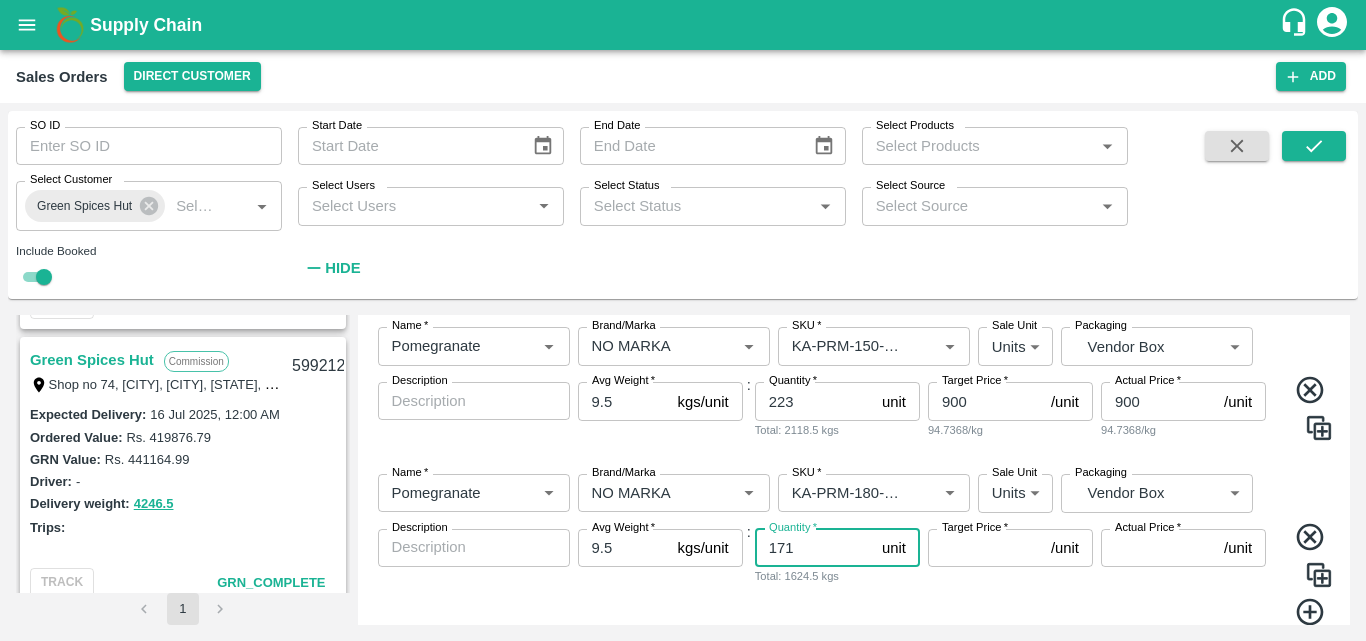 type on "171" 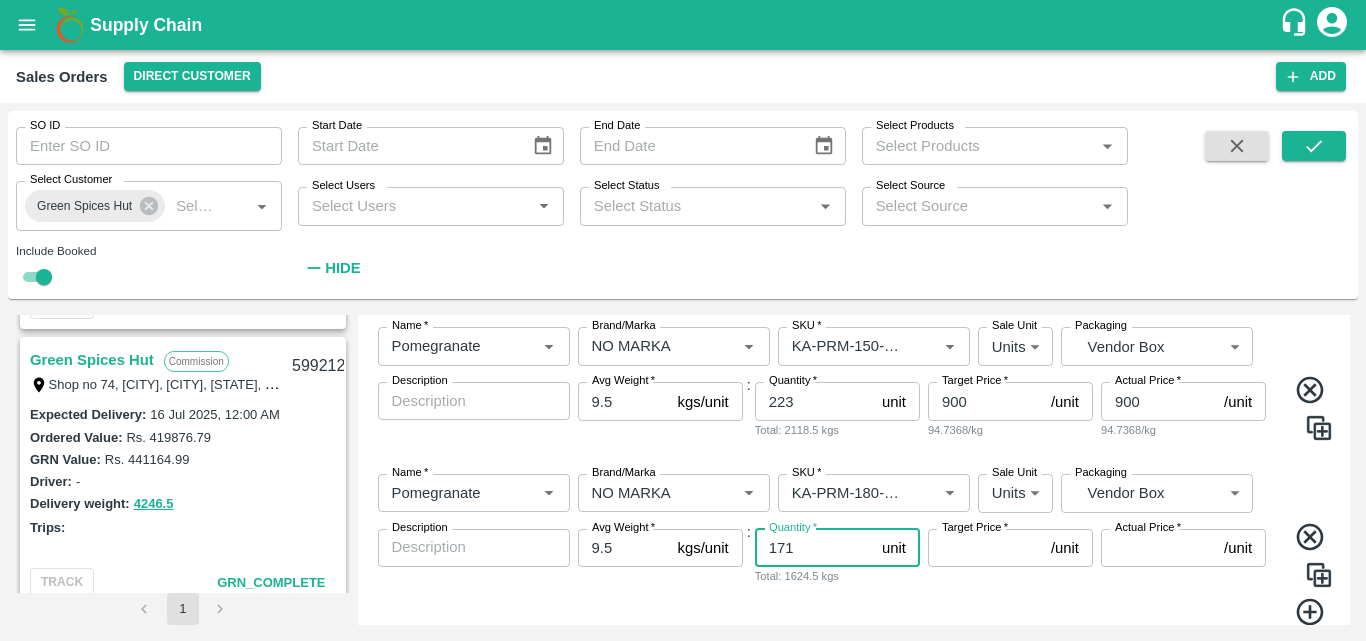 click on "Target Price   *" at bounding box center (985, 548) 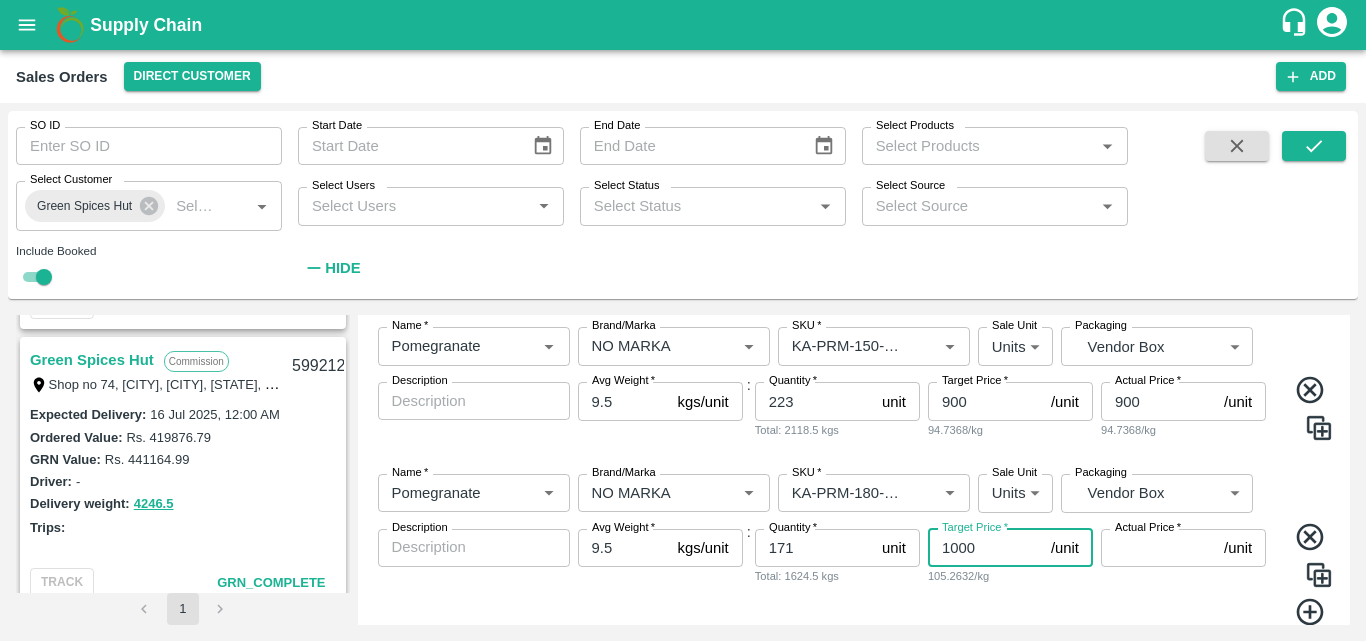 type on "1000" 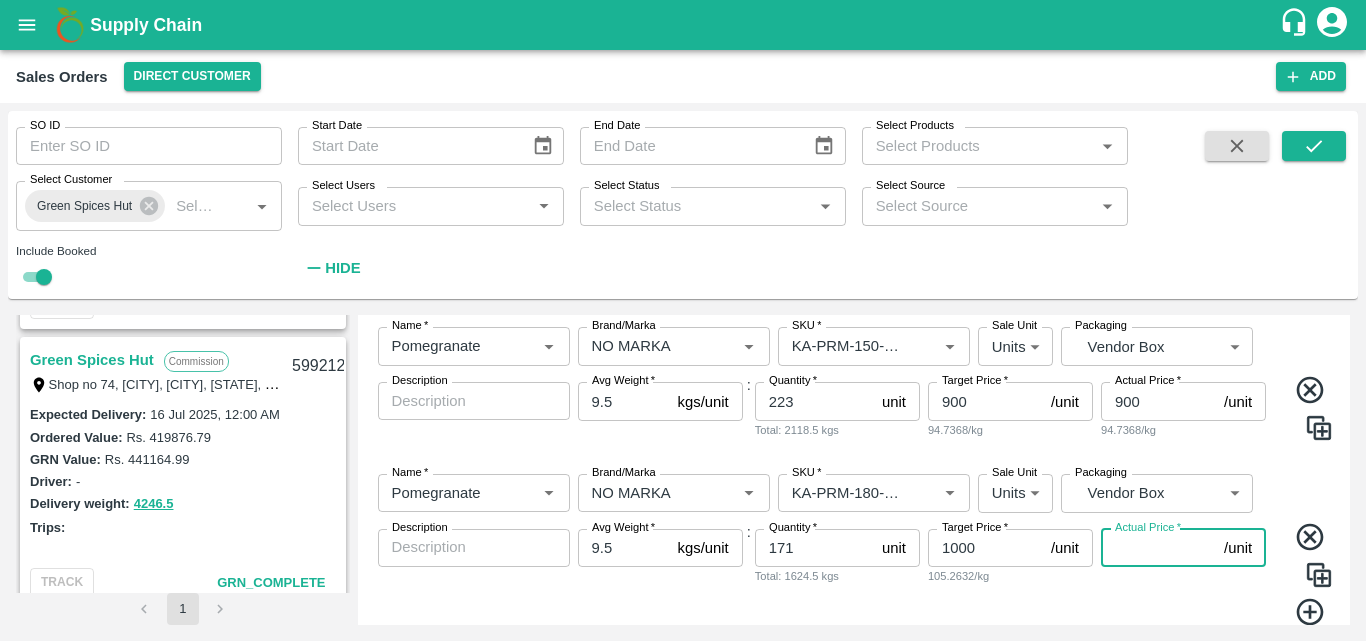 click on "Actual Price   *" at bounding box center [1158, 548] 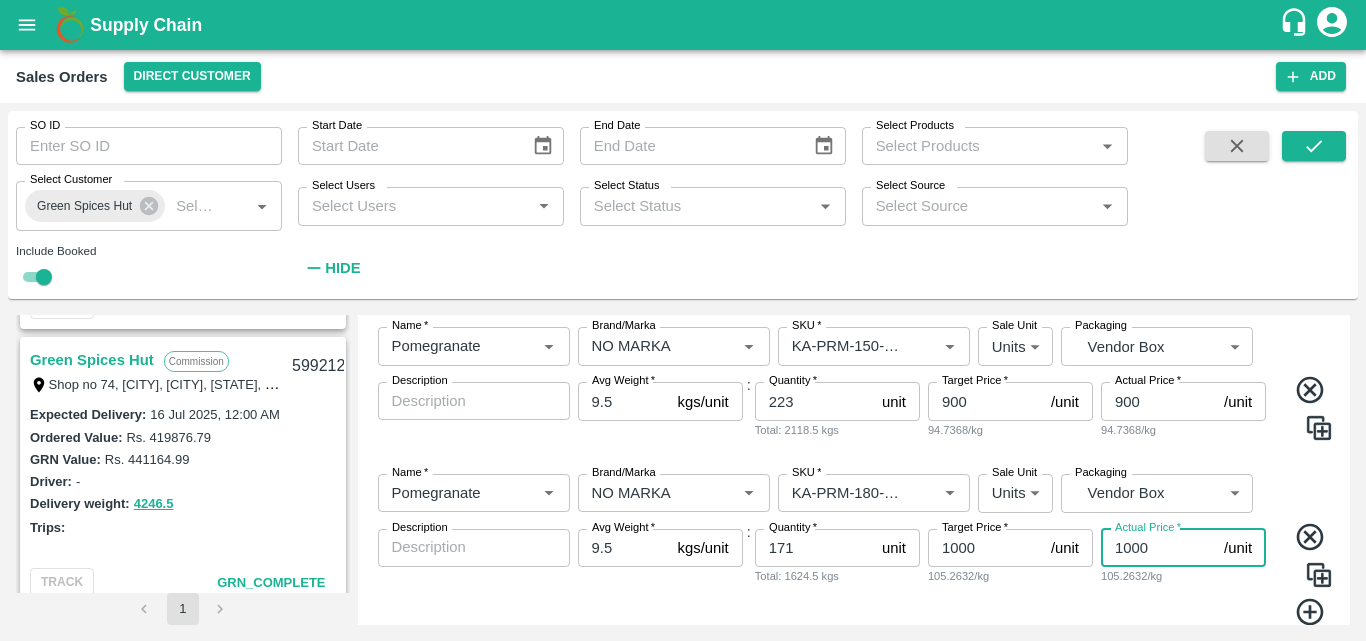 type on "1000" 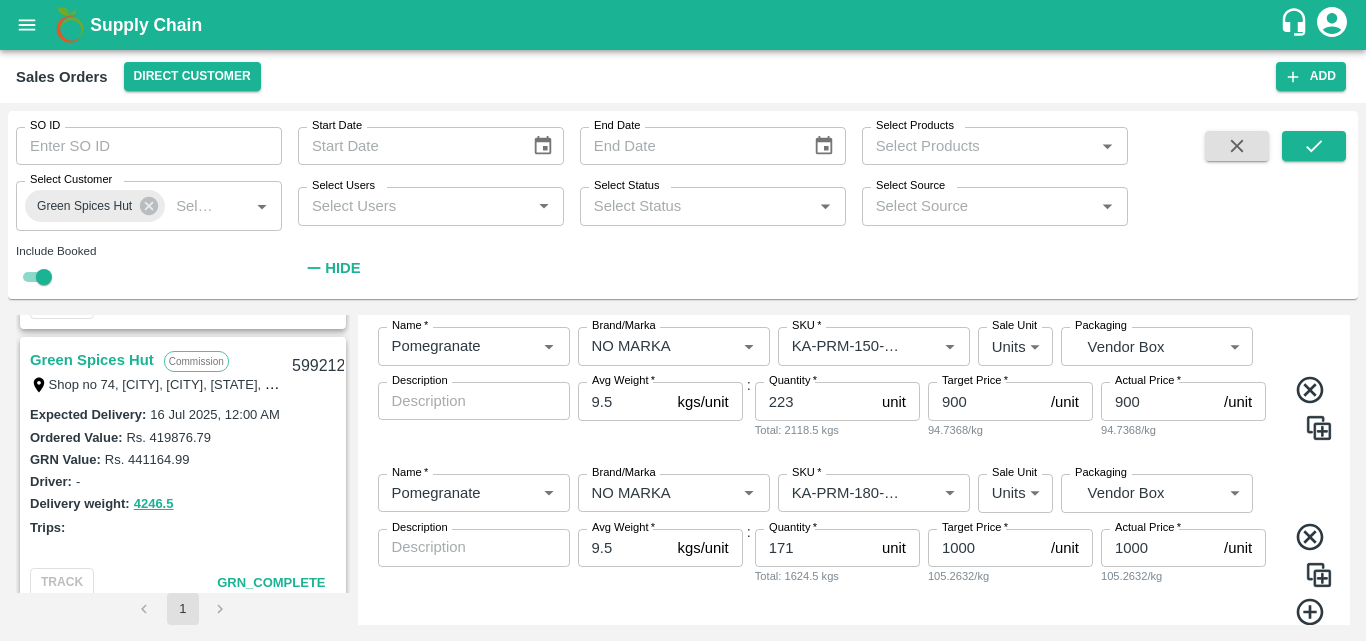 click 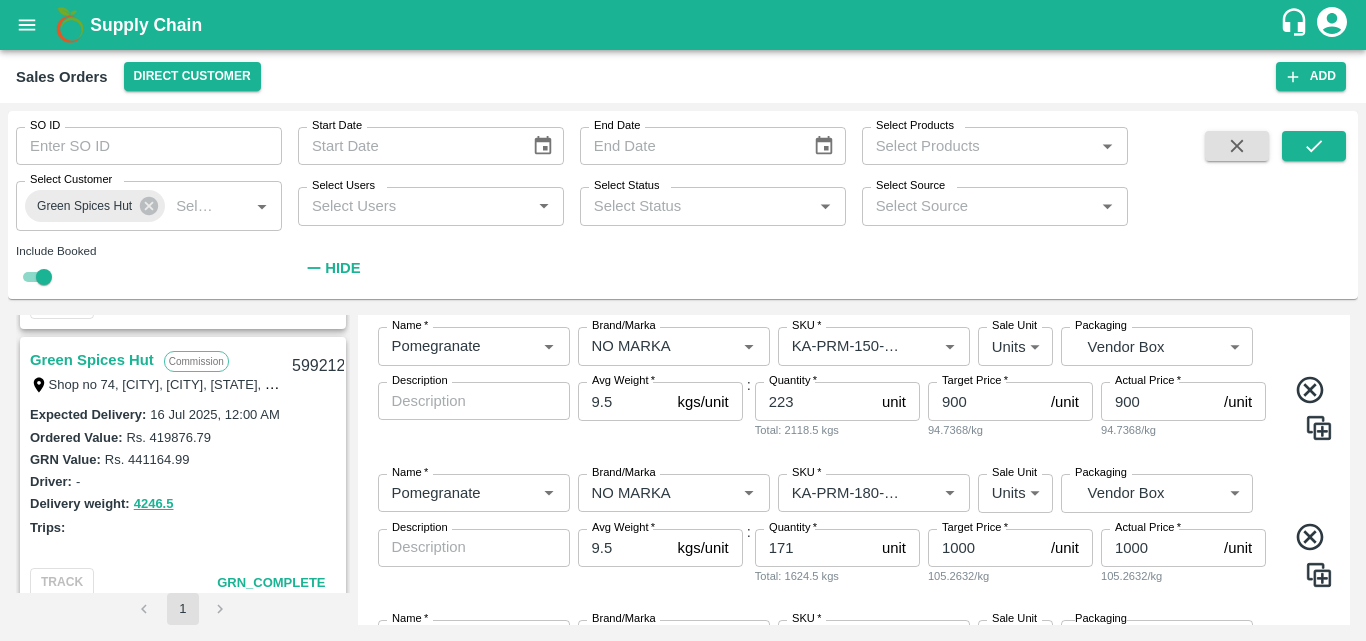 click on "Name   * [FIRST] [FIRST] Brand/Marka Brand/Marka SKU   * SKU   * Sale Unit Units 2 Sale Unit Packaging Vendor Box BOM/276 Packaging Description x Description Avg Weight   * 9.5 kgs/unit Avg Weight   :  Quantity   * 171 unit Quantity Total: 1624.5 kgs Target Price   * 1000 /unit Target Price 105.2632/kg Actual Price   * 1000 /unit Actual Price 105.2632/kg" at bounding box center [854, 531] 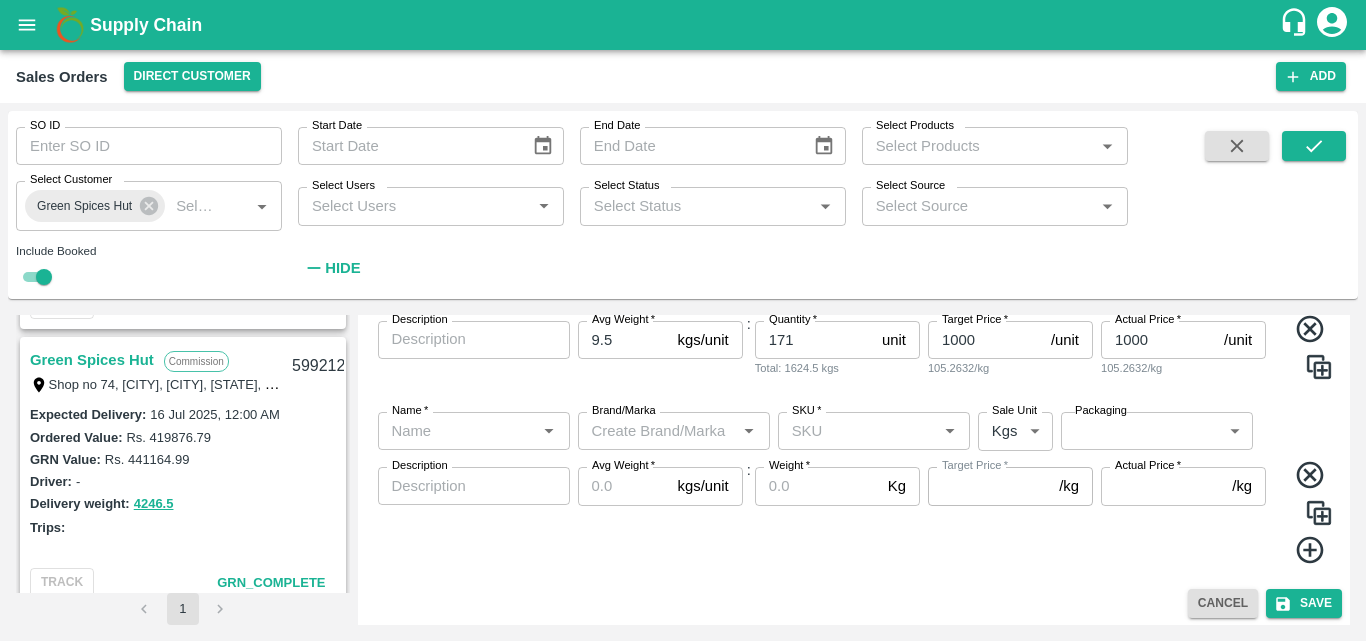 scroll, scrollTop: 718, scrollLeft: 0, axis: vertical 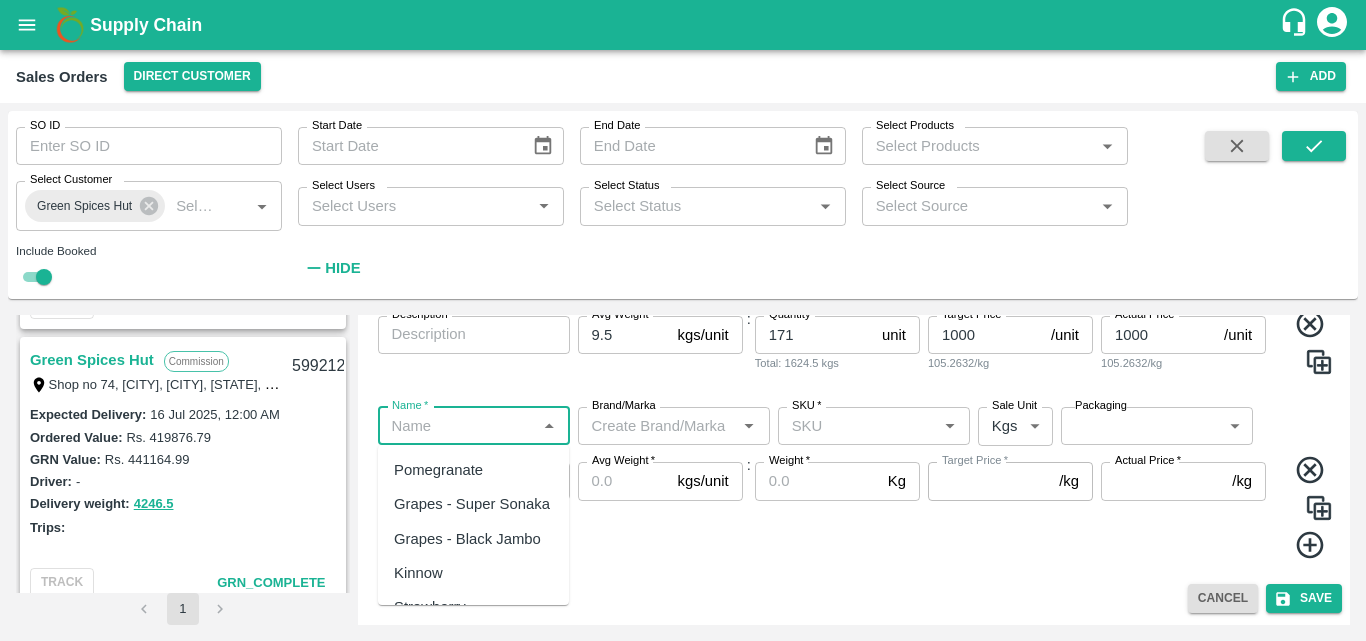 click on "Name   *" at bounding box center (457, 426) 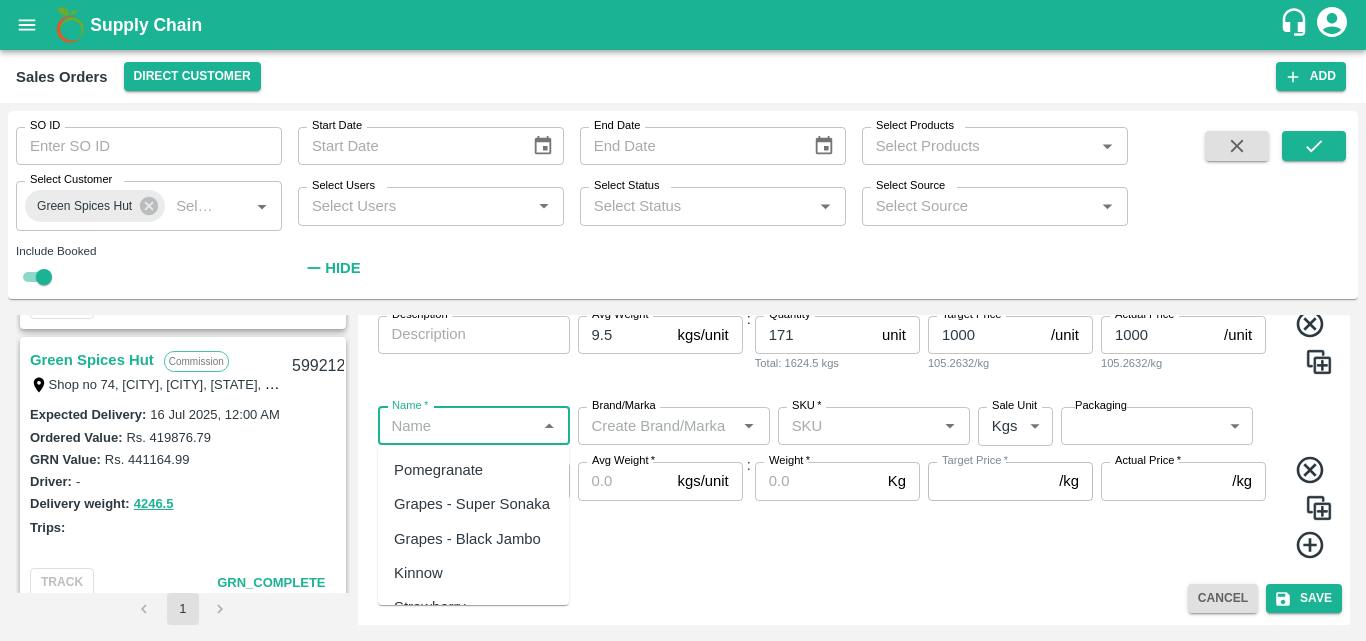 type on "Pomegranate" 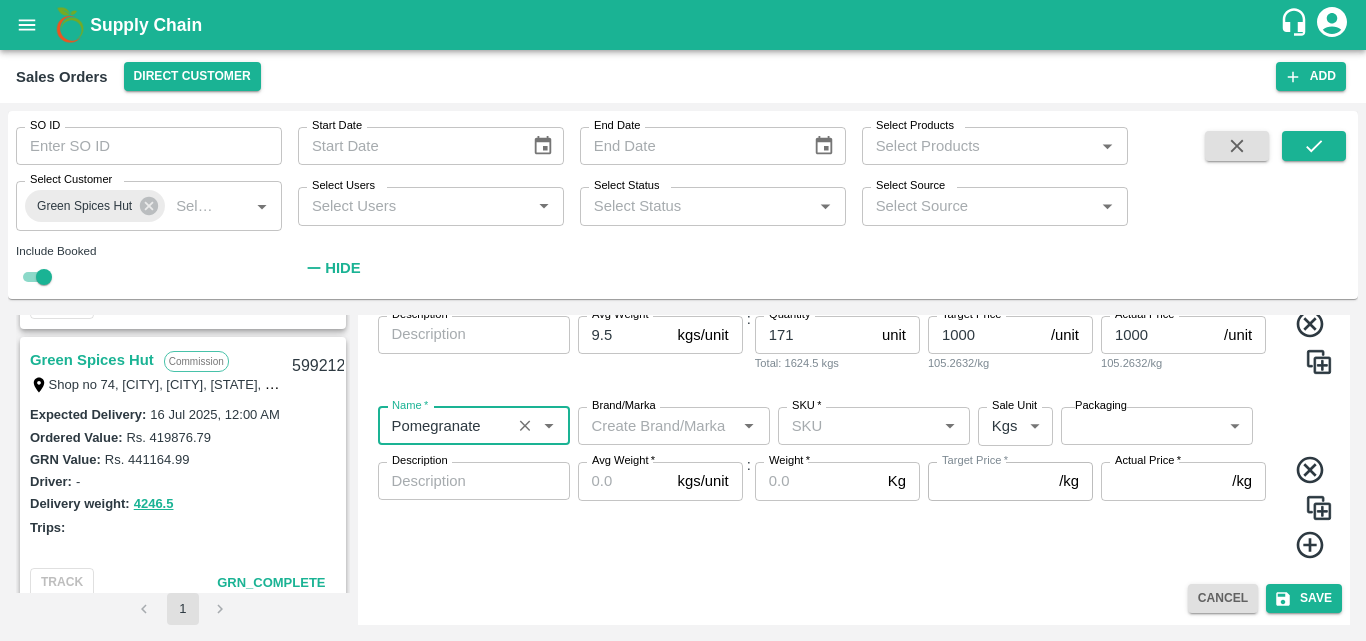 click on "Brand/Marka" at bounding box center (657, 426) 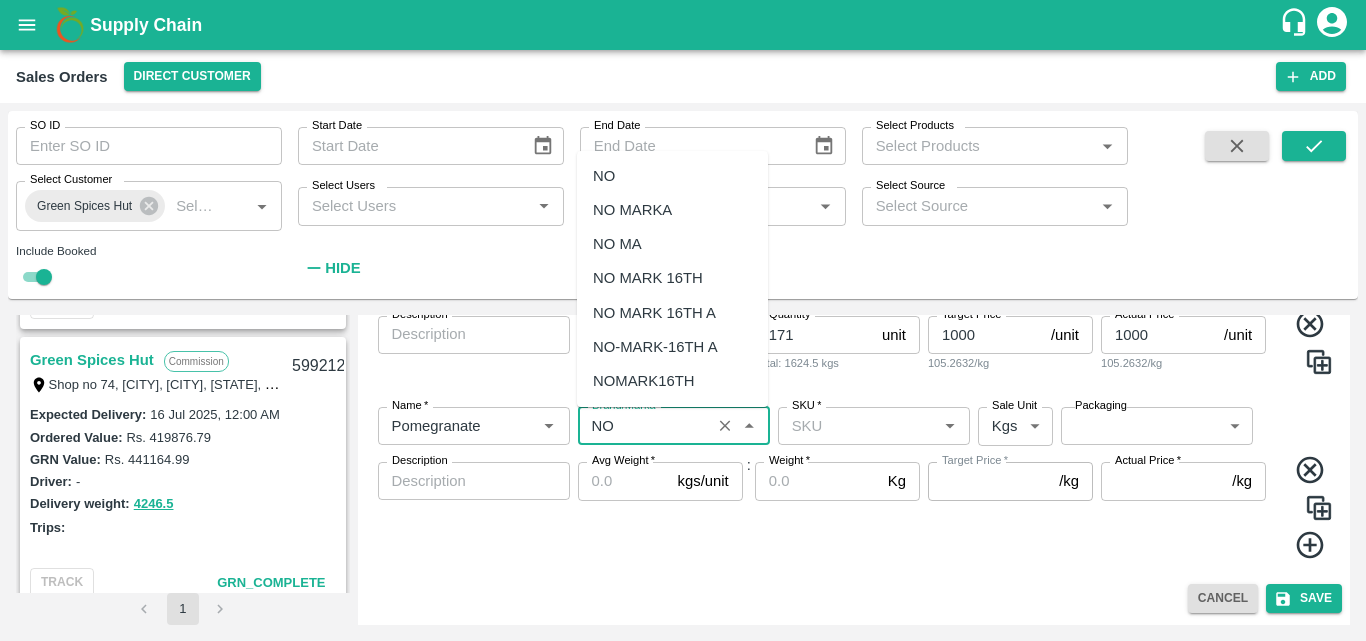 click on "NO MARKA" at bounding box center [632, 210] 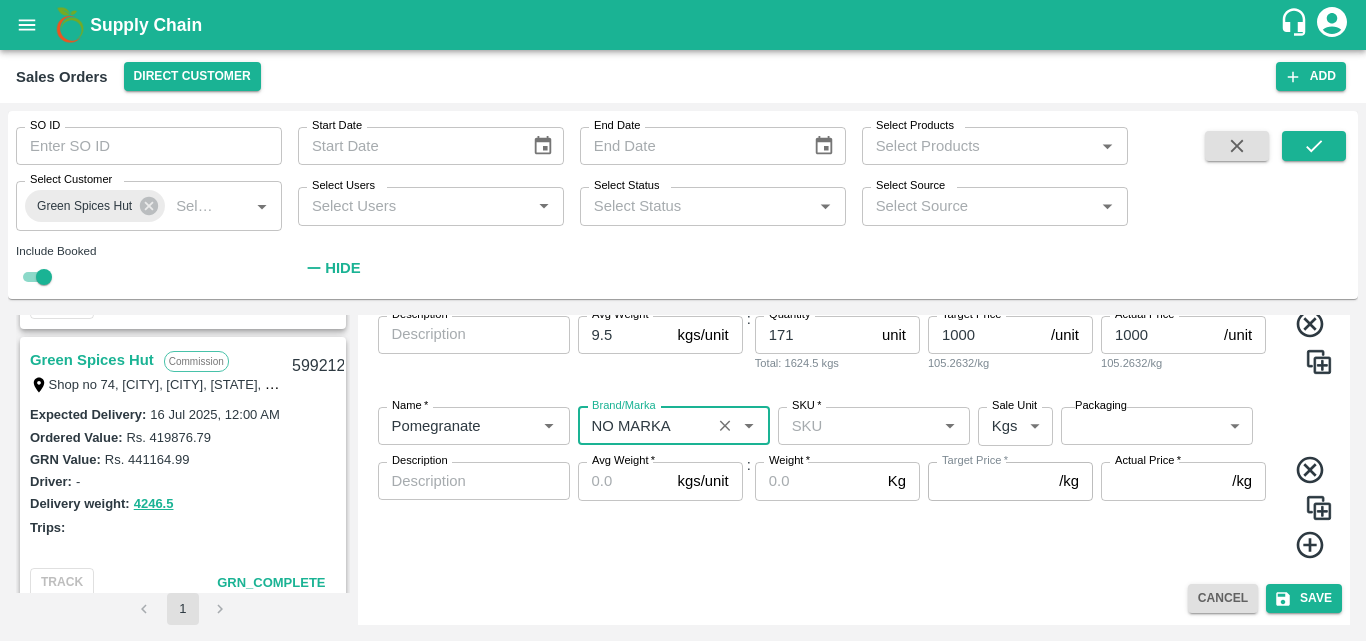 type on "NO MARKA" 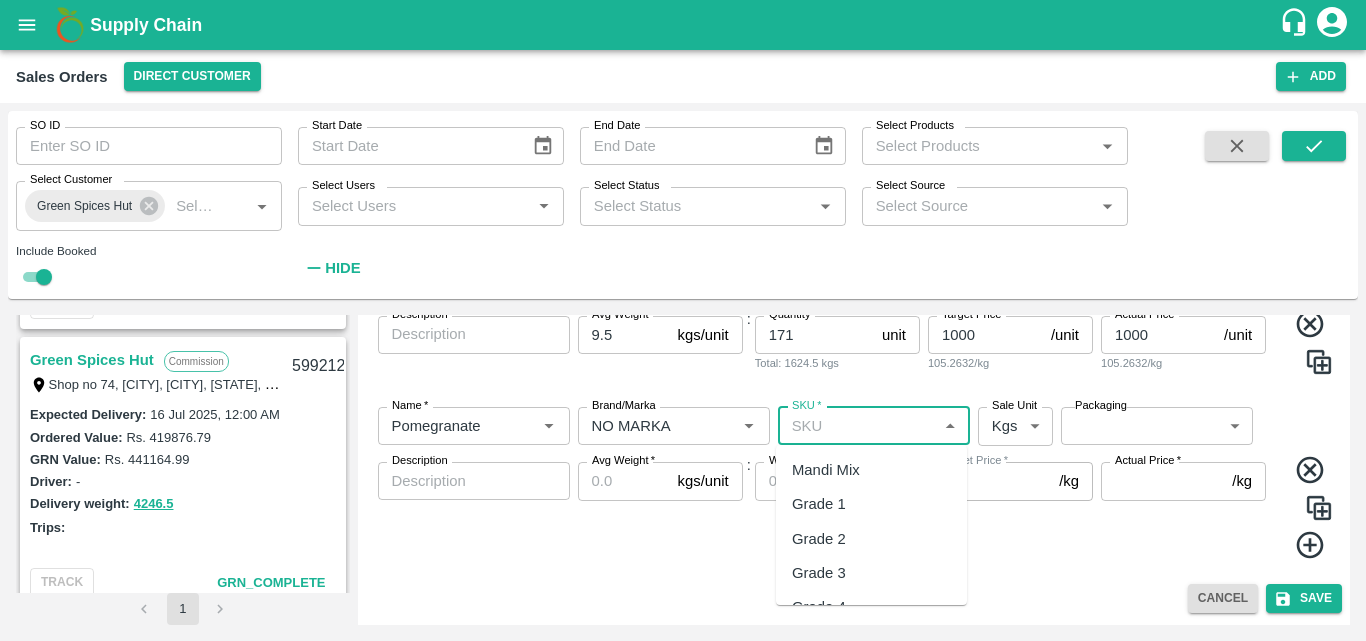 click on "SKU   *" at bounding box center [857, 426] 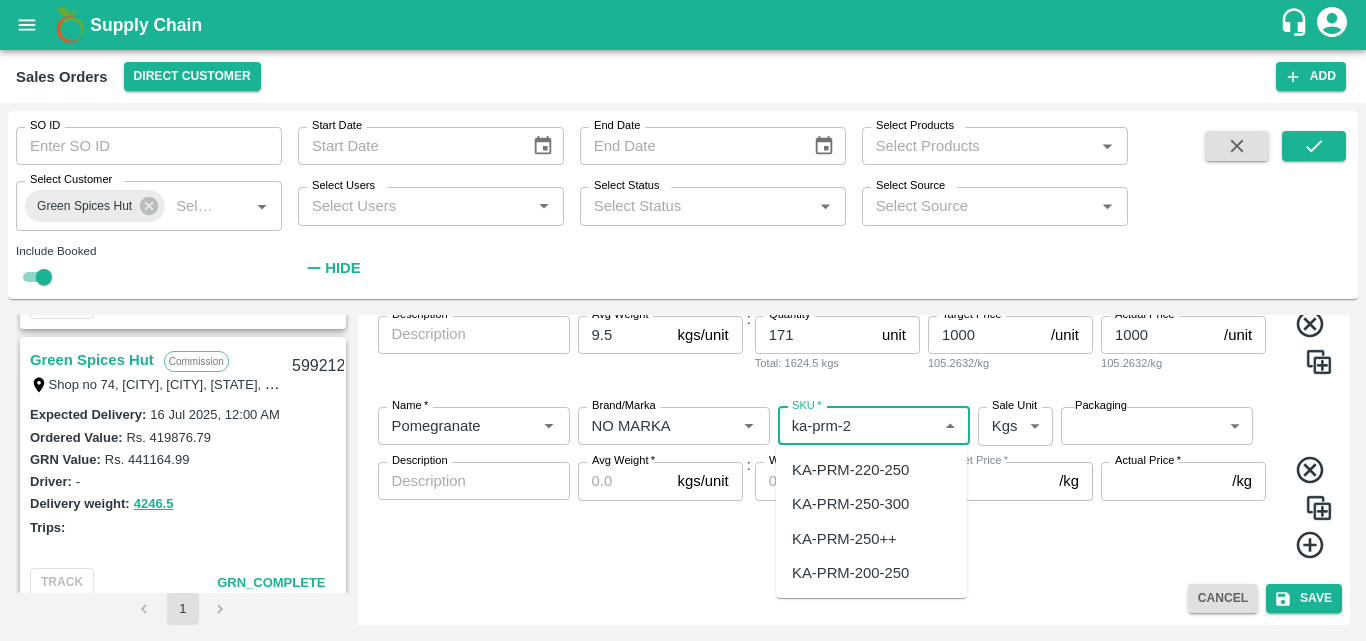 click on "KA-PRM-220-250" at bounding box center [850, 470] 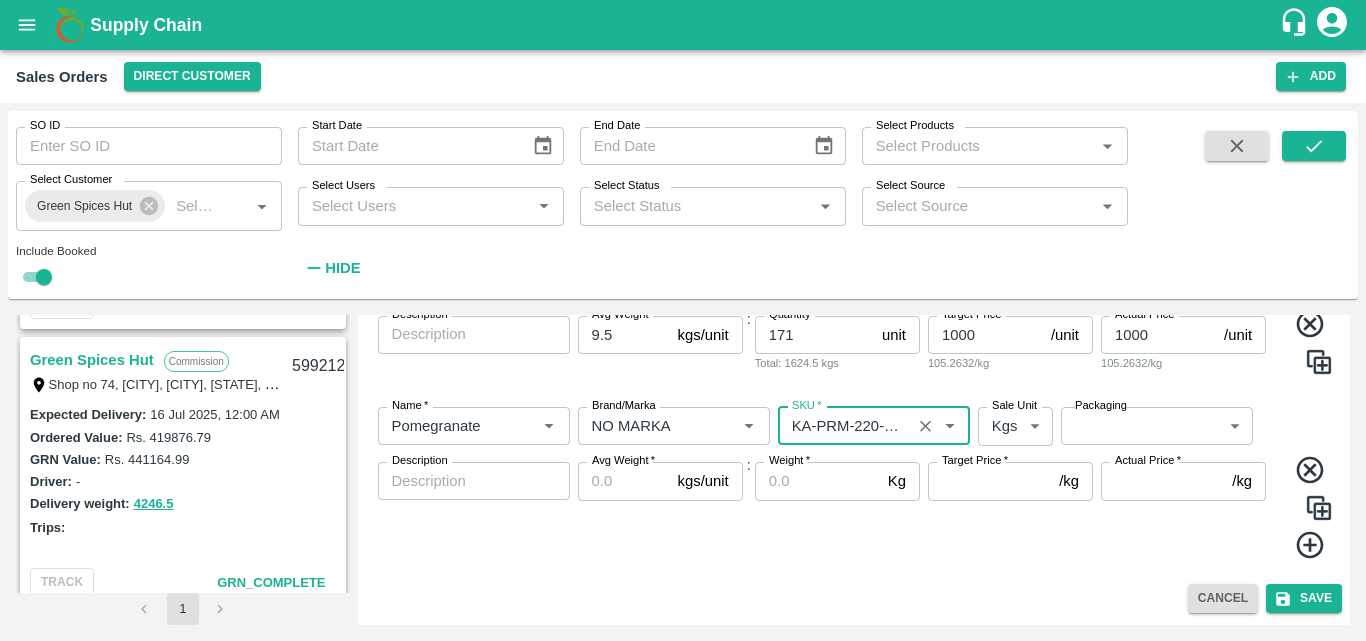 type on "KA-PRM-220-250" 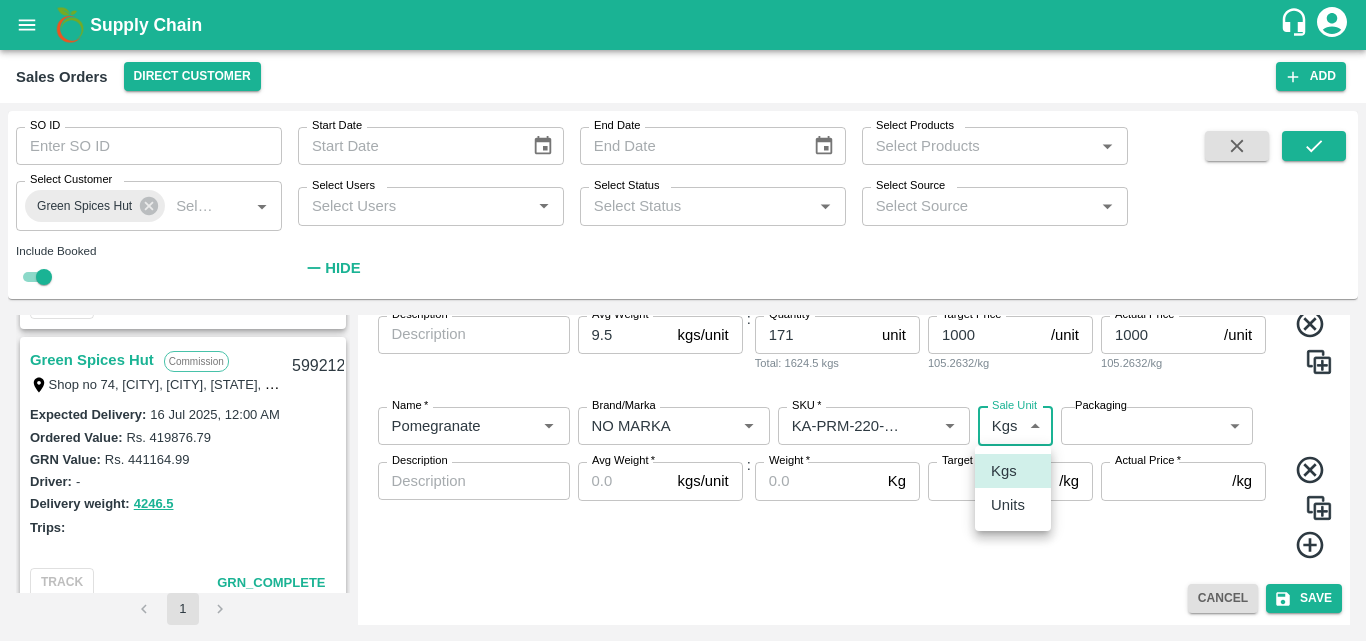 click on "Supply Chain Sales Orders Direct Customer Add SO ID SO ID Start Date Start Date End Date End Date Select Products Select Products   * Select Customer Green Spices Hut Select Customer   * Select Users Select Users   * Select Status Select Status   * Select Source Select Source   * Include Booked Hide Green Spices Hut Commission Shop no 74, [CITY], [CITY], [STATE], [POSTAL_CODE], India [ID] Expected Delivery : [DATE], [TIME] Ordered Value: Rs.   [NUMBER] GRN Value: Rs.   [NUMBER] Driver: [FIRST] - [PHONE] Delivery weight: [NUMBER] Trips: TRACK GRN_Complete Green Spices Hut Commission Shop no 74, [CITY], [CITY], [STATE], [POSTAL_CODE], India [ID] Expected Delivery : [DATE], [TIME] Ordered Value: Rs.   [NUMBER] GRN Value: Rs.   [NUMBER] Driver: [FIRST] - [PHONE] Delivery weight: [NUMBER] Trips: TRACK GRN_Complete Green Spices Hut Commission [ID] Expected Delivery : [DATE], [TIME] Ordered Value: Rs.   [NUMBER]" at bounding box center [683, 320] 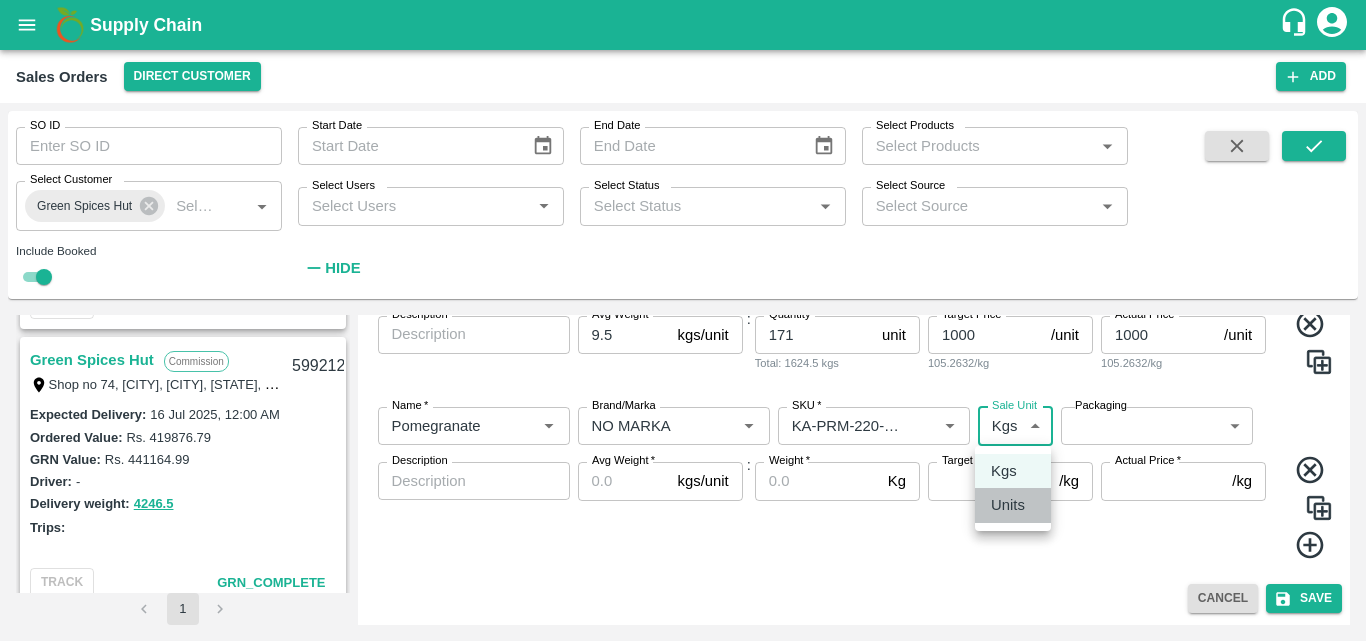 click on "Units" at bounding box center [1008, 505] 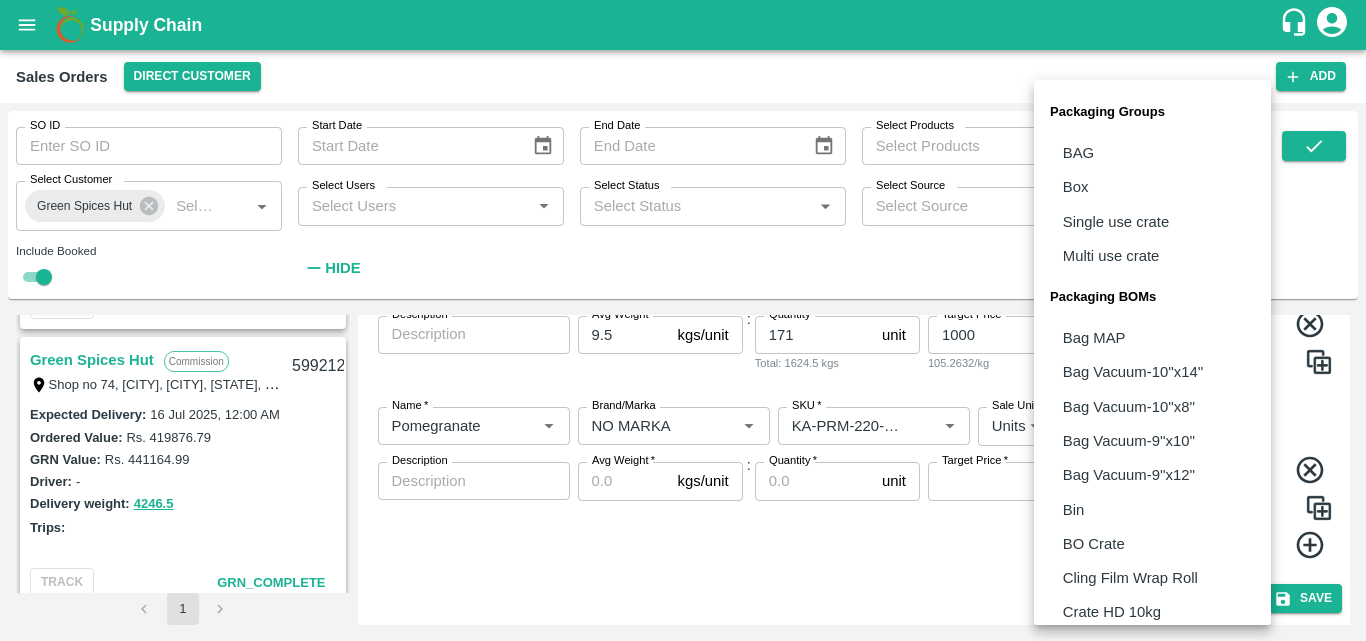click on "Supply Chain Sales Orders Direct Customer Add SO ID SO ID Start Date Start Date End Date End Date Select Products Select Products   * Select Customer Green Spices Hut Select Customer   * Select Users Select Users   * Select Status Select Status   * Select Source Select Source   * Include Booked Hide Green Spices Hut Commission Shop no 74, [CITY], [CITY], [STATE], [POSTAL_CODE], India [ID] Expected Delivery : [DATE], [TIME] Ordered Value: Rs.   [NUMBER] GRN Value: Rs.   [NUMBER] Driver: [FIRST] - [PHONE] Delivery weight: [NUMBER] Trips: TRACK GRN_Complete Green Spices Hut Commission Shop no 74, [CITY], [CITY], [STATE], [POSTAL_CODE], India [ID] Expected Delivery : [DATE], [TIME] Ordered Value: Rs.   [NUMBER] GRN Value: Rs.   [NUMBER] Driver: [FIRST] - [PHONE] Delivery weight: [NUMBER] Trips: TRACK GRN_Complete Green Spices Hut Commission [ID] Expected Delivery : [DATE], [TIME] Ordered Value: Rs.   [NUMBER]" at bounding box center [683, 320] 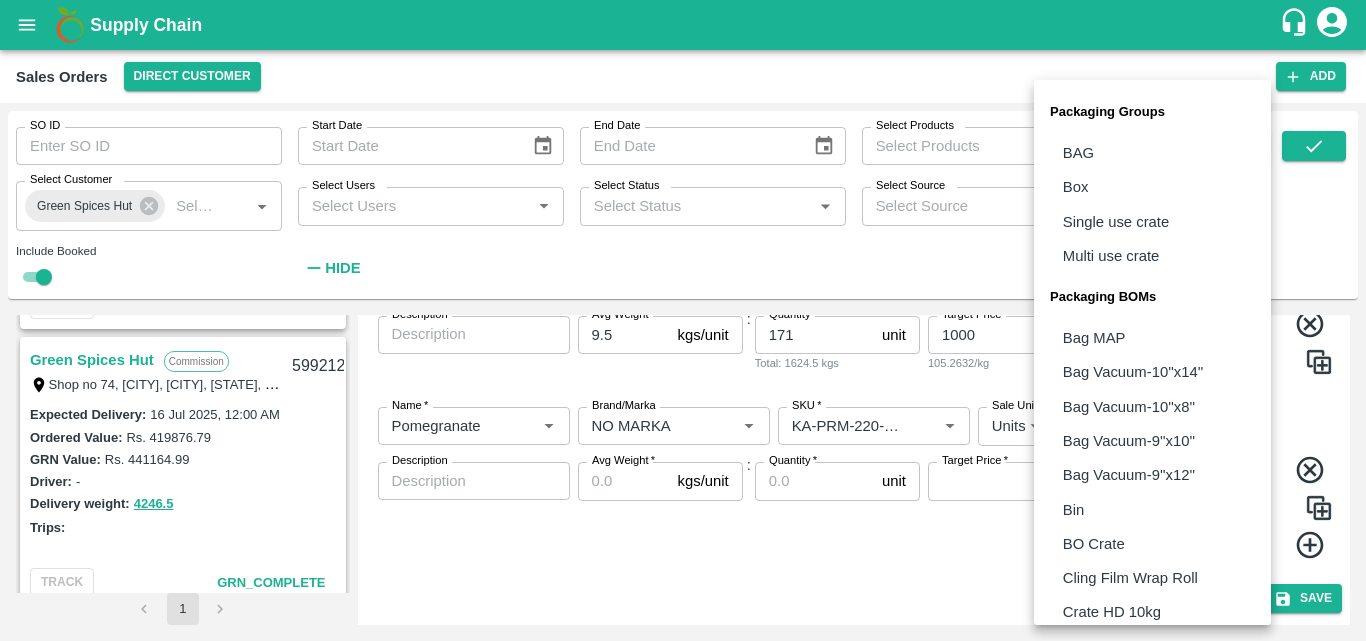 scroll, scrollTop: 561, scrollLeft: 0, axis: vertical 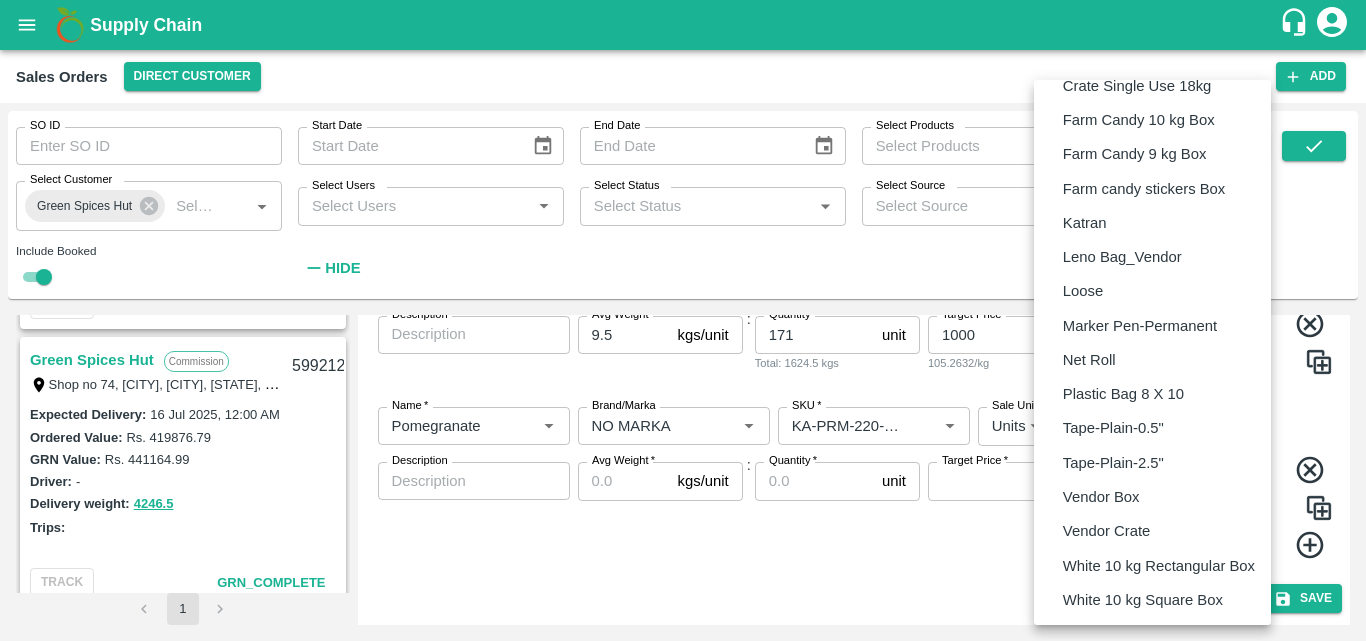 type 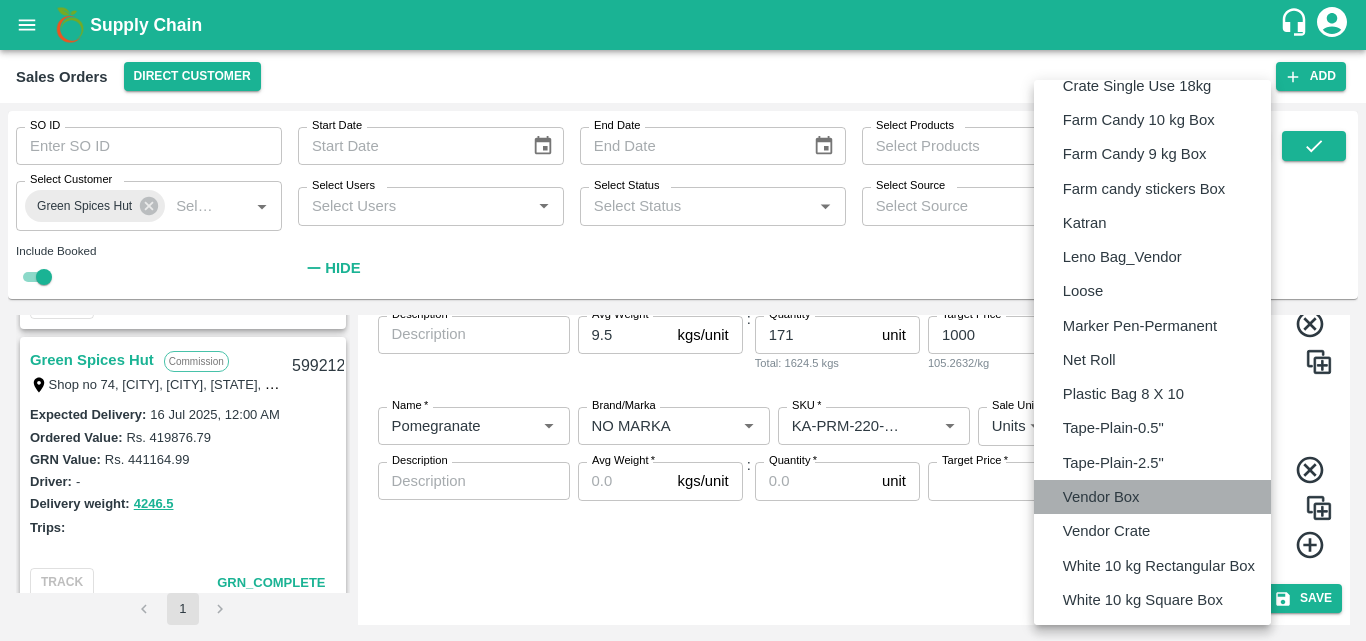 drag, startPoint x: 1107, startPoint y: 503, endPoint x: 573, endPoint y: 556, distance: 536.6237 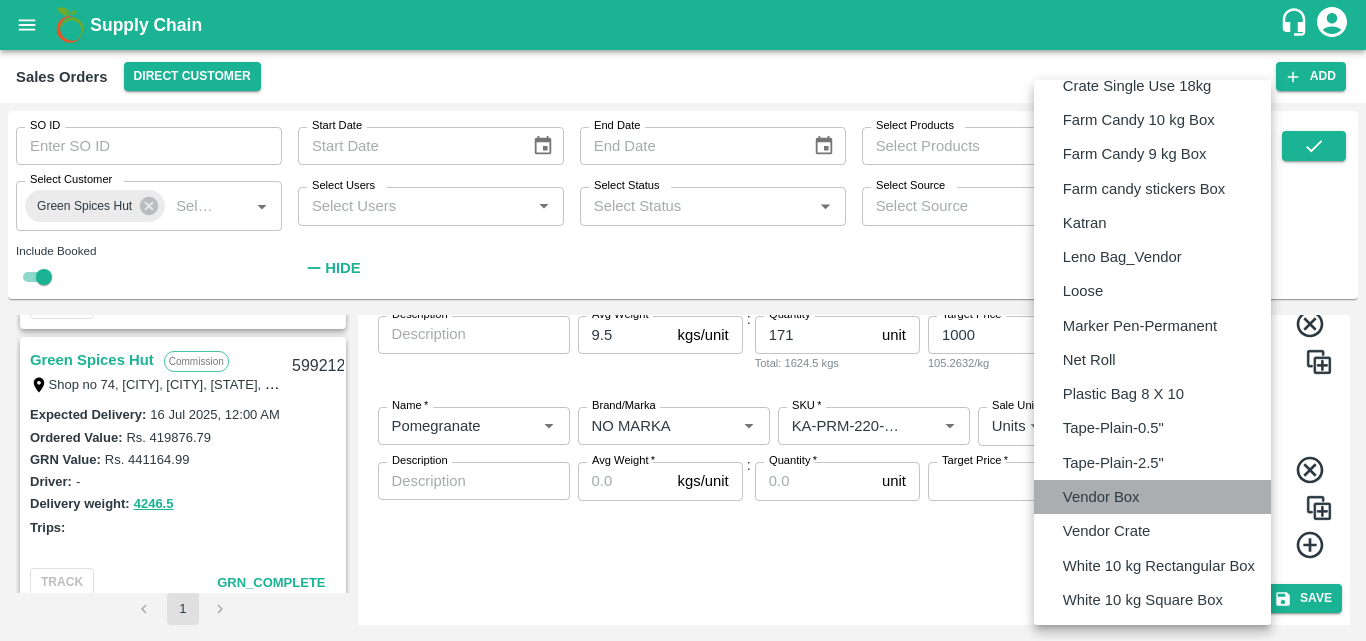 click on "Packaging Groups BAG Box Single use crate Multi use crate Packaging BOMs Bag MAP Bag Vacuum-10''x14'' Bag Vacuum-10''x8'' Bag Vacuum-9''x10'' Bag Vacuum-9''x12'' Bin BO Crate Cling Film Wrap Roll Crate HD 10kg Crate Single Use 18kg Farm Candy 10 kg Box Farm Candy 9 kg Box Farm candy stickers Box Katran Leno Bag_Vendor Loose Marker Pen-Permanent Net Roll Plastic Bag 8 X 10 Tape-Plain-0.5" Tape-Plain-2.5" Vendor Box Vendor Crate White 10 kg Rectangular Box White 10 kg Square Box" at bounding box center (683, 320) 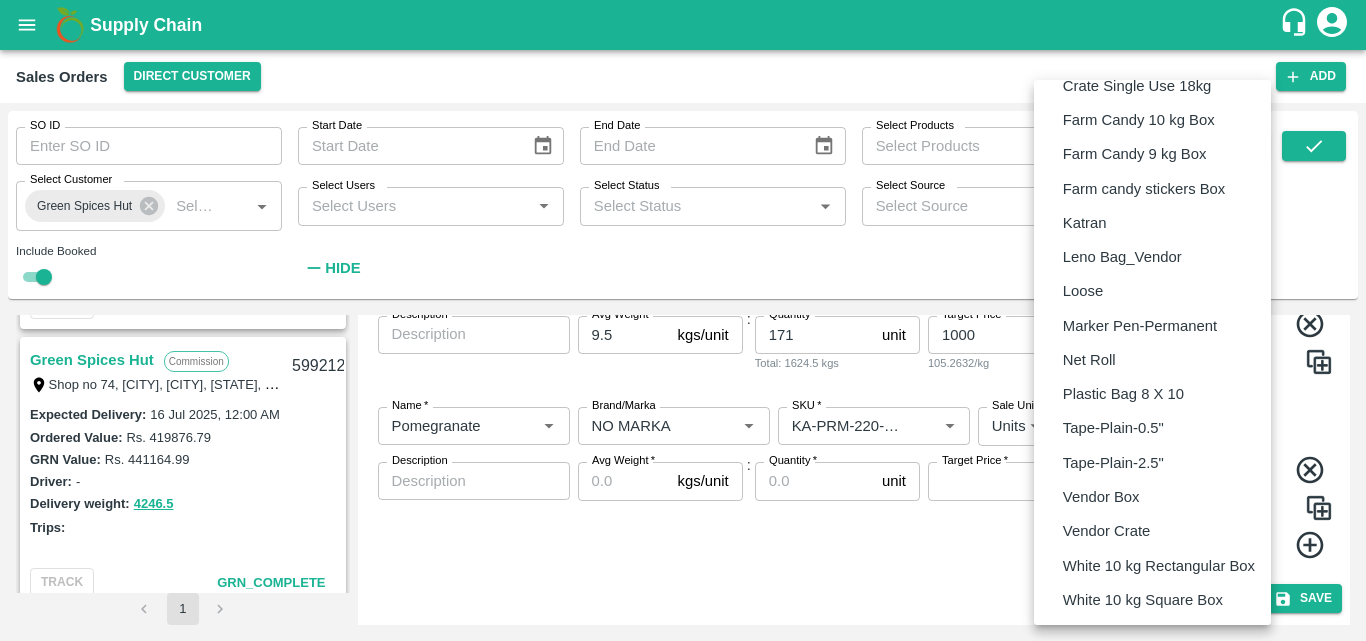 click at bounding box center [683, 320] 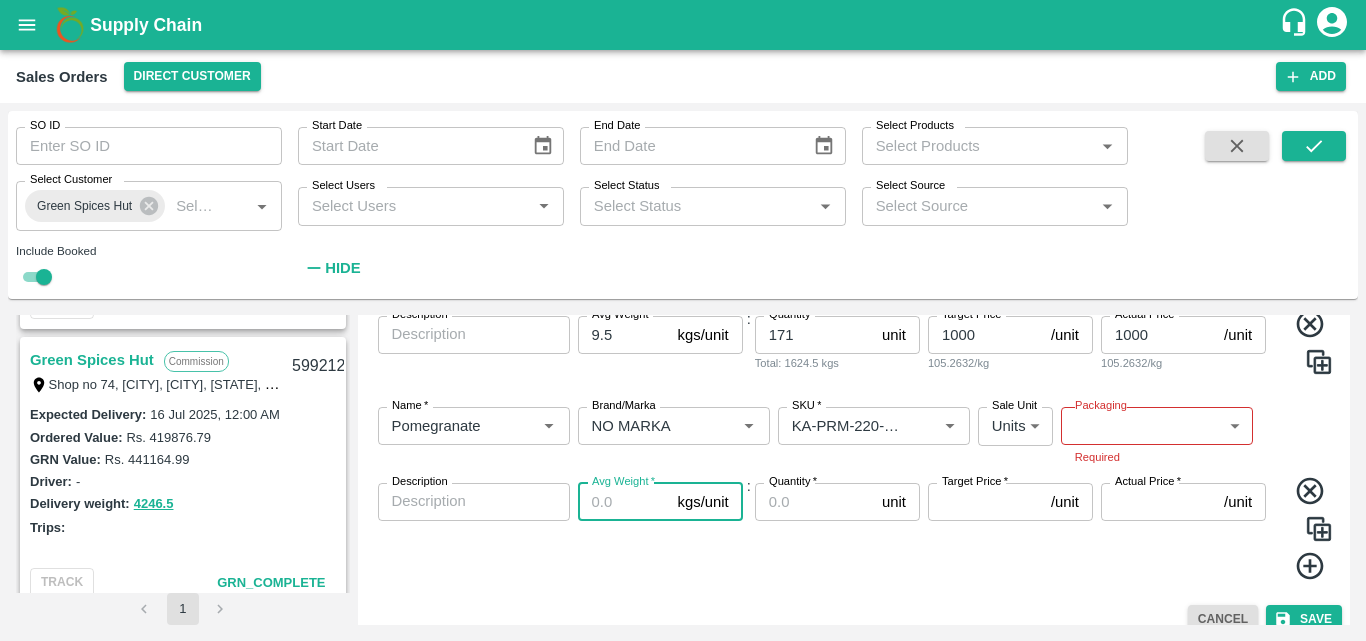 click on "Avg Weight   * kgs/unit Avg Weight" at bounding box center [660, 532] 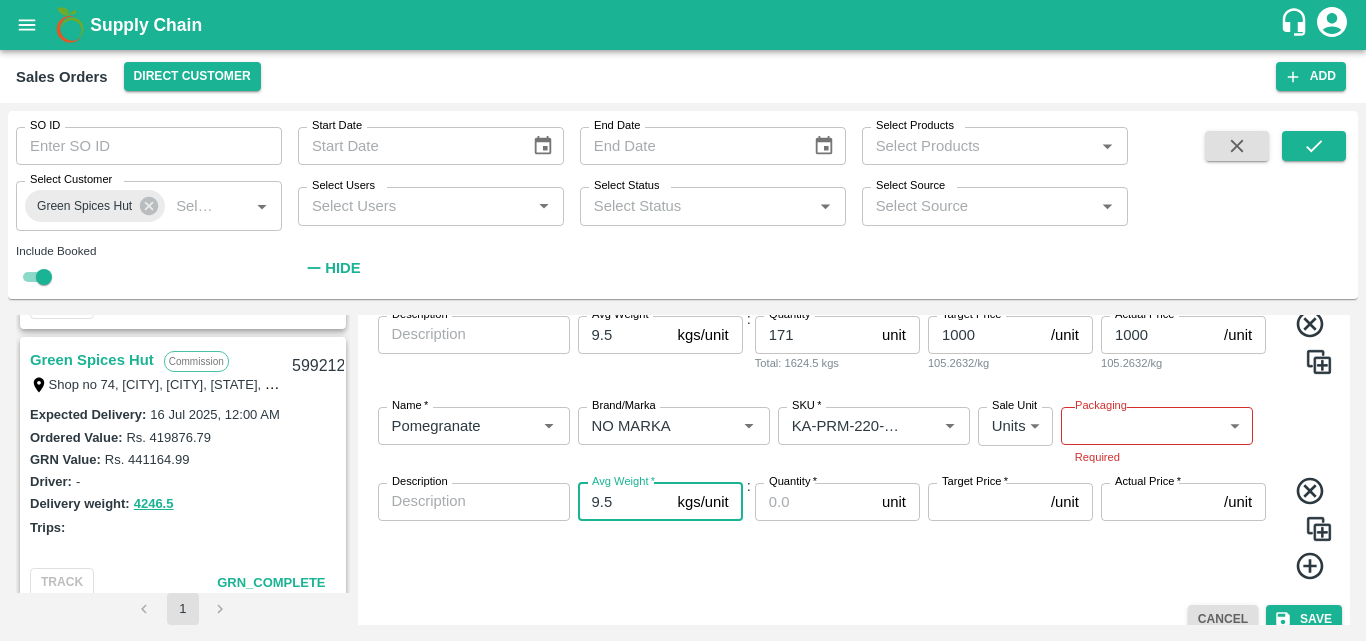 type on "9.5" 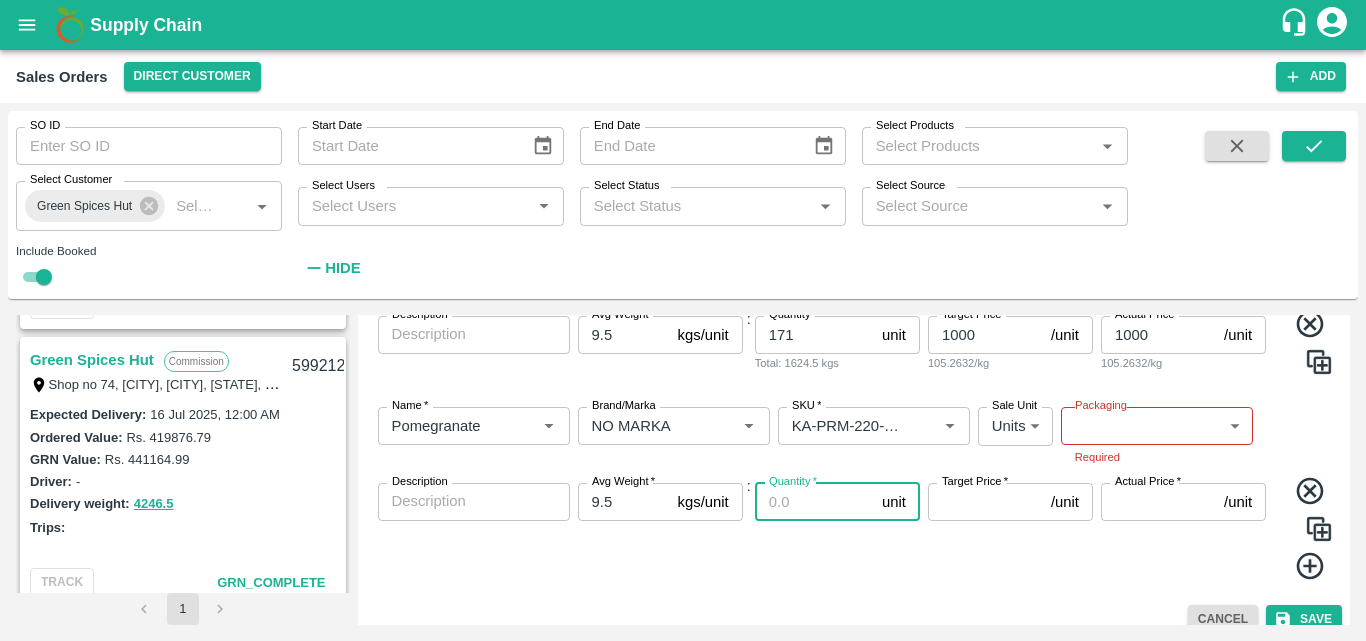 click on "Quantity   *" at bounding box center [814, 502] 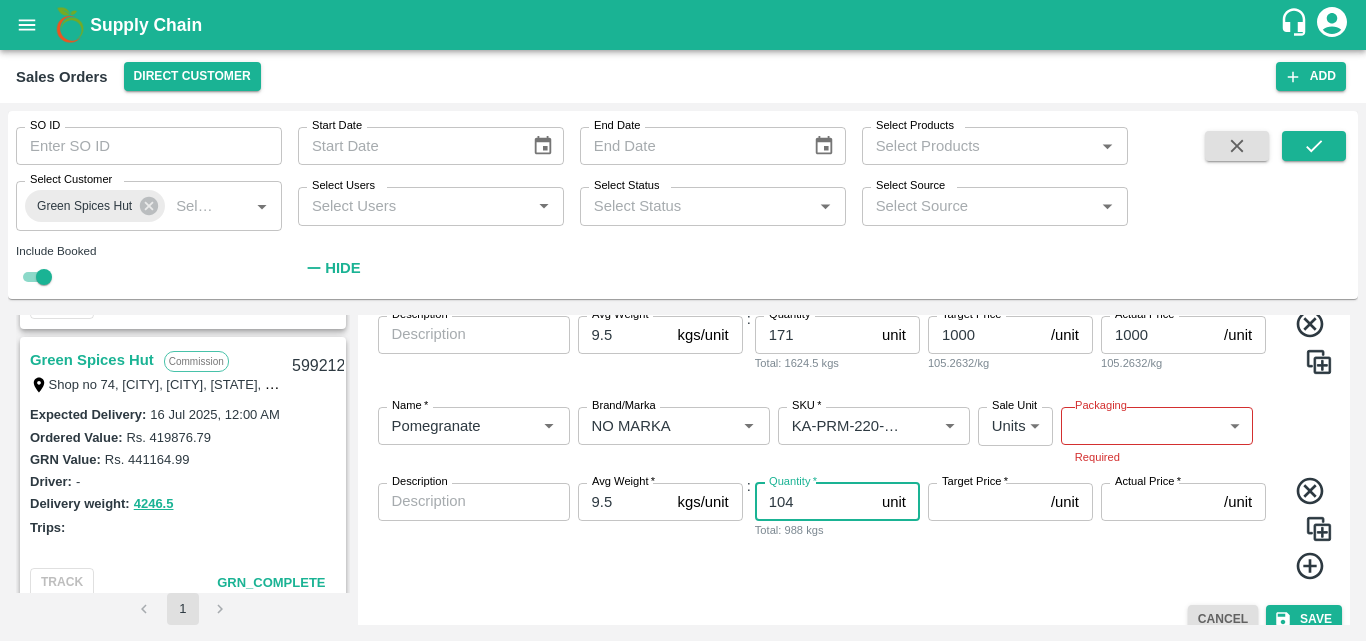 type on "104" 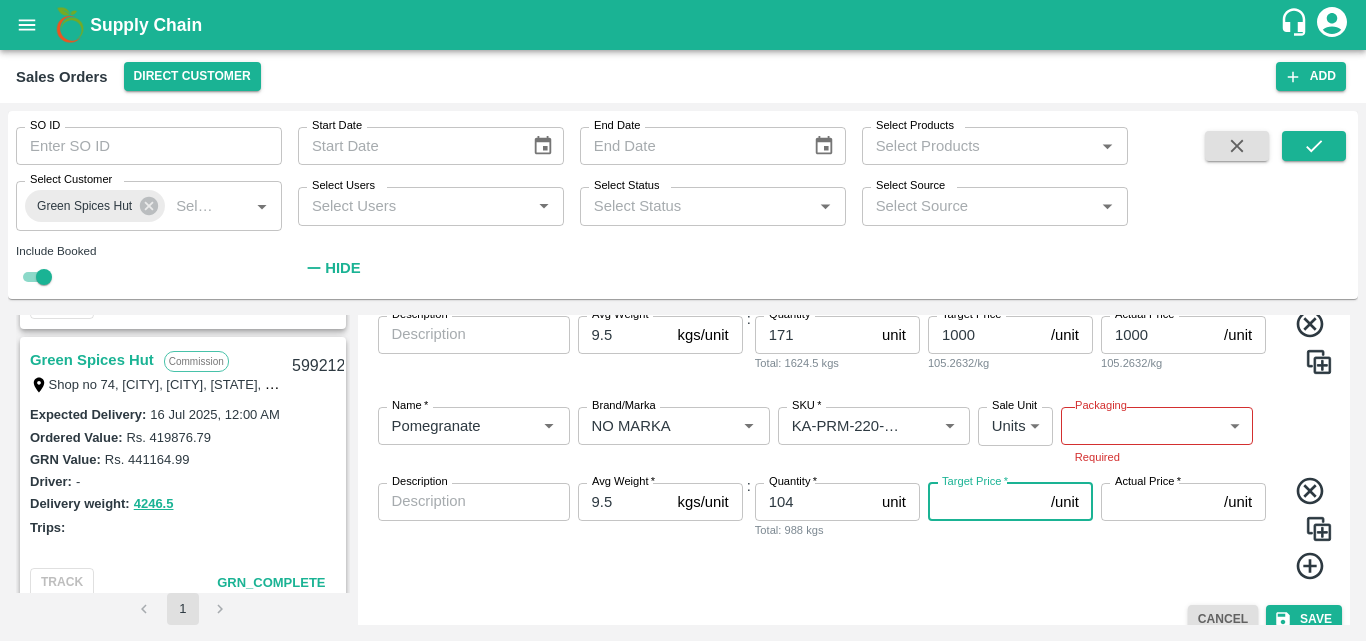 click on "Target Price   *" at bounding box center (985, 502) 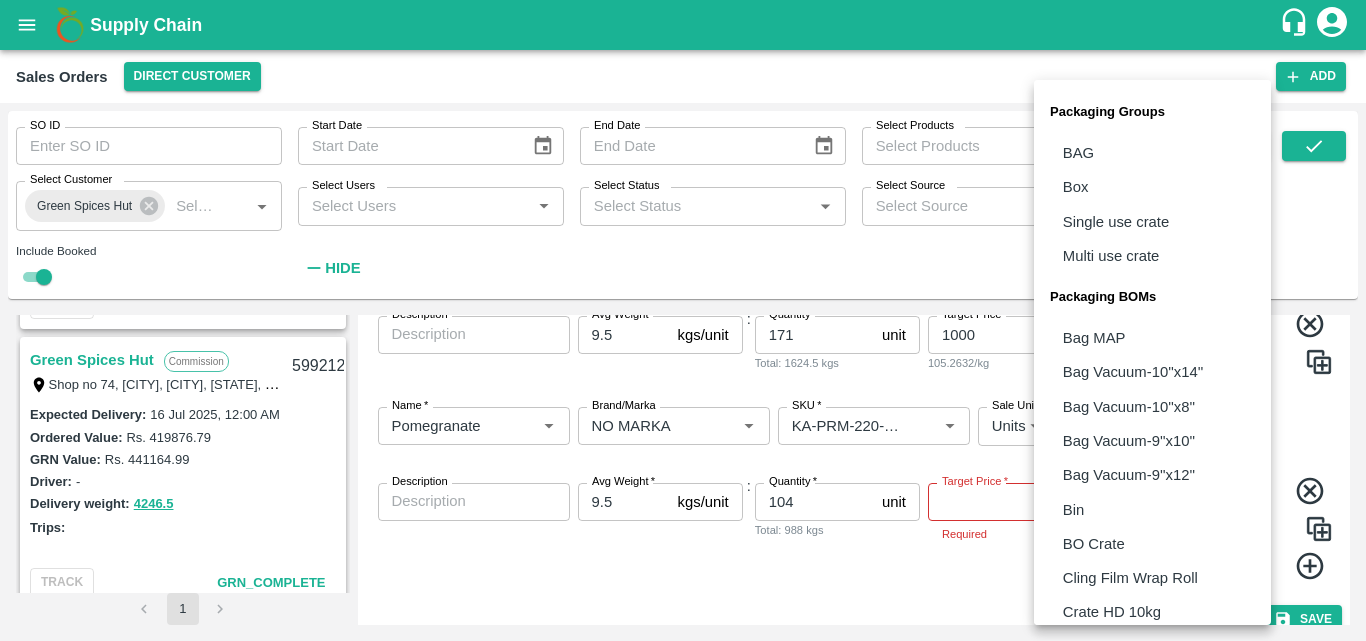 click on "Supply Chain Sales Orders Direct Customer Add SO ID SO ID Start Date Start Date End Date End Date Select Products Select Products   * Select Customer Green Spices Hut Select Customer   * Select Users Select Users   * Select Status Select Status   * Select Source Select Source   * Include Booked Hide Green Spices Hut Commission Shop no 74, [CITY], [CITY], [STATE], [POSTAL_CODE], India [ID] Expected Delivery : [DATE], [TIME] Ordered Value: Rs.   [NUMBER] GRN Value: Rs.   [NUMBER] Driver: [FIRST] - [PHONE] Delivery weight: [NUMBER] Trips: TRACK GRN_Complete Green Spices Hut Commission Shop no 74, [CITY], [CITY], [STATE], [POSTAL_CODE], India [ID] Expected Delivery : [DATE], [TIME] Ordered Value: Rs.   [NUMBER] GRN Value: Rs.   [NUMBER] Driver: [FIRST] - [PHONE] Delivery weight: [NUMBER] Trips: TRACK GRN_Complete Green Spices Hut Commission [ID] Expected Delivery : [DATE], [TIME] Ordered Value: Rs.   [NUMBER]" at bounding box center (683, 320) 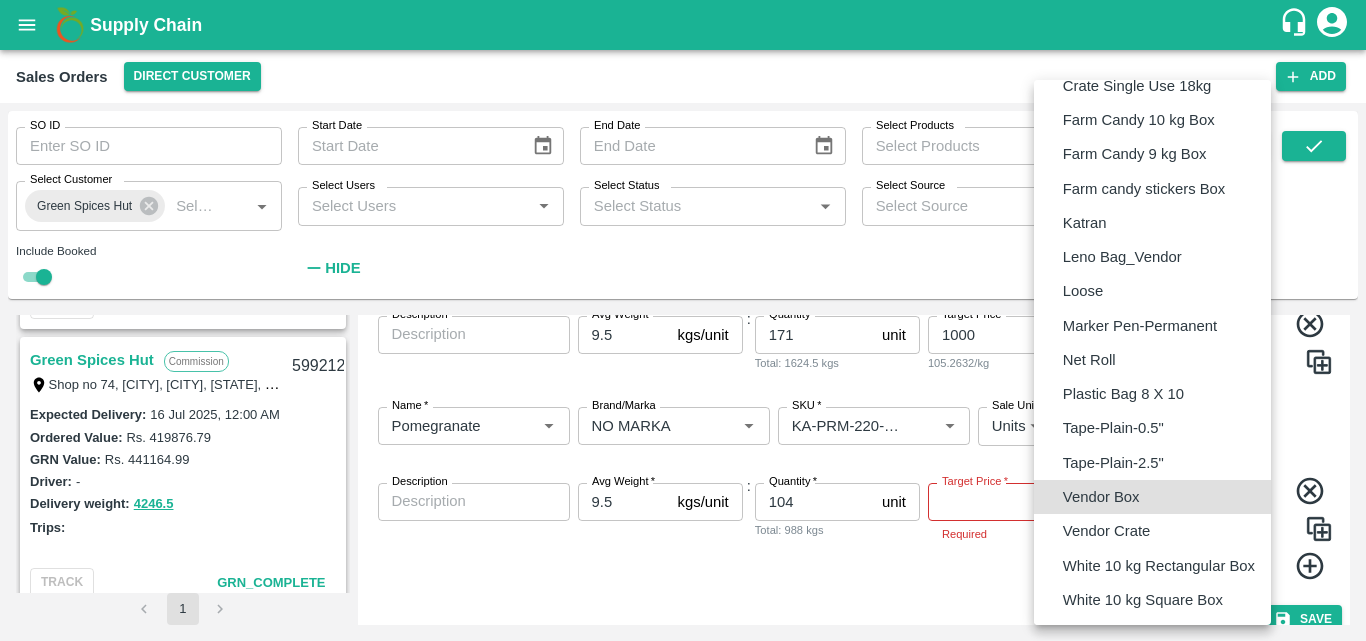 type 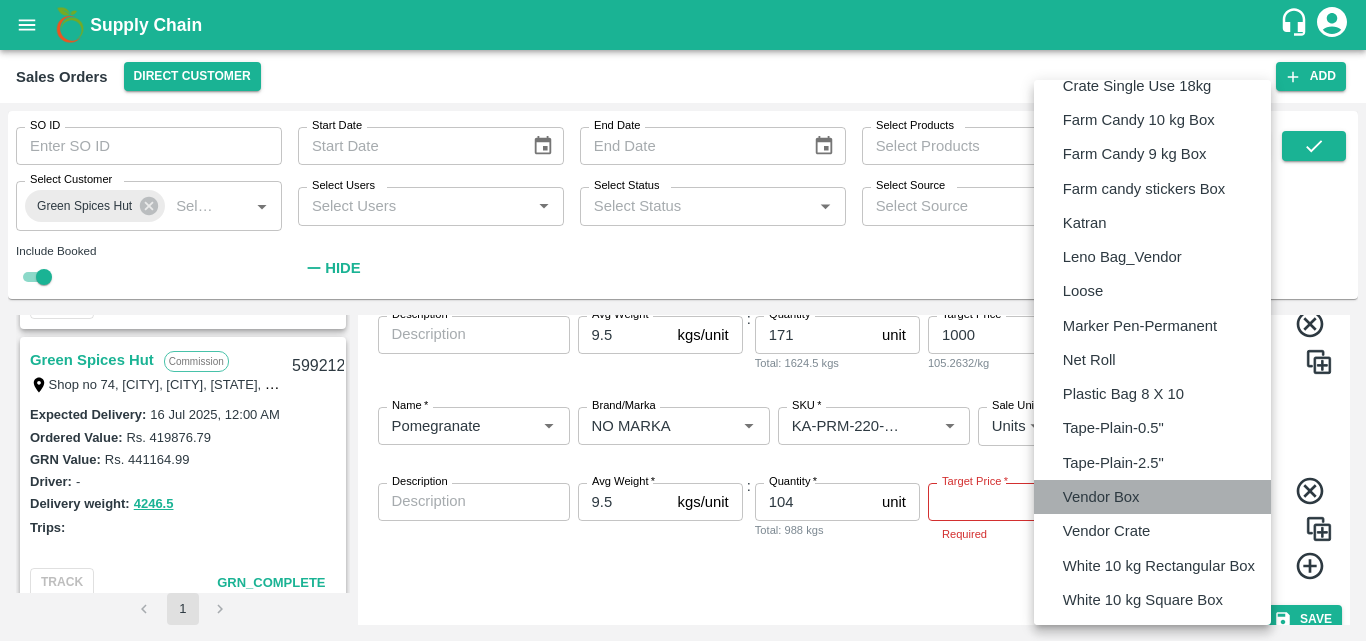 click on "Vendor Box" at bounding box center (1152, 497) 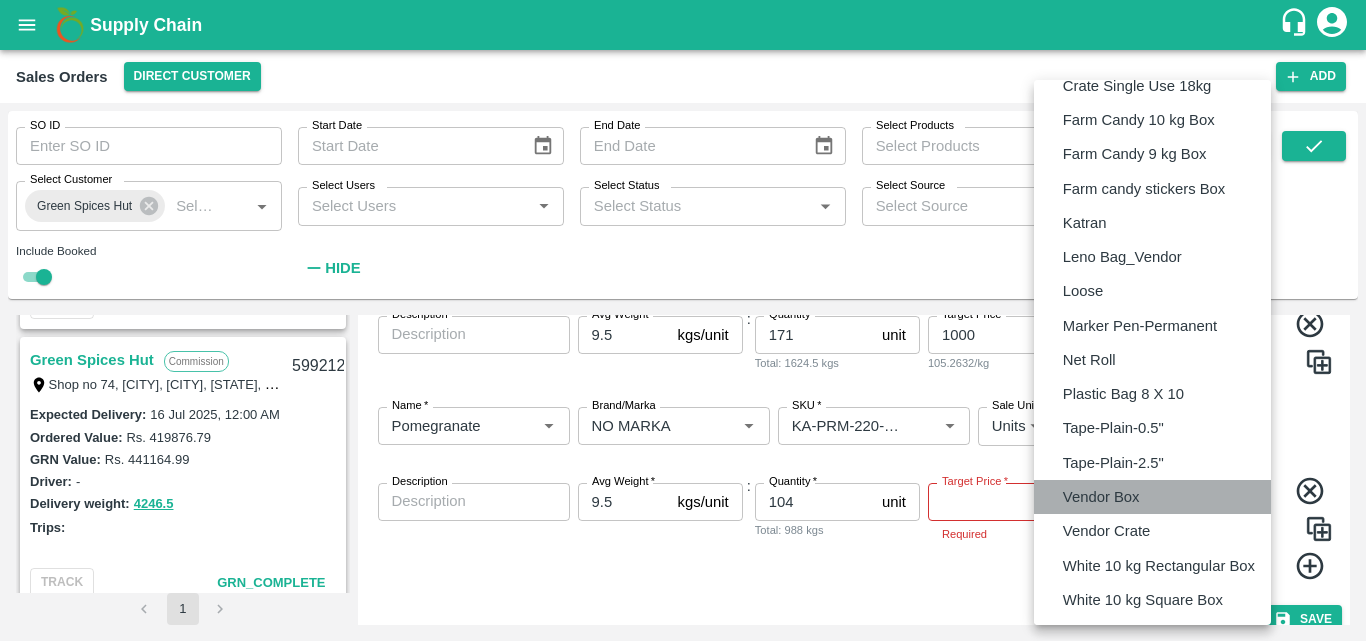 type on "BOM/276" 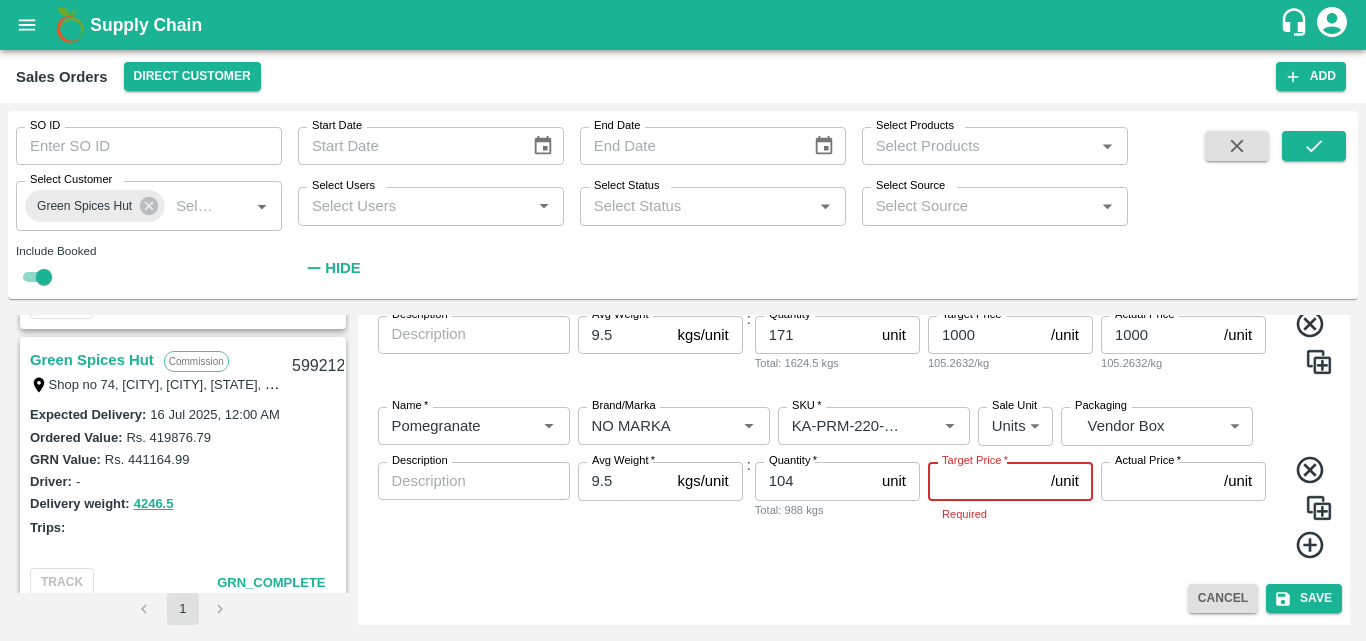 click on "Target Price   *" at bounding box center [985, 481] 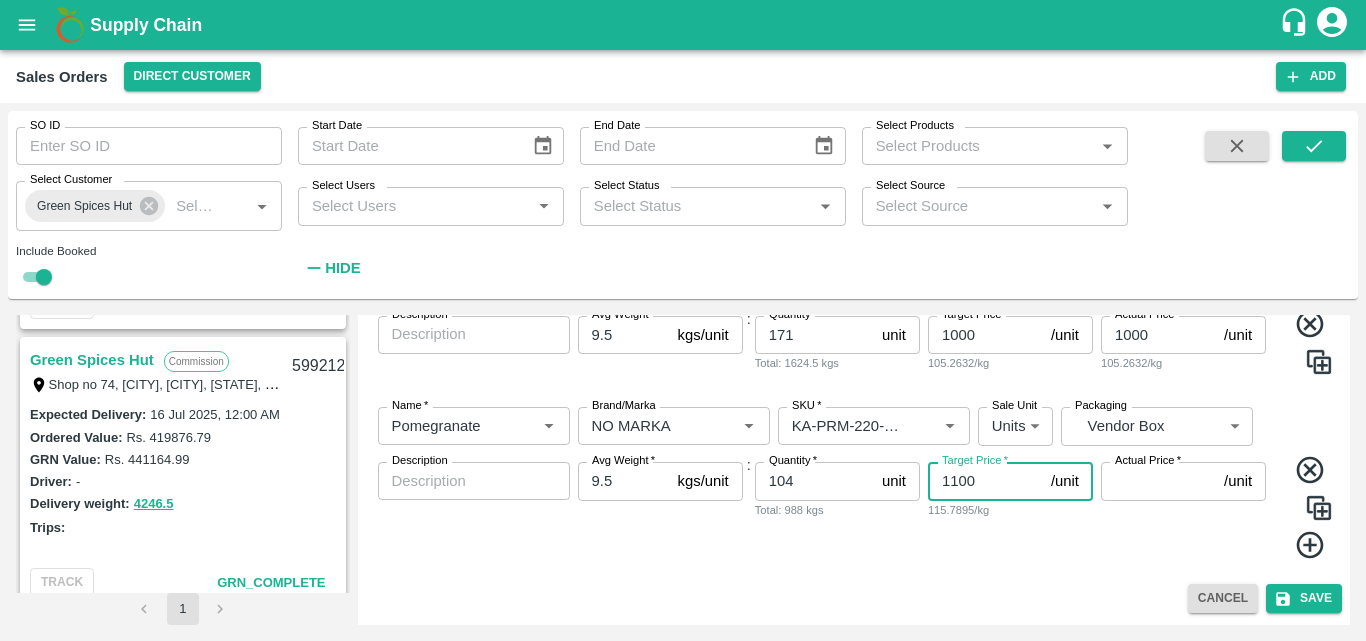 type on "1100" 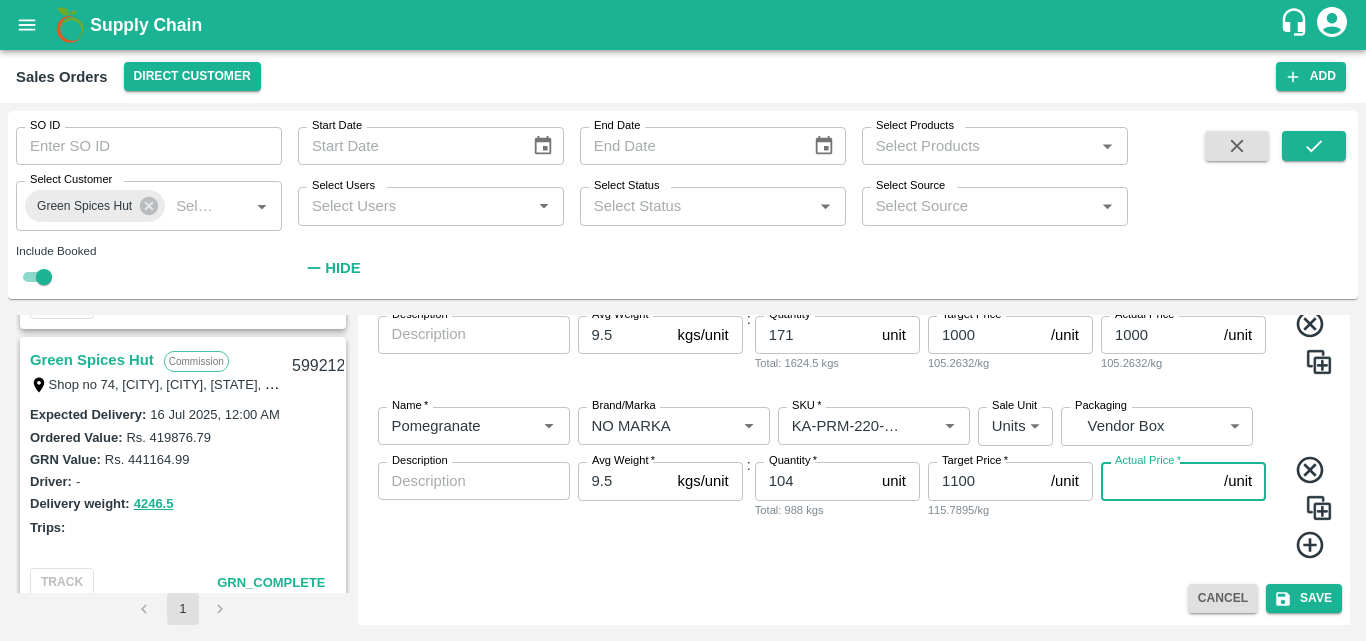 click on "Actual Price   *" at bounding box center [1158, 481] 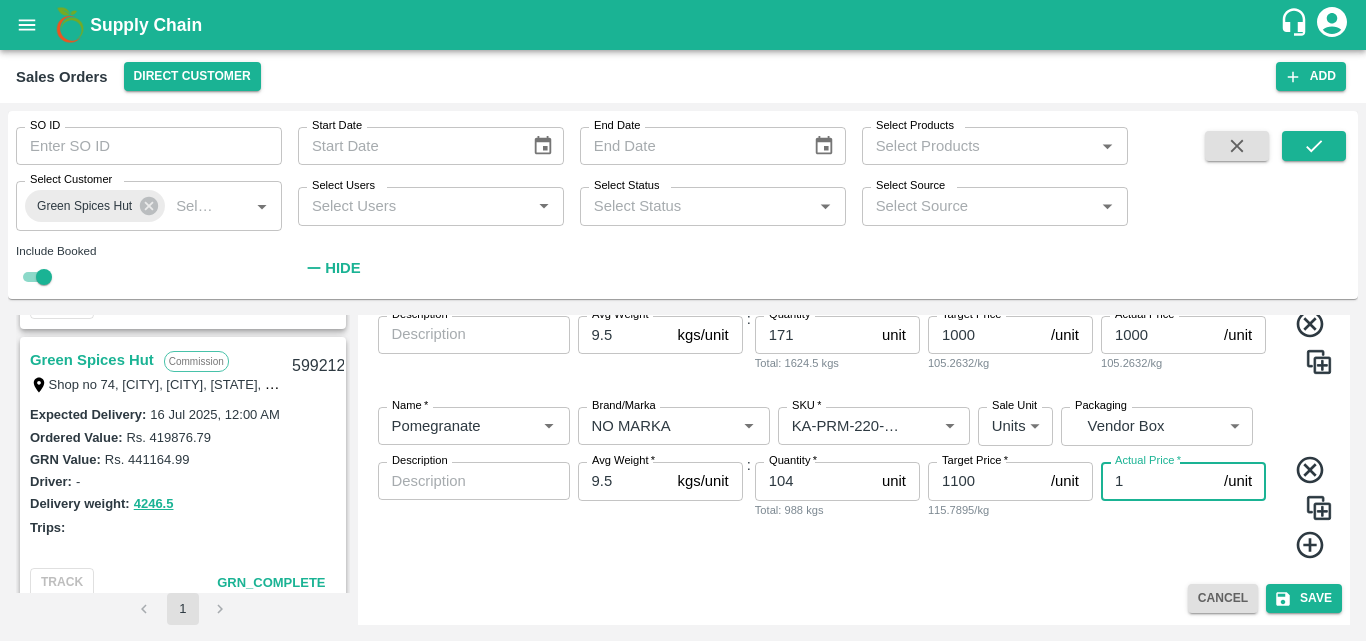 type on "11" 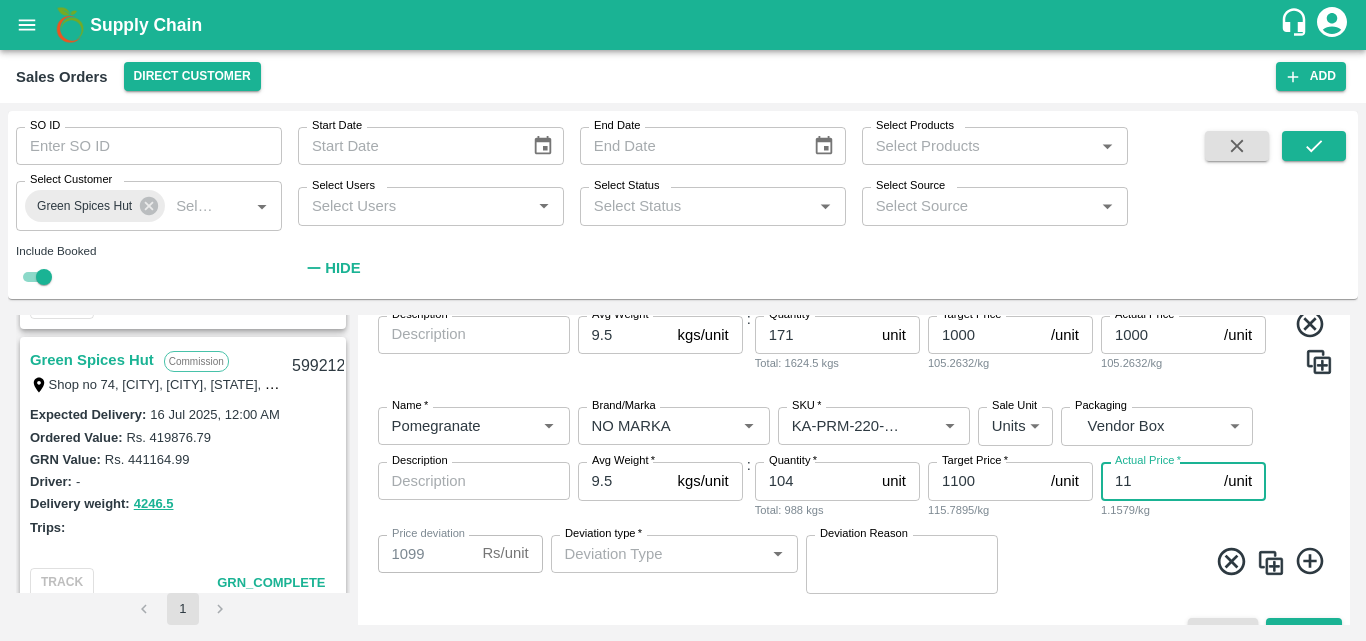 type on "1089" 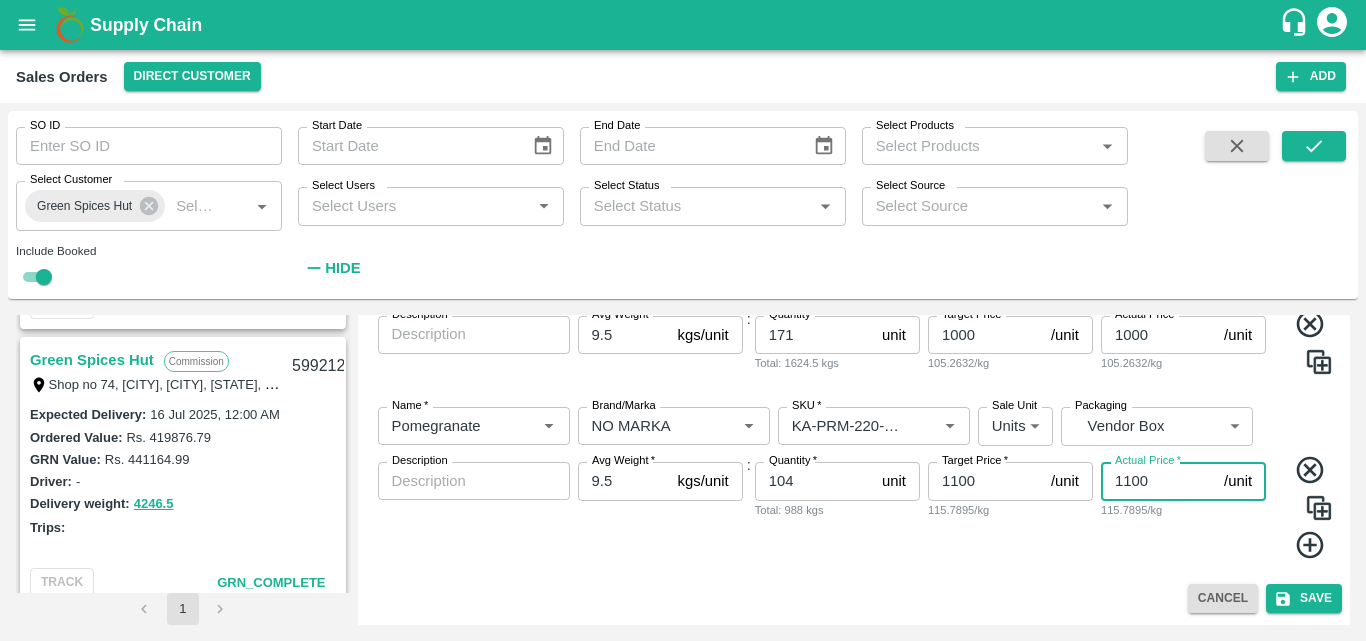 type on "1100" 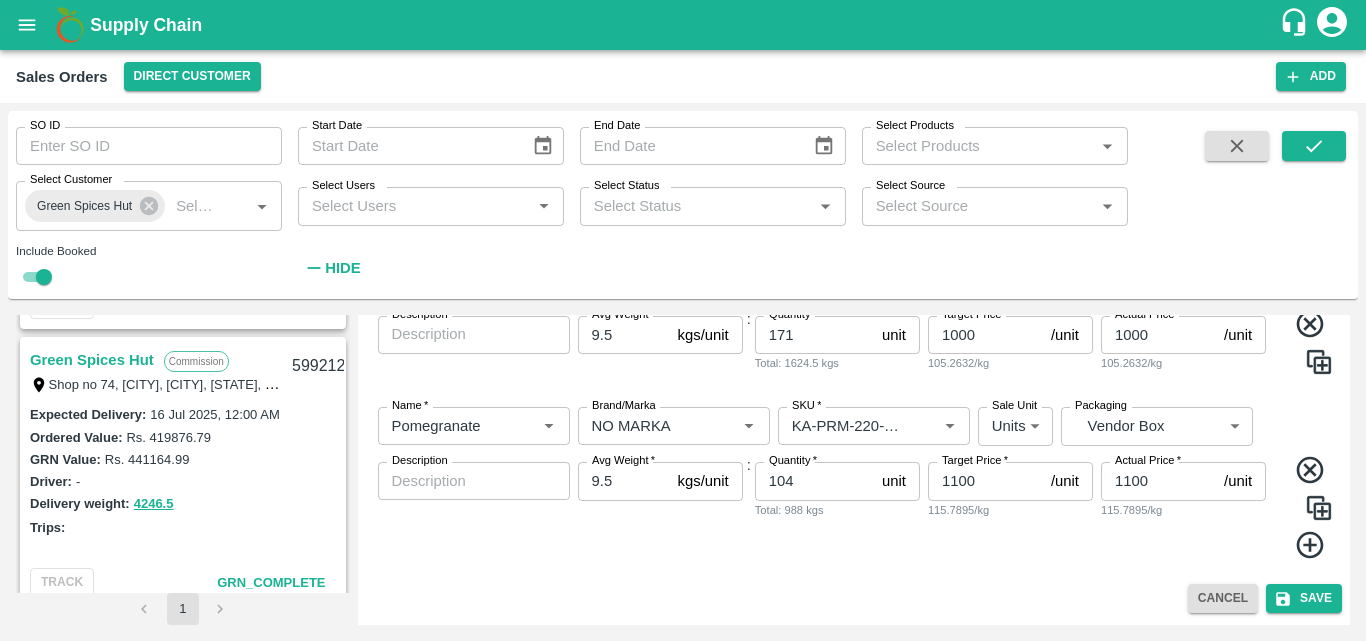 click 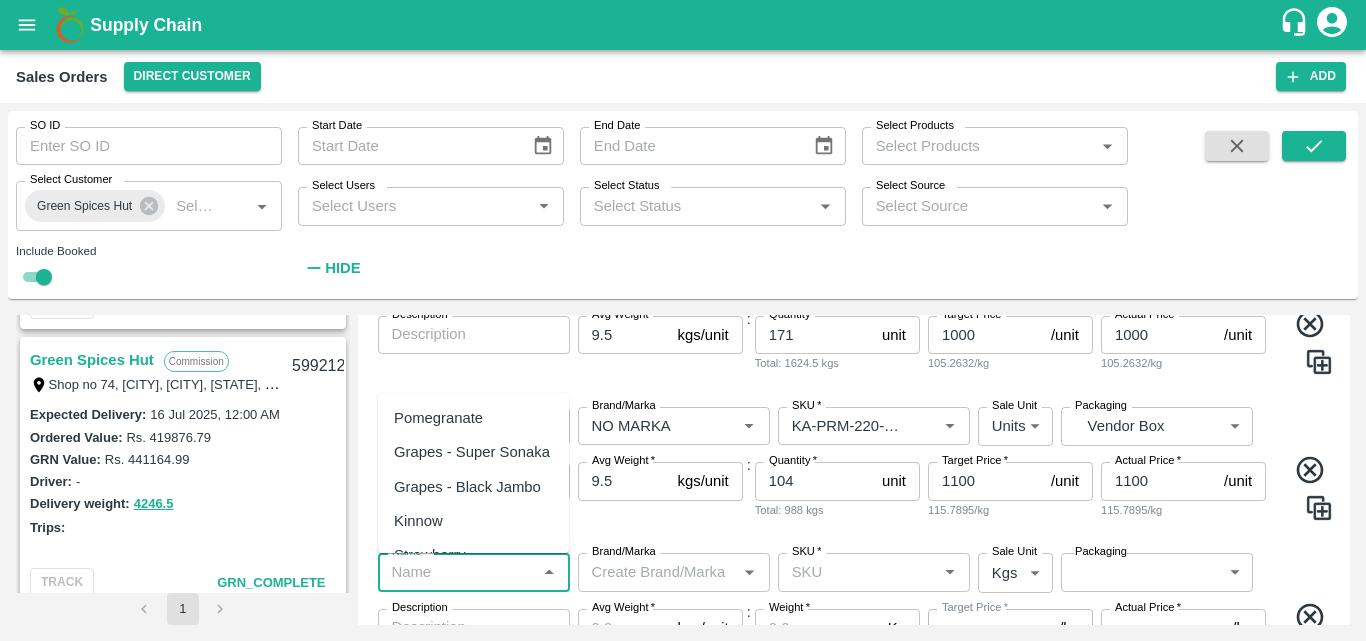 click on "Name   *" at bounding box center [457, 572] 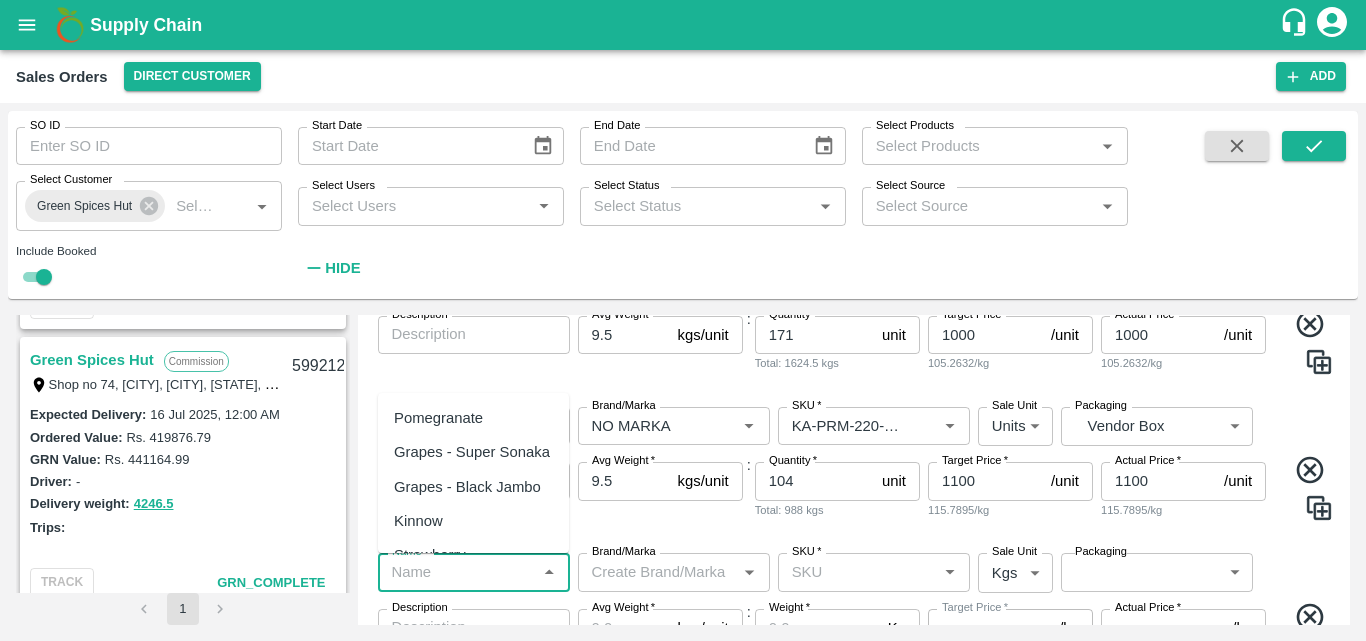 click on "Pomegranate" at bounding box center [438, 418] 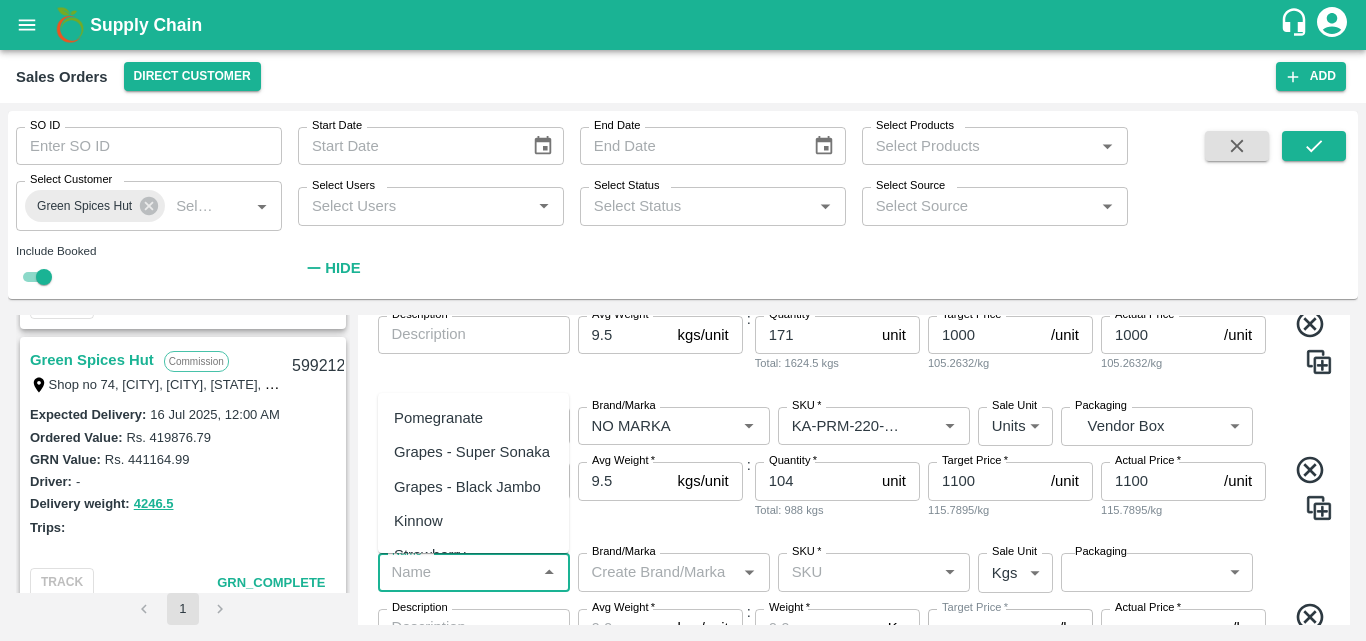 type on "Pomegranate" 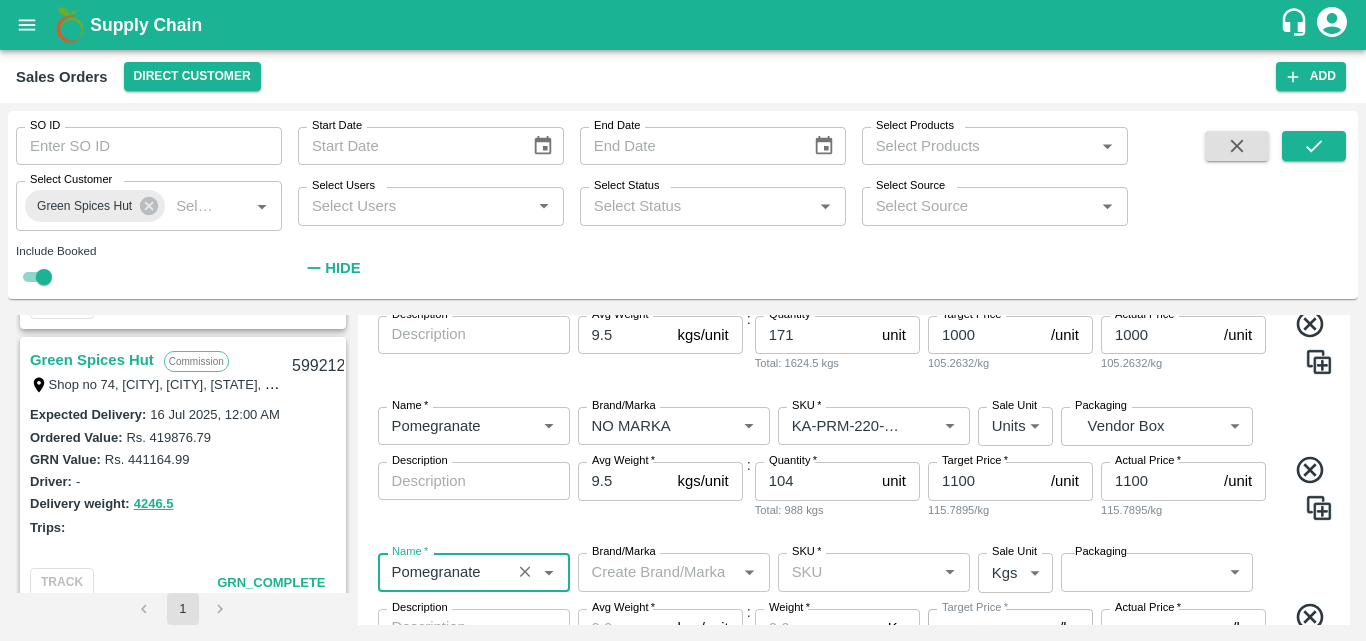 click on "Brand/Marka" at bounding box center (657, 572) 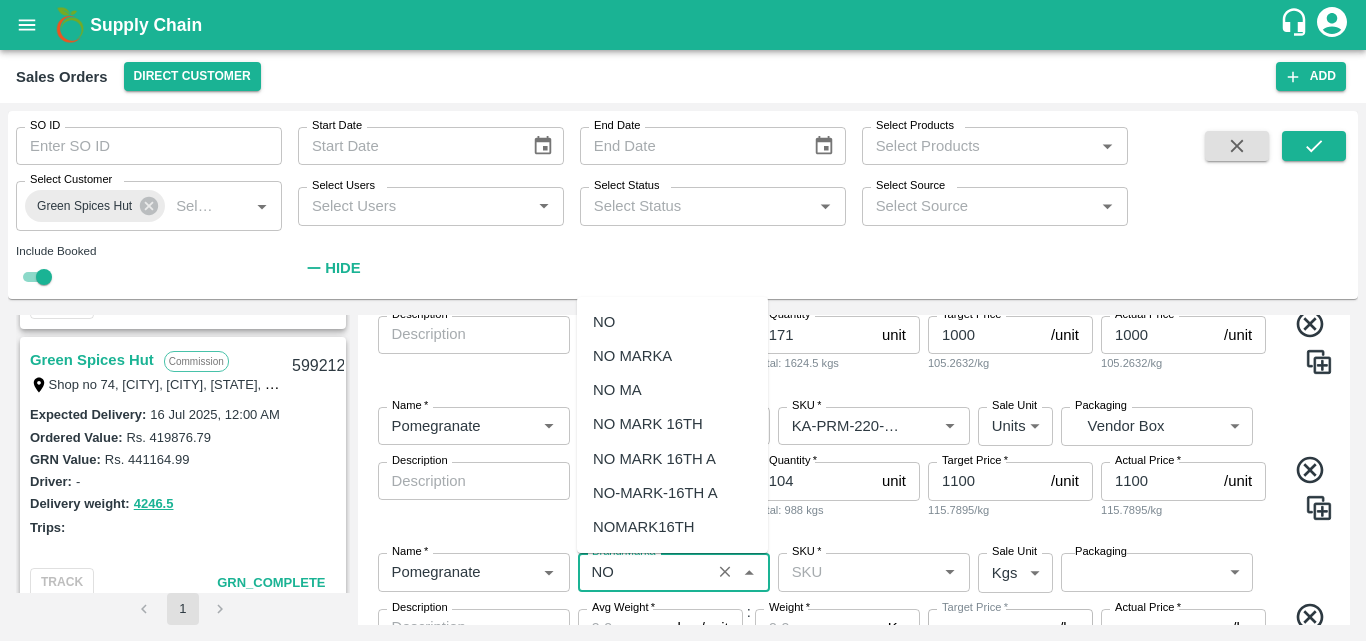 click on "NO MARKA" at bounding box center [672, 356] 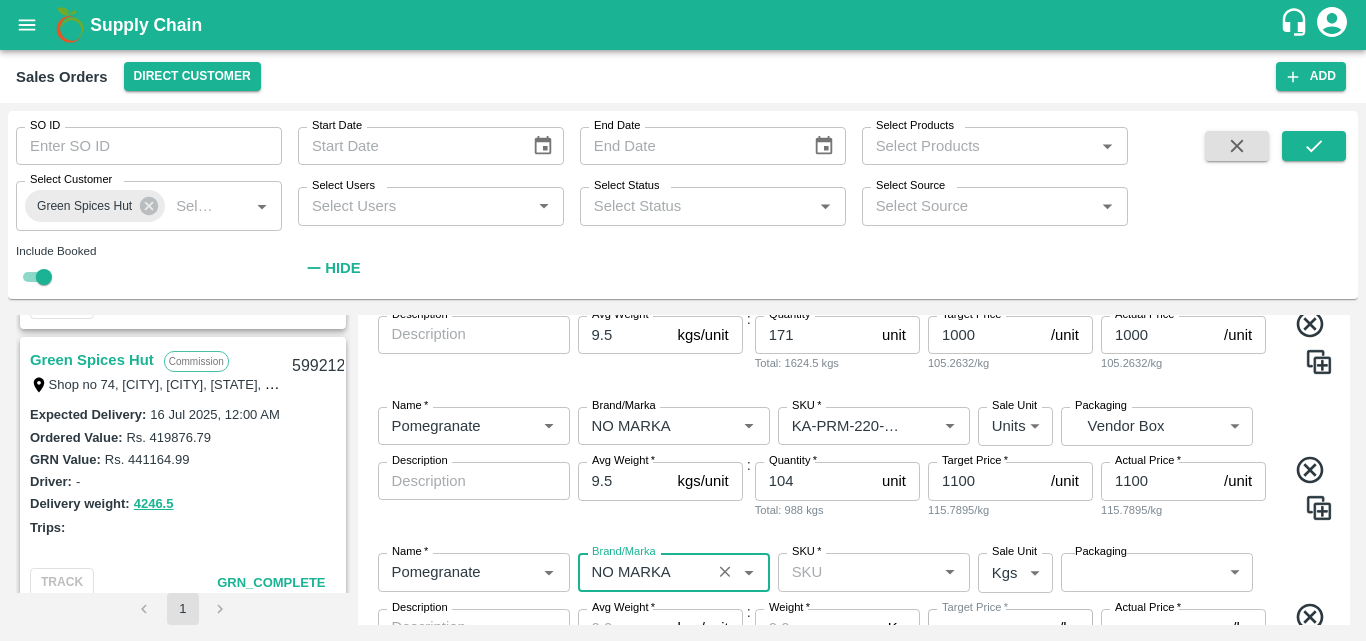 type on "NO MARKA" 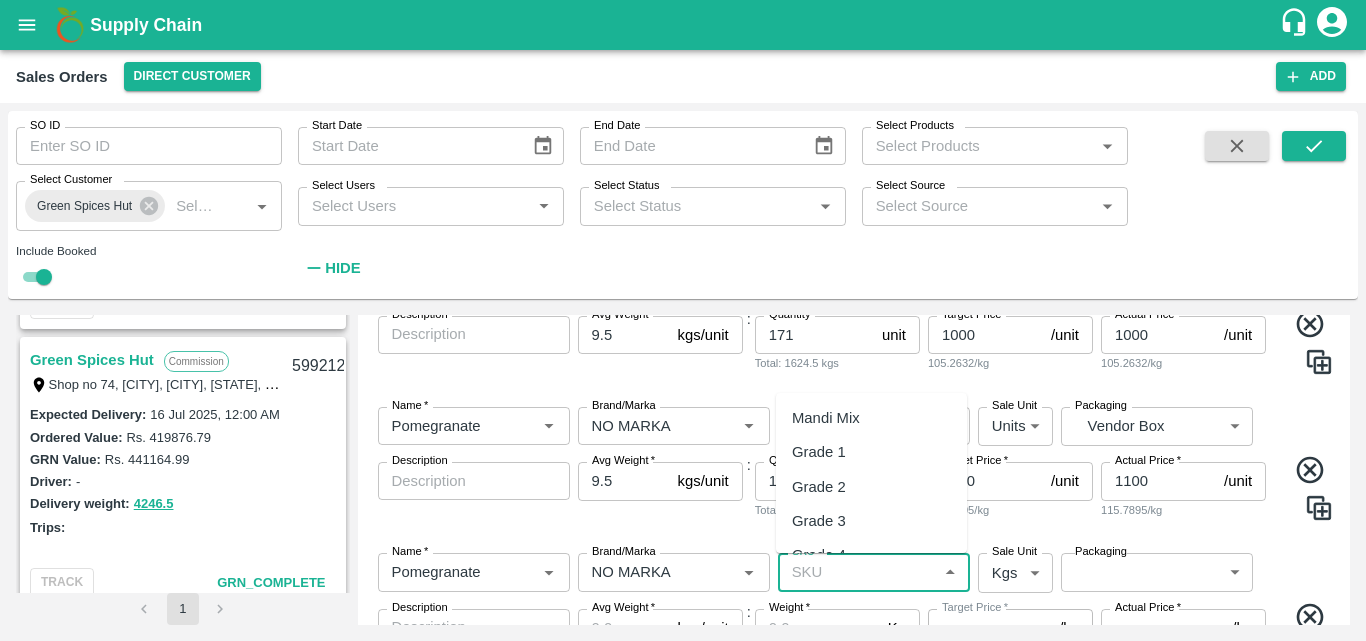 click on "SKU   *" at bounding box center [857, 572] 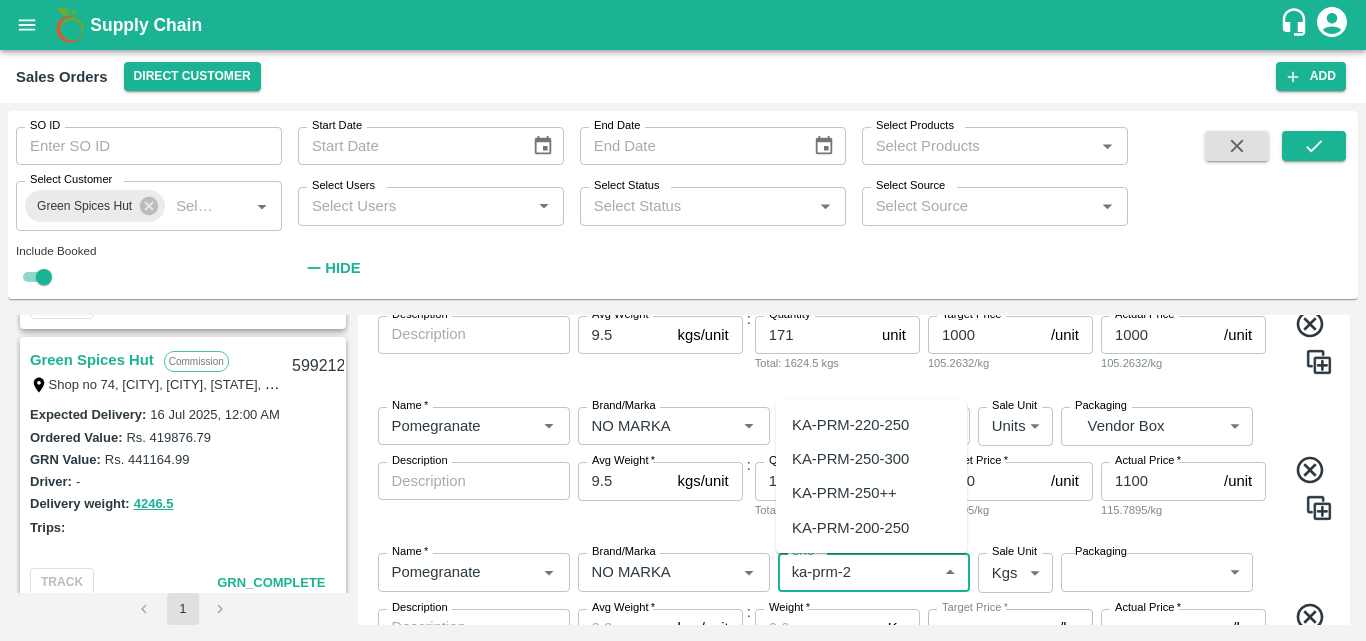 click on "KA-PRM-250-300" at bounding box center [850, 459] 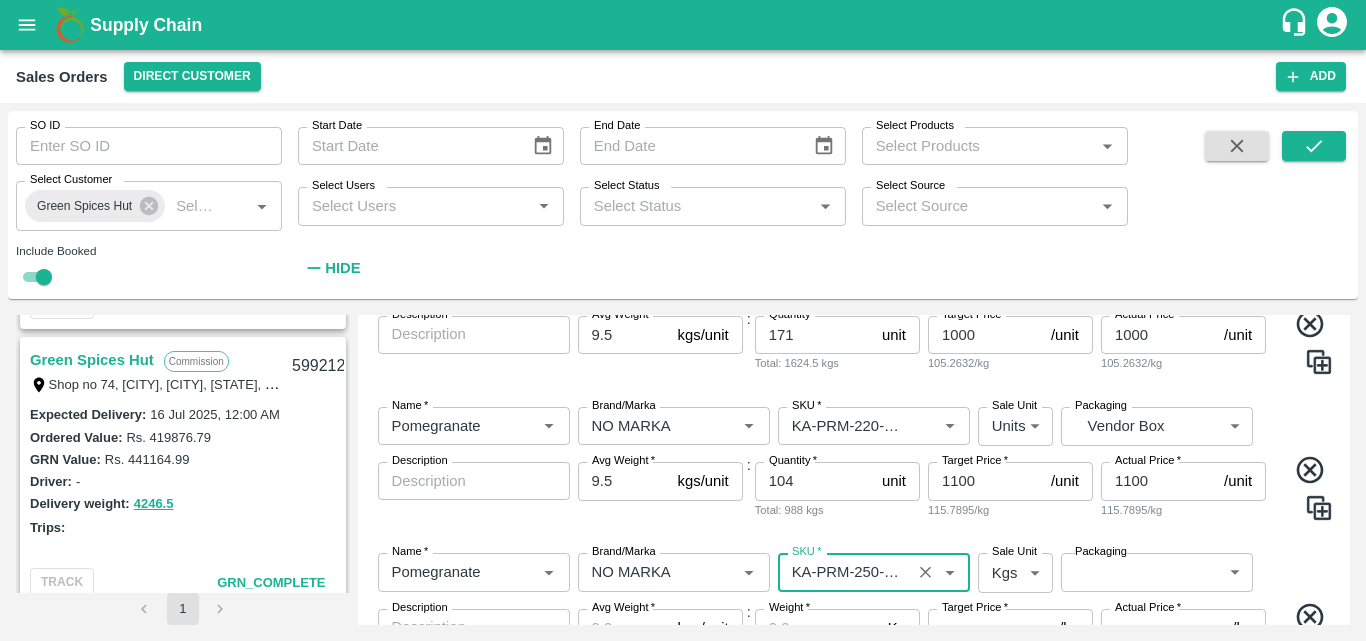 type on "KA-PRM-250-300" 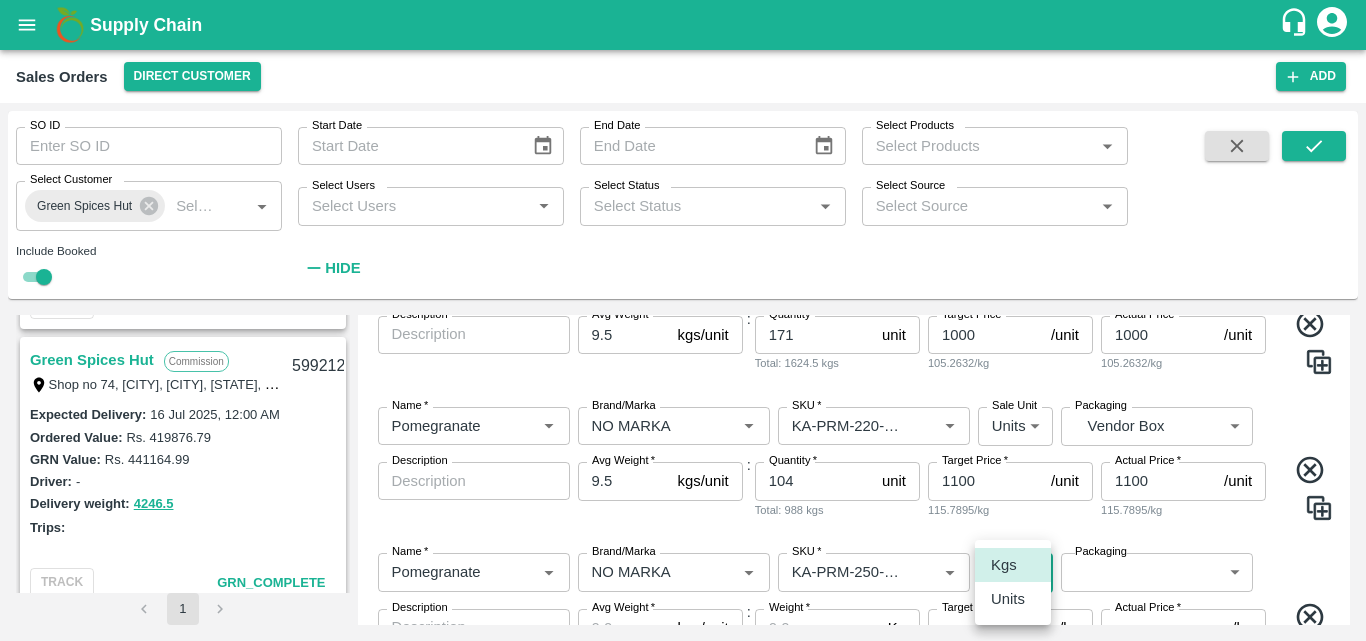 click on "Supply Chain Sales Orders Direct Customer Add SO ID SO ID Start Date Start Date End Date End Date Select Products Select Products   * Select Customer Green Spices Hut Select Customer   * Select Users Select Users   * Select Status Select Status   * Select Source Select Source   * Include Booked Hide Green Spices Hut Commission Shop no 74, [CITY], [CITY], [STATE], [POSTAL_CODE], India [ID] Expected Delivery : [DATE], [TIME] Ordered Value: Rs.   [NUMBER] GRN Value: Rs.   [NUMBER] Driver: [FIRST] - [PHONE] Delivery weight: [NUMBER] Trips: TRACK GRN_Complete Green Spices Hut Commission Shop no 74, [CITY], [CITY], [STATE], [POSTAL_CODE], India [ID] Expected Delivery : [DATE], [TIME] Ordered Value: Rs.   [NUMBER] GRN Value: Rs.   [NUMBER] Driver: [FIRST] - [PHONE] Delivery weight: [NUMBER] Trips: TRACK GRN_Complete Green Spices Hut Commission [ID] Expected Delivery : [DATE], [TIME] Ordered Value: Rs.   [NUMBER]" at bounding box center (683, 320) 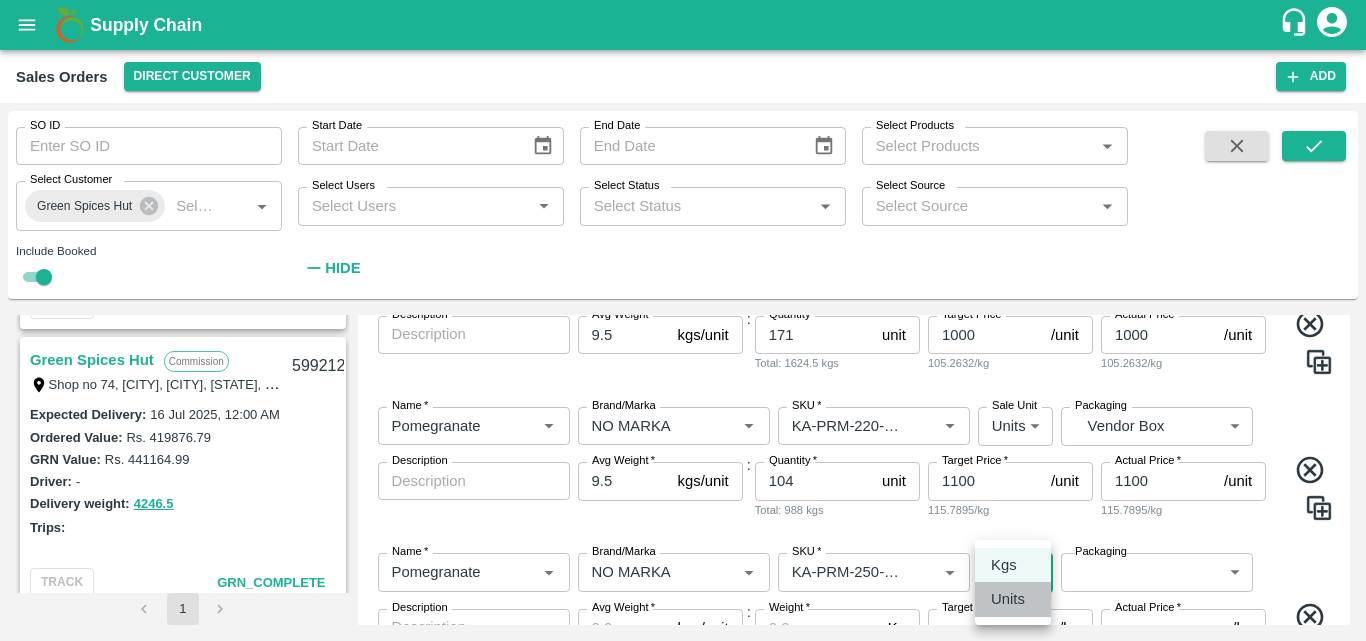 click on "Units" at bounding box center (1008, 599) 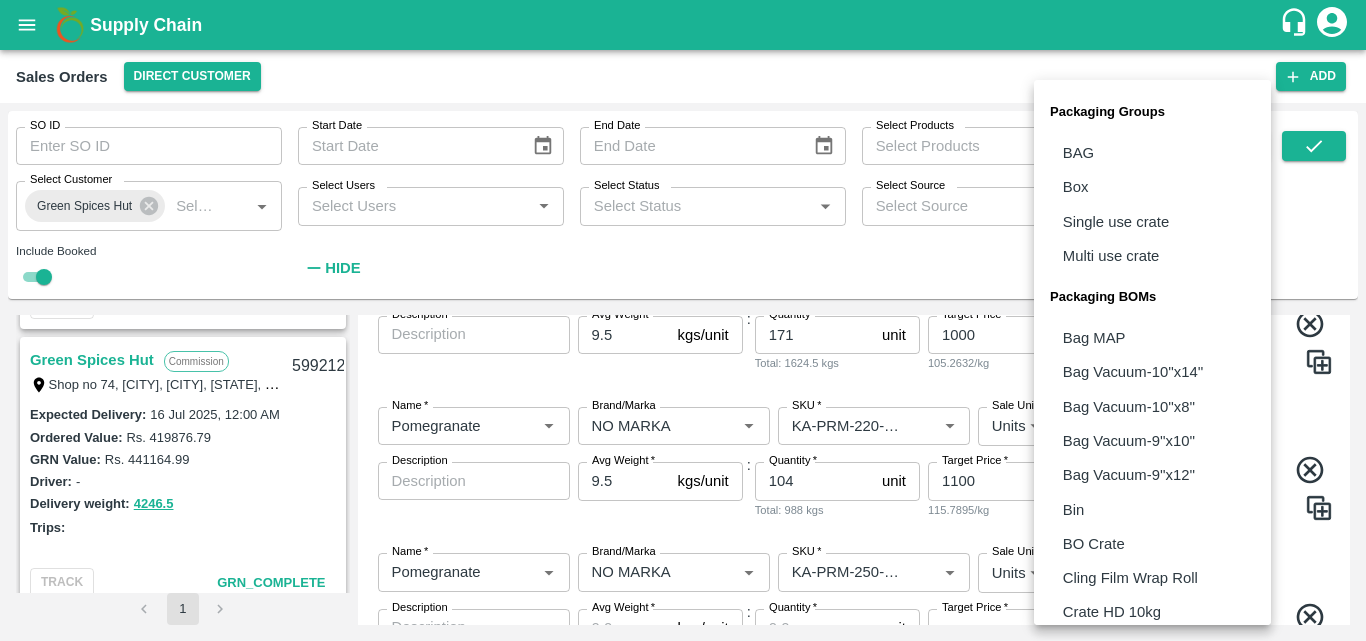click on "Supply Chain Sales Orders Direct Customer Add SO ID SO ID Start Date Start Date End Date End Date Select Products Select Products   * Select Customer Green Spices Hut Select Customer   * Select Users Select Users   * Select Status Select Status   * Select Source Select Source   * Include Booked Hide Green Spices Hut Commission Shop no 74, [CITY], [CITY], [STATE], [POSTAL_CODE], India [ID] Expected Delivery : [DATE], [TIME] Ordered Value: Rs.   [NUMBER] GRN Value: Rs.   [NUMBER] Driver: [FIRST] - [PHONE] Delivery weight: [NUMBER] Trips: TRACK GRN_Complete Green Spices Hut Commission Shop no 74, [CITY], [CITY], [STATE], [POSTAL_CODE], India [ID] Expected Delivery : [DATE], [TIME] Ordered Value: Rs.   [NUMBER] GRN Value: Rs.   [NUMBER] Driver: [FIRST] - [PHONE] Delivery weight: [NUMBER] Trips: TRACK GRN_Complete Green Spices Hut Commission [ID] Expected Delivery : [DATE], [TIME] Ordered Value: Rs.   [NUMBER]" at bounding box center [683, 320] 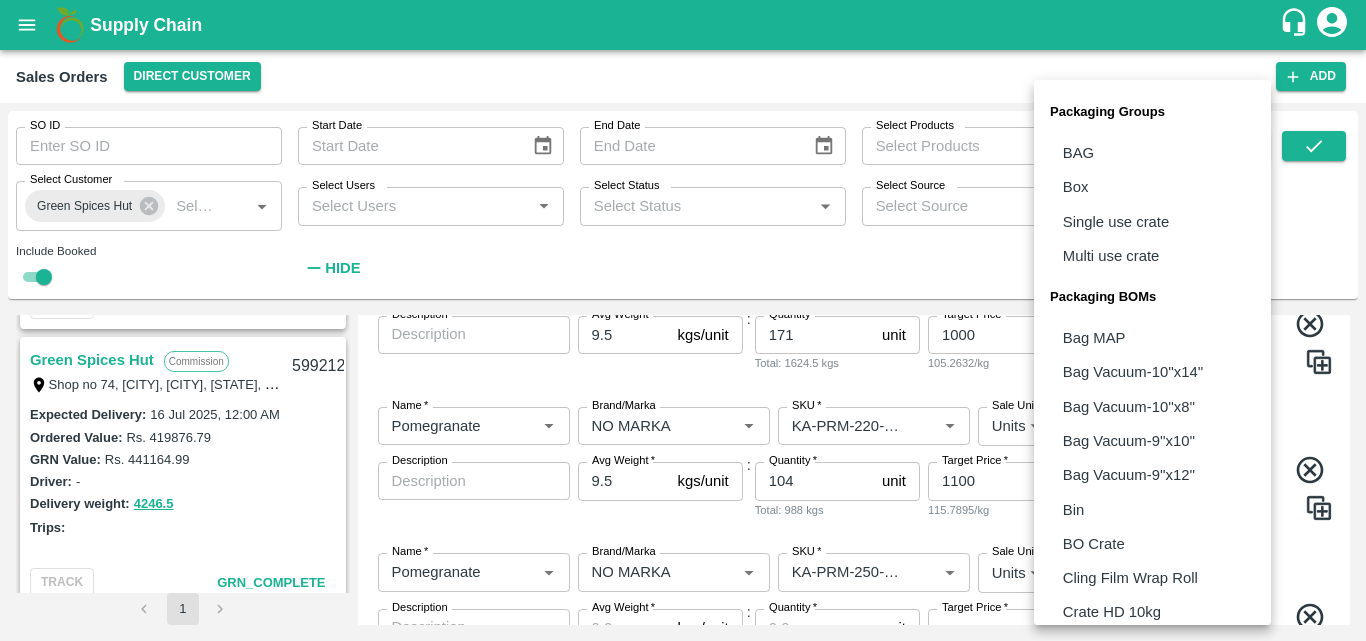 type 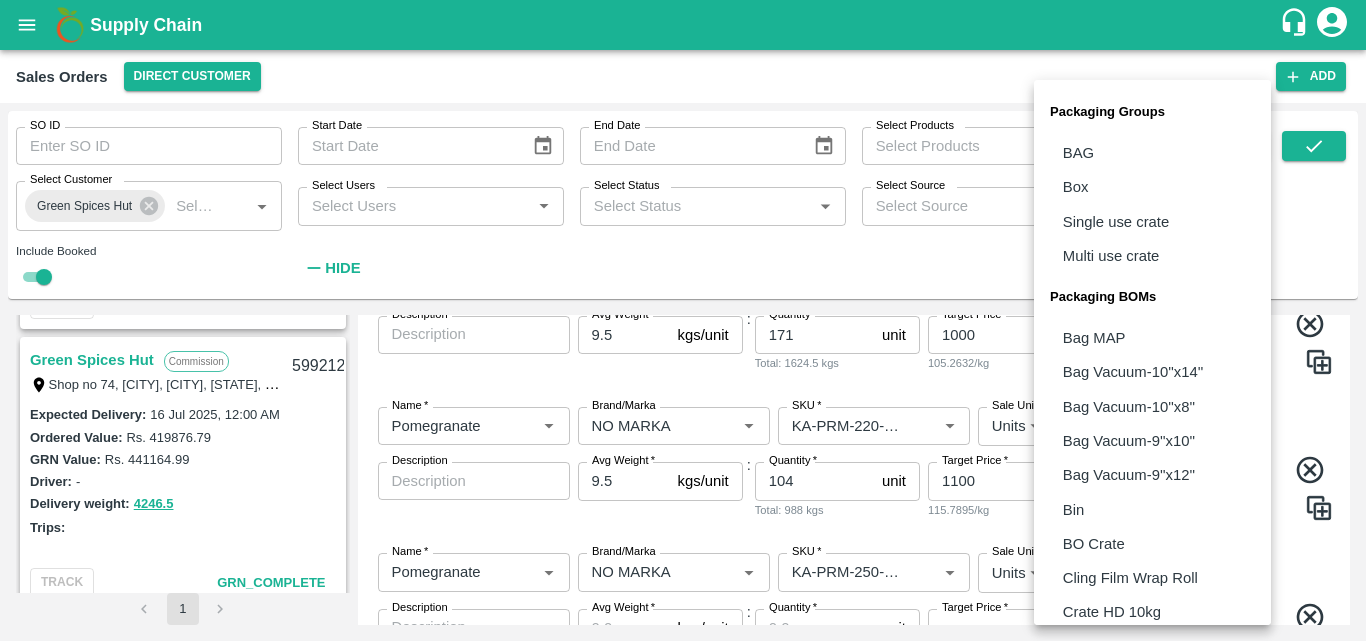 type 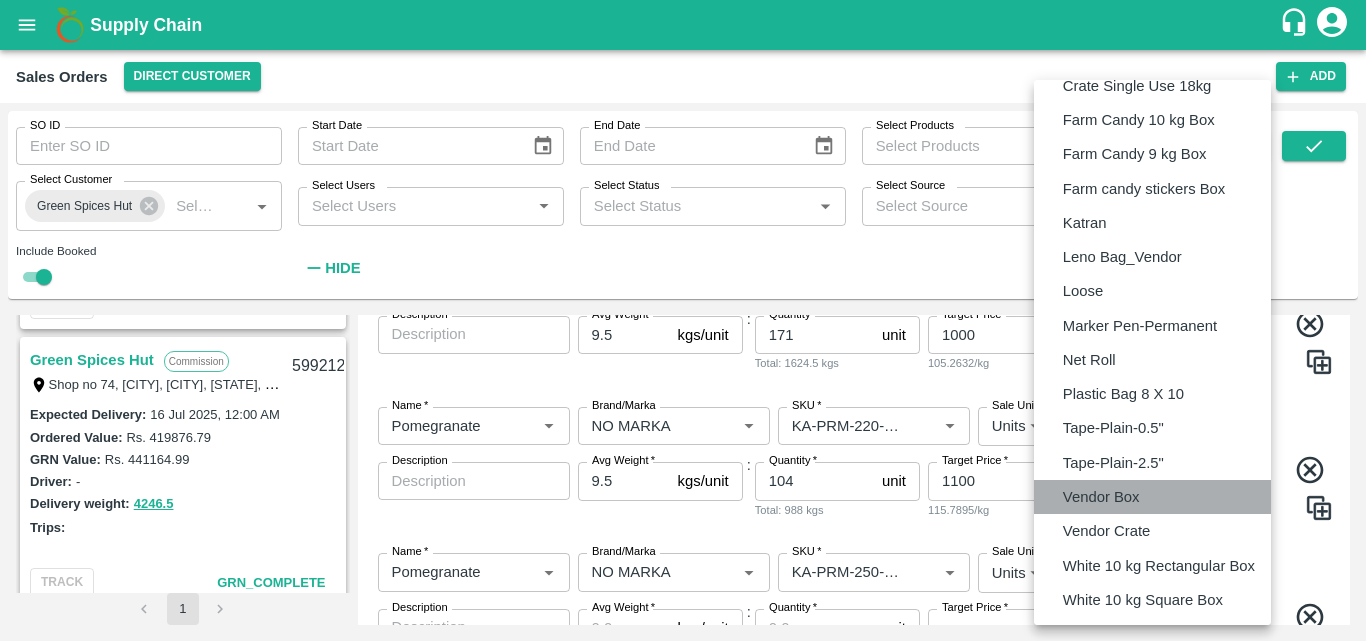 click on "Vendor Box" at bounding box center (1152, 497) 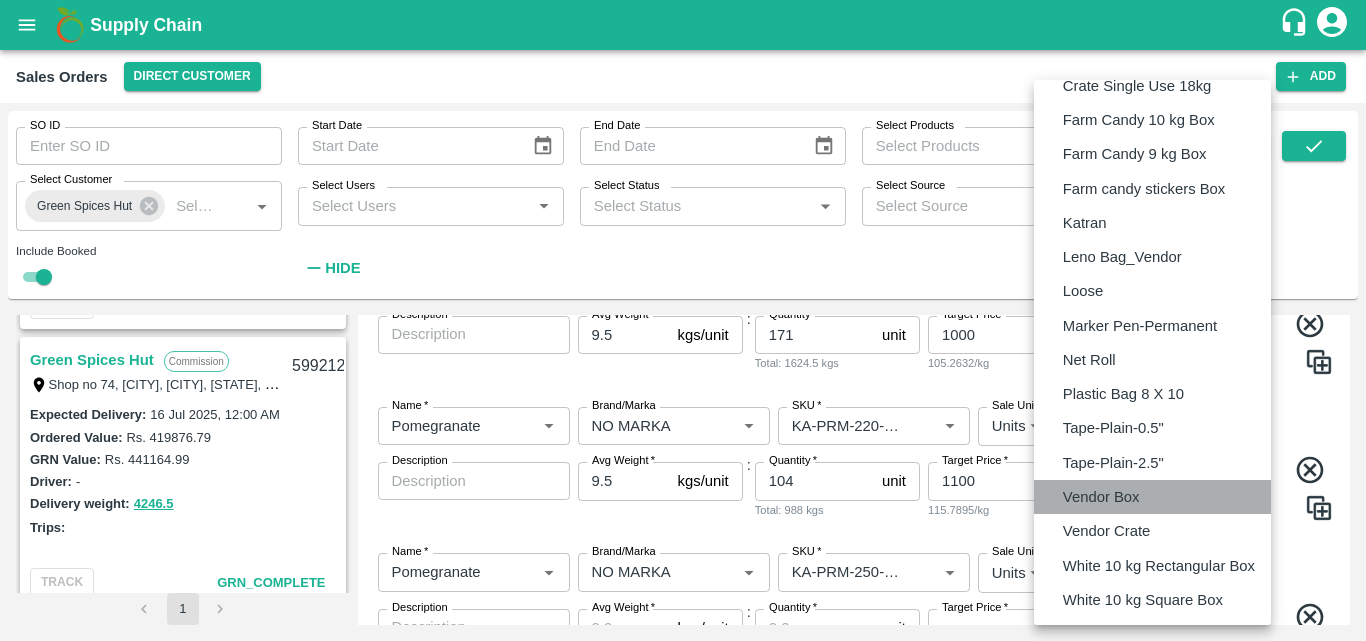 type on "BOM/276" 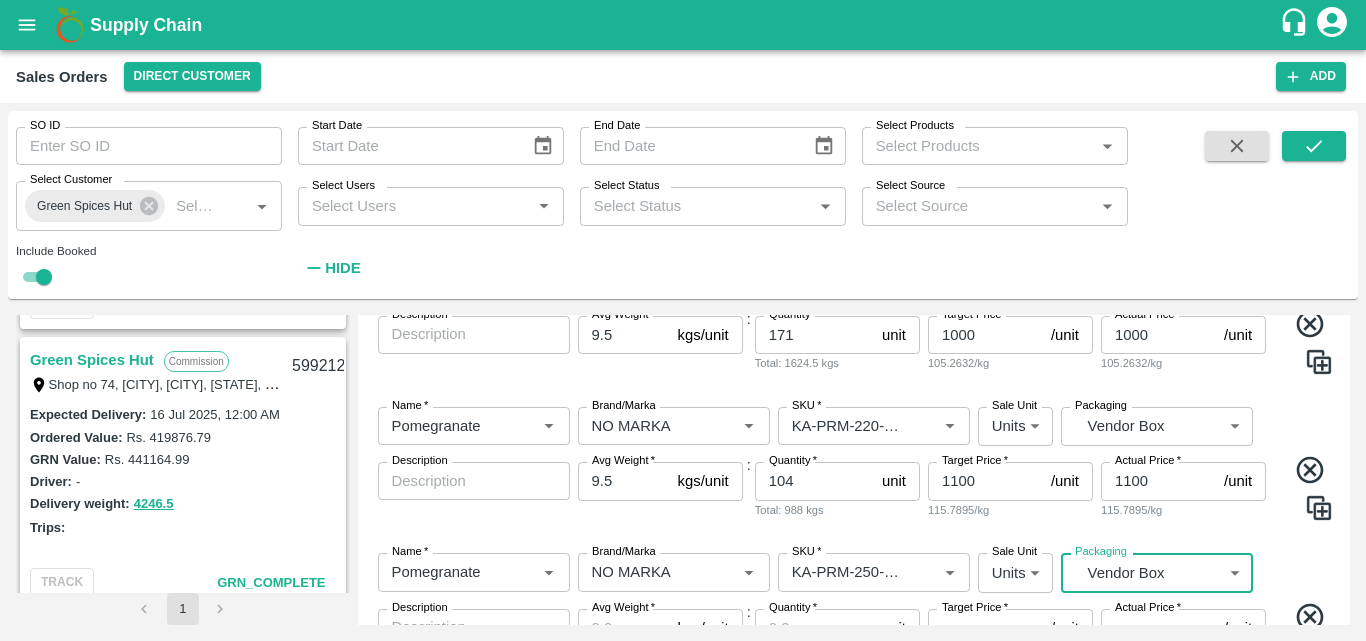 click on "Name   * [FIRST] [FIRST] Brand/Marka Brand/Marka SKU   * SKU   * Sale Unit Units 2 Sale Unit Packaging Vendor Box BOM/276 Packaging Description x Description Avg Weight   * kgs/unit Avg Weight   :  Quantity   * unit Quantity Target Price   * /unit Target Price Actual Price   * /unit Actual Price" at bounding box center (854, 629) 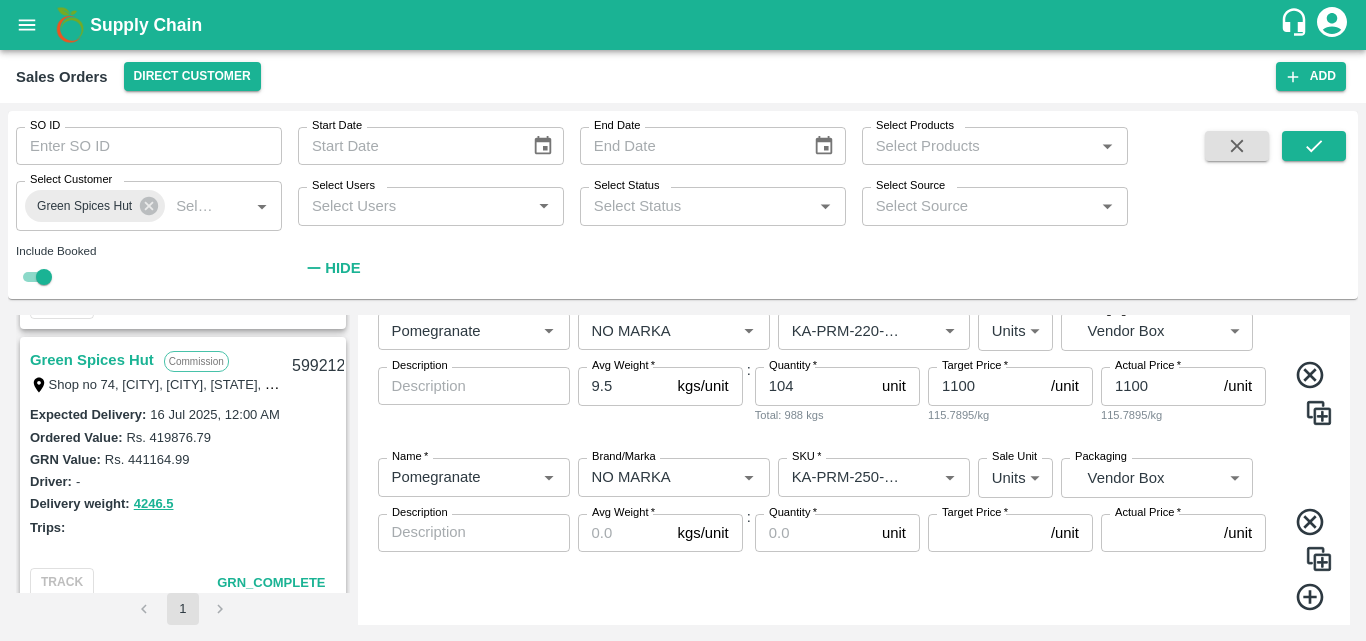 scroll, scrollTop: 864, scrollLeft: 0, axis: vertical 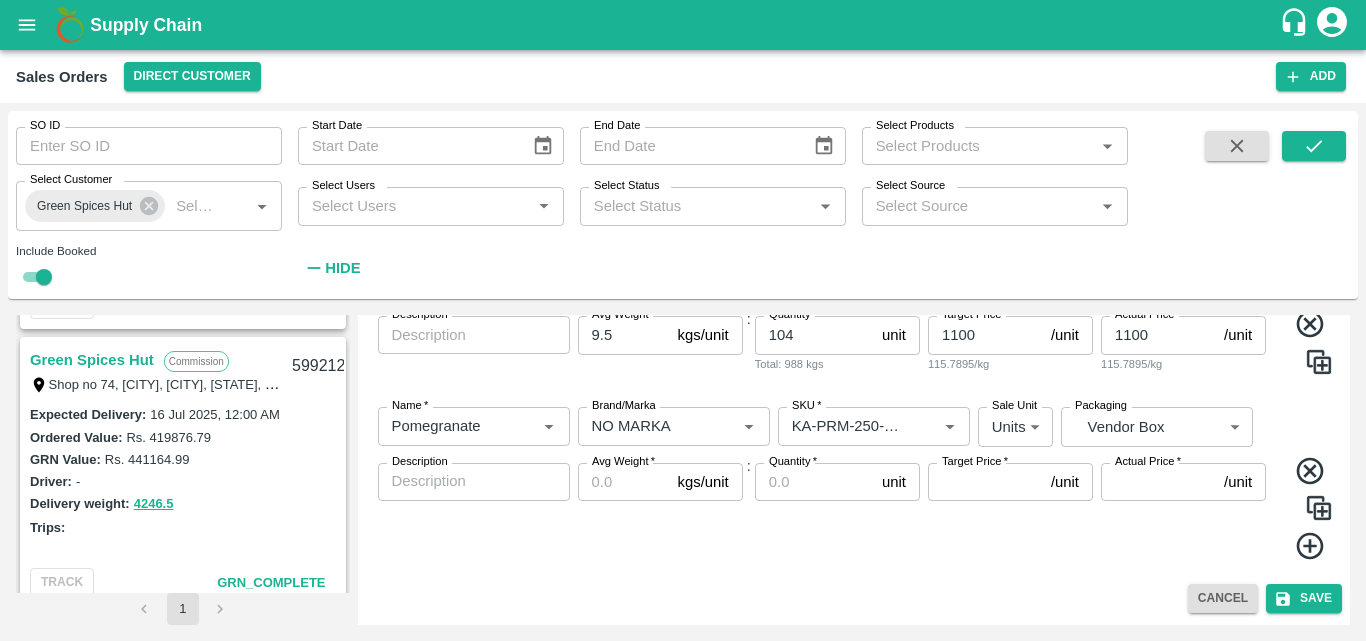 click on "Avg Weight   *" at bounding box center (624, 482) 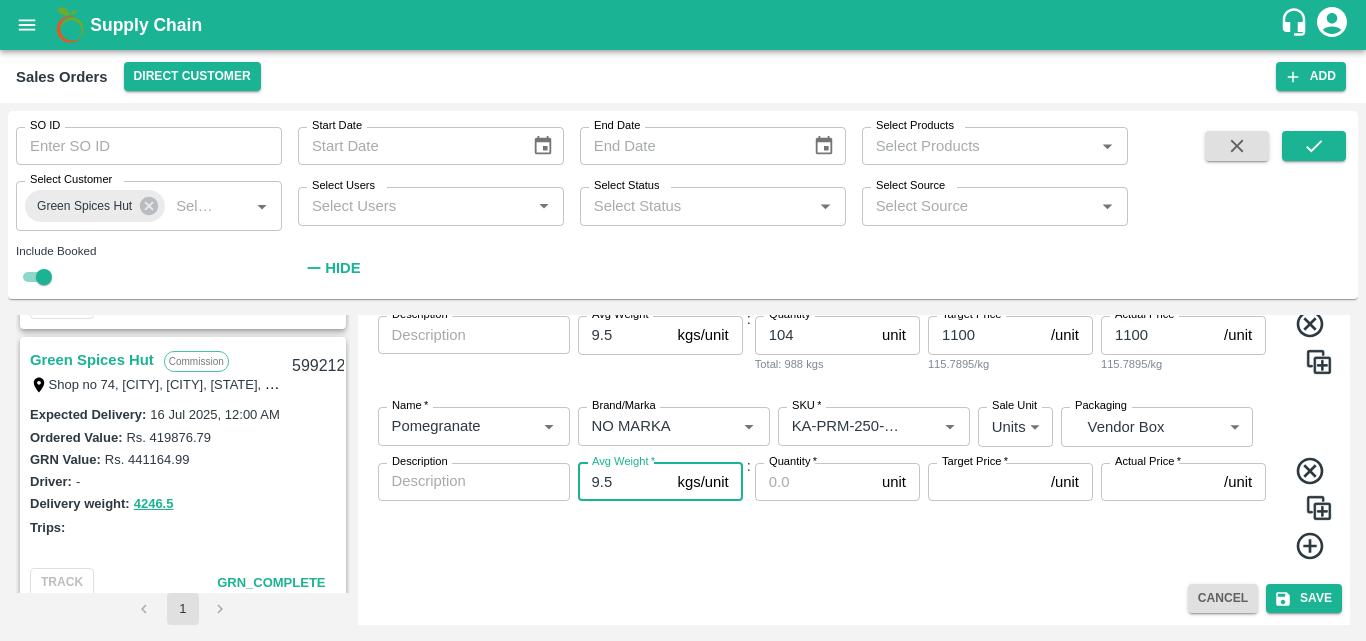 type on "9.5" 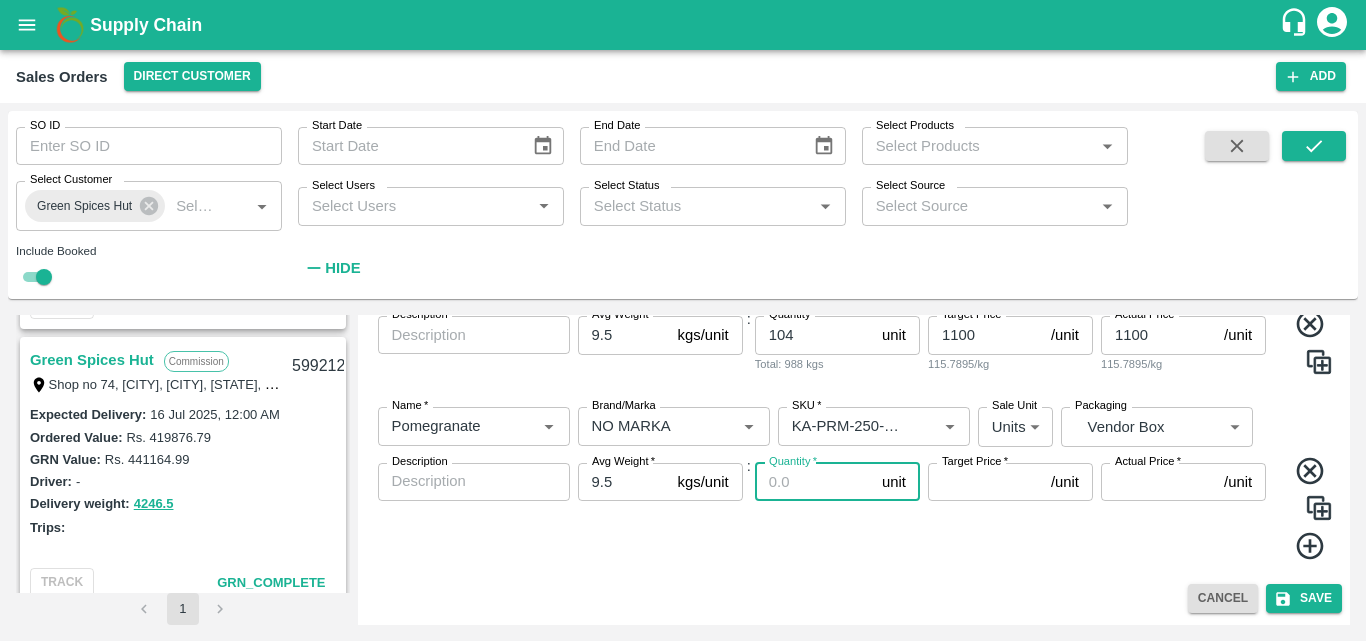 click on "Quantity   *" at bounding box center (814, 482) 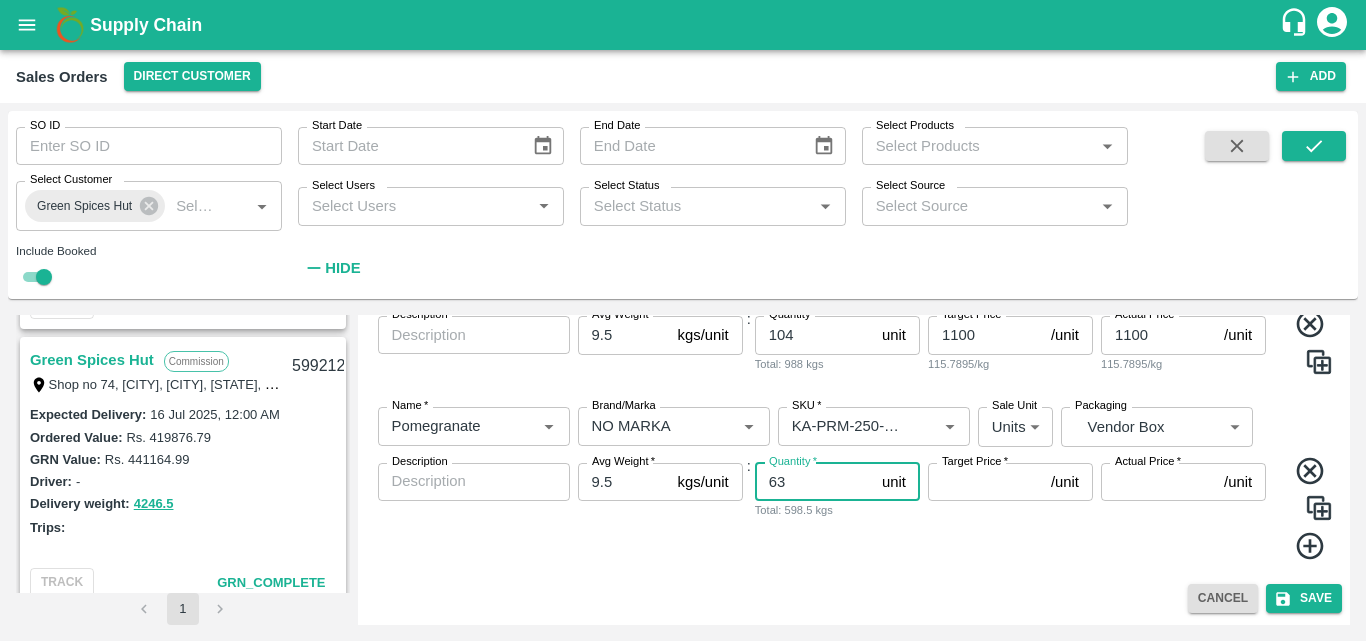type on "63" 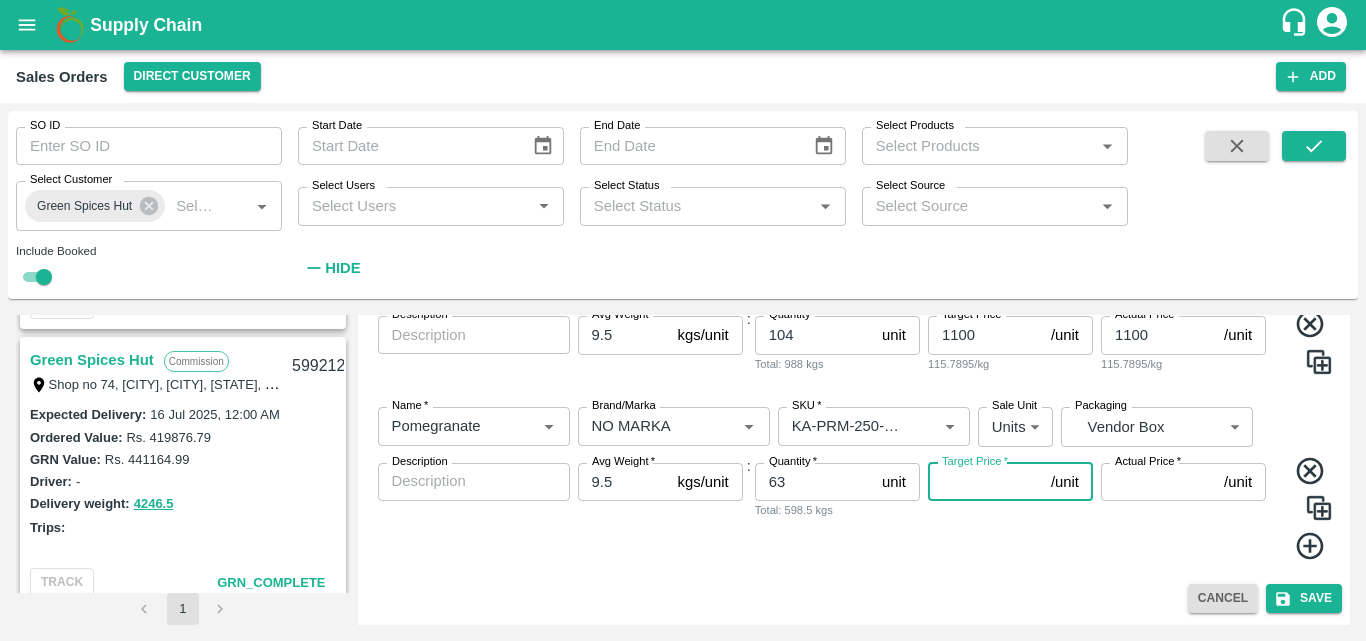 click on "Target Price   *" at bounding box center (985, 482) 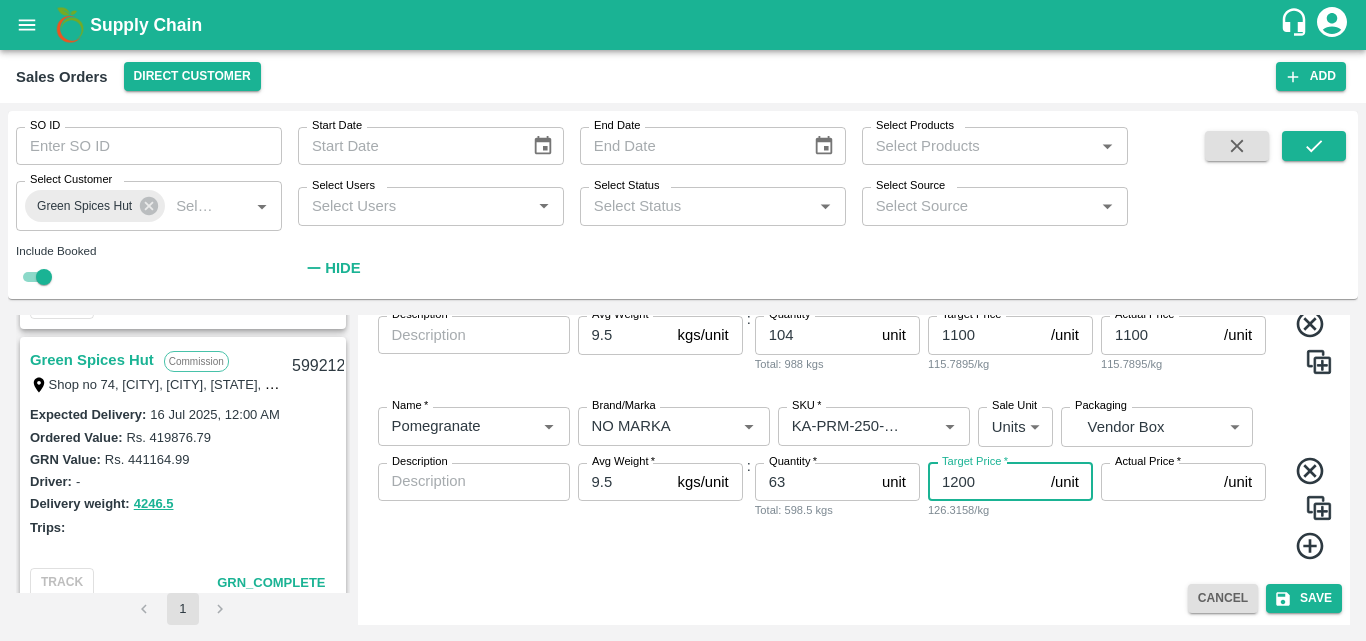 type on "1200" 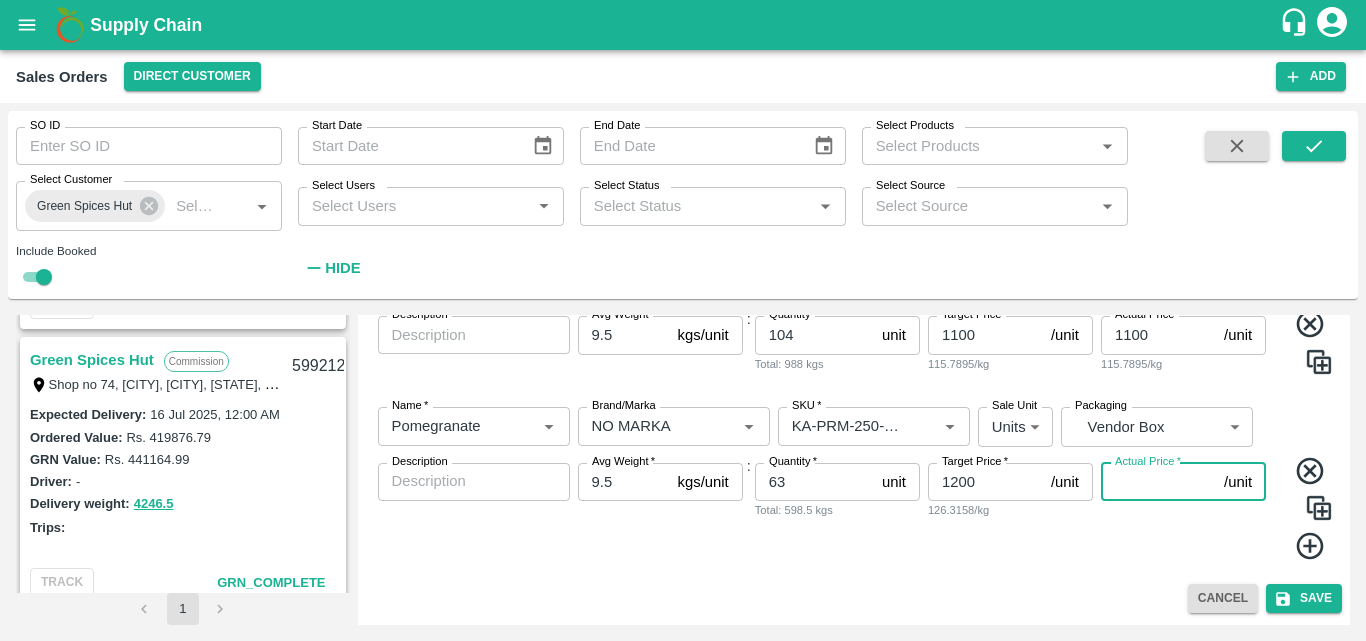 click on "Actual Price   *" at bounding box center (1158, 482) 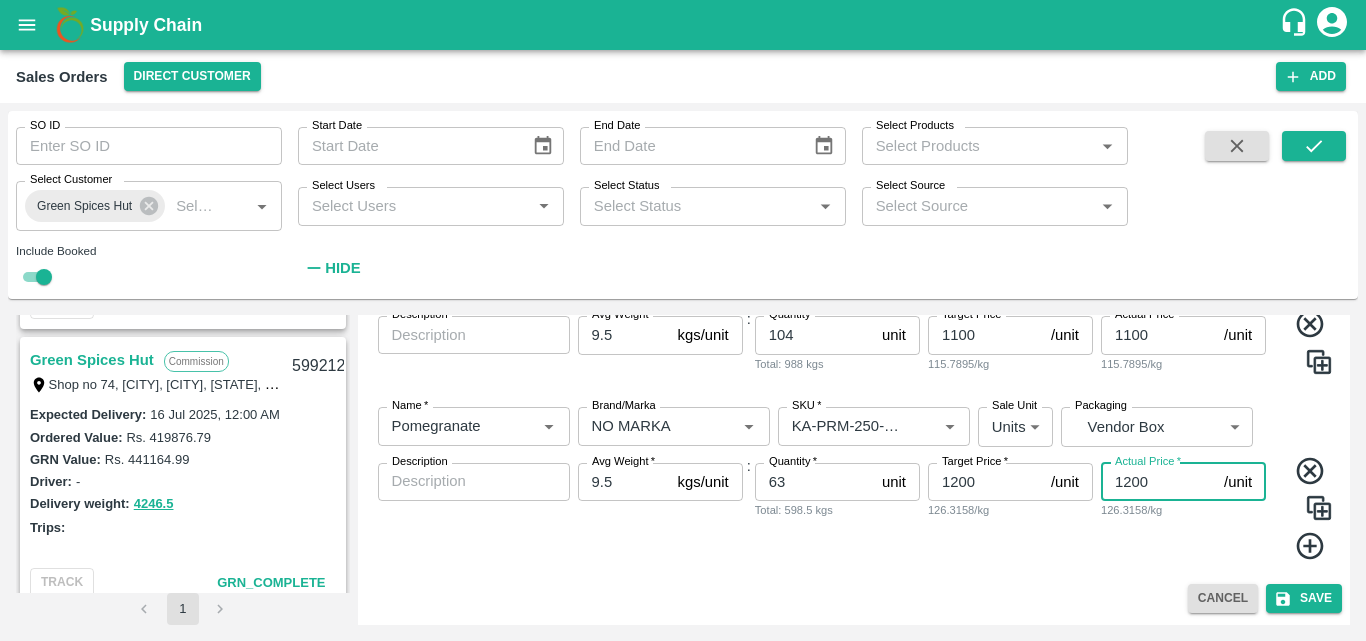 type on "1200" 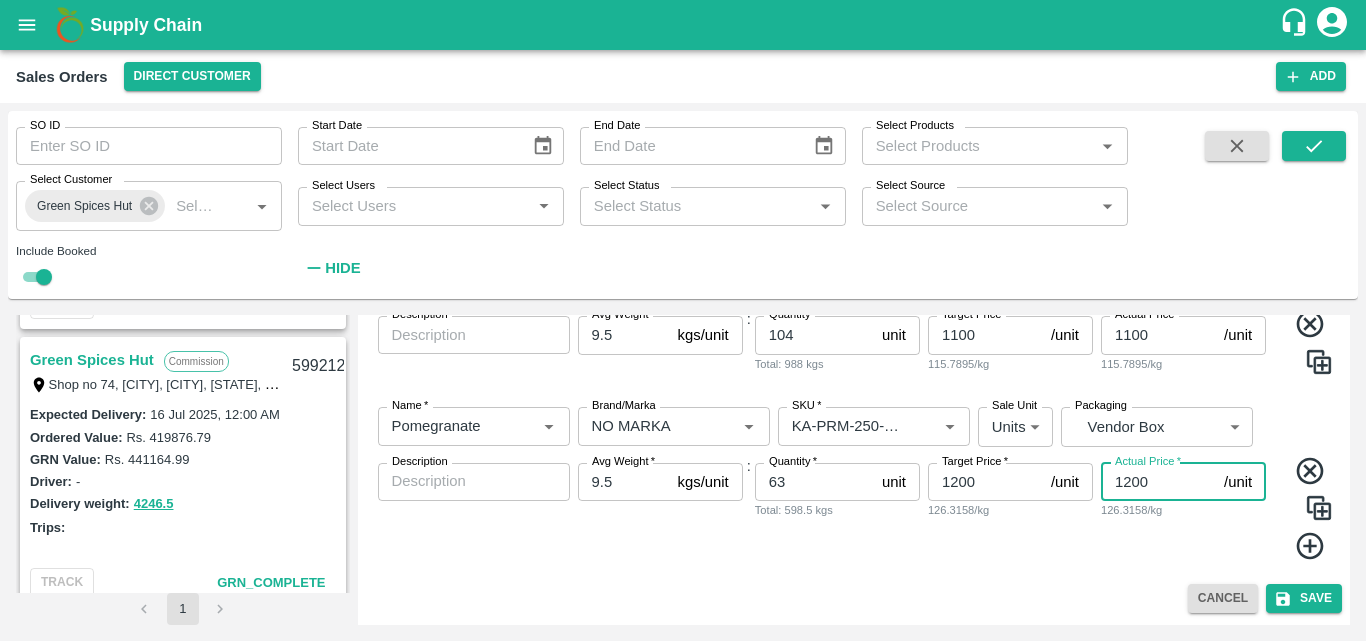 click 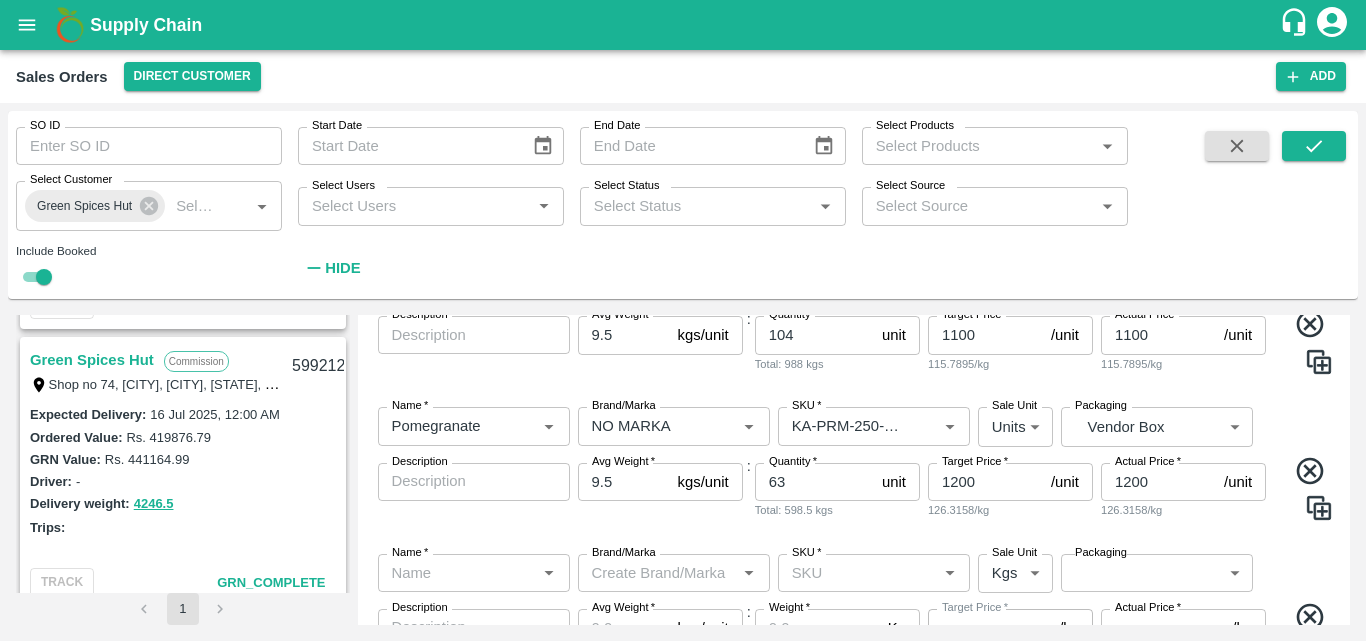 click on "Name   * [FIRST] [FIRST] Brand/Marka Brand/Marka SKU   * SKU   * Sale Unit Kgs 1 Sale Unit Packaging ​ Packaging Description x Description Avg Weight   * kgs/unit Avg Weight   :  Weight   * Kg Weight Target Price   * /kg Target Price Actual Price   * /kg Actual Price" at bounding box center [854, 630] 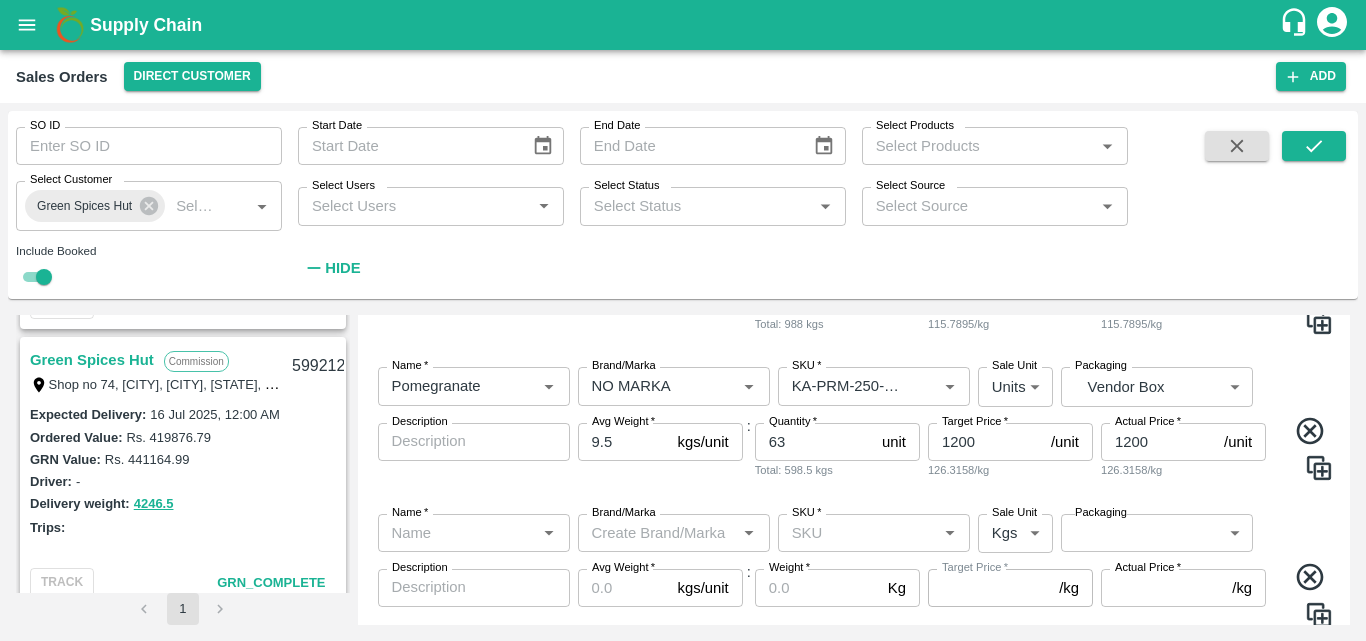 scroll, scrollTop: 1011, scrollLeft: 0, axis: vertical 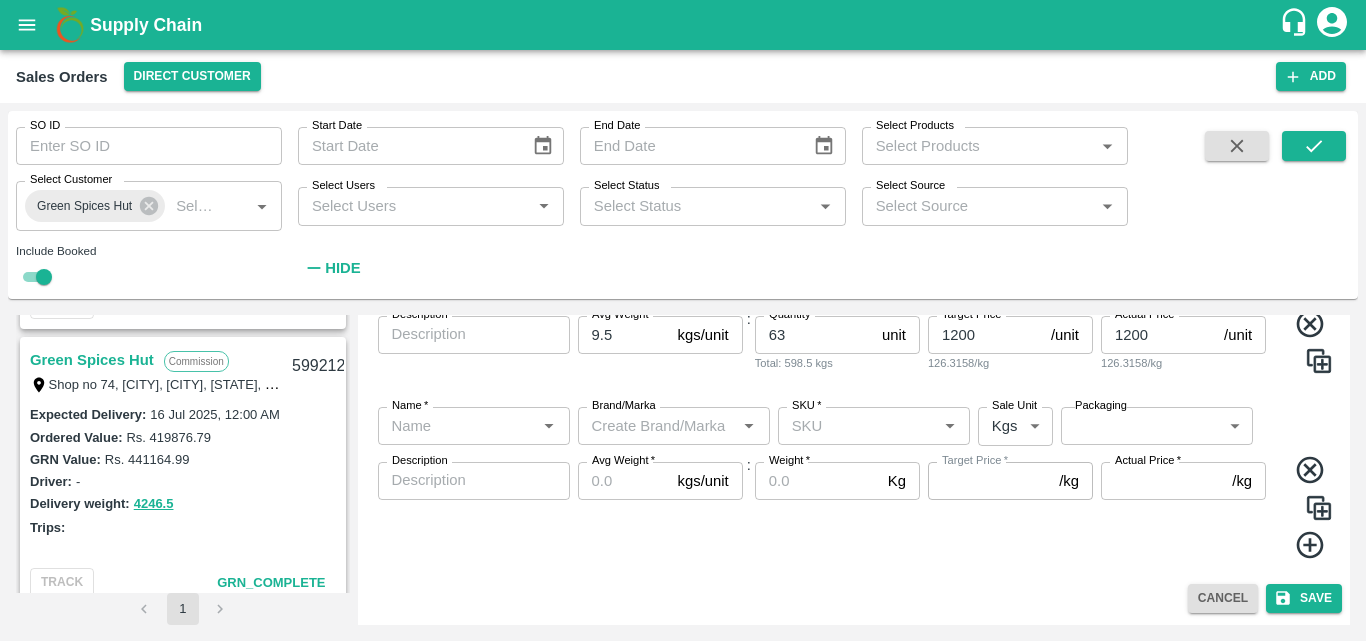 click on "Name   *" at bounding box center [474, 426] 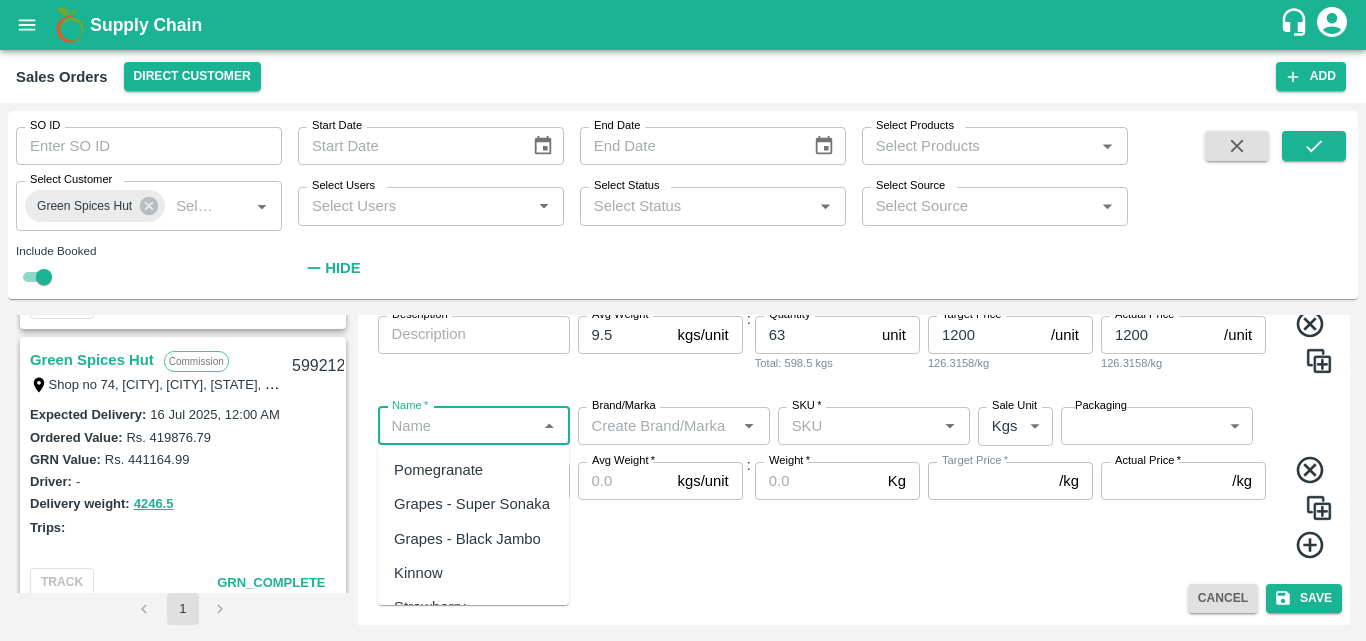 click on "Pomegranate" at bounding box center (438, 470) 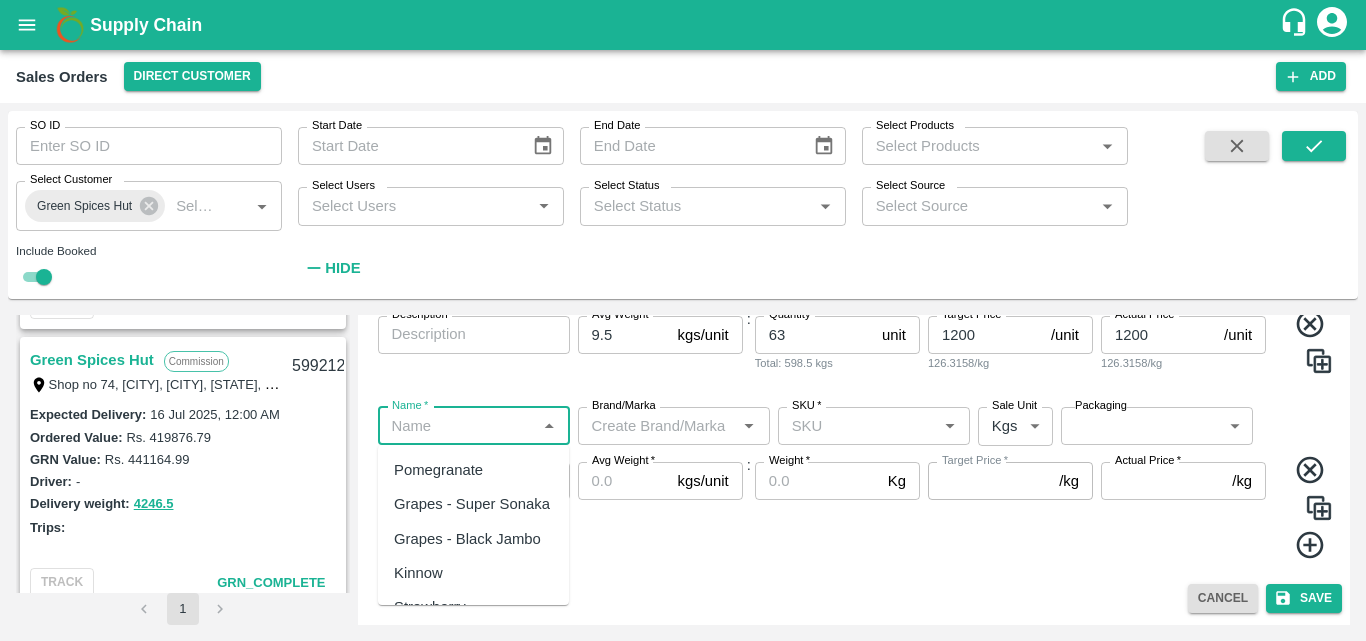 type on "Pomegranate" 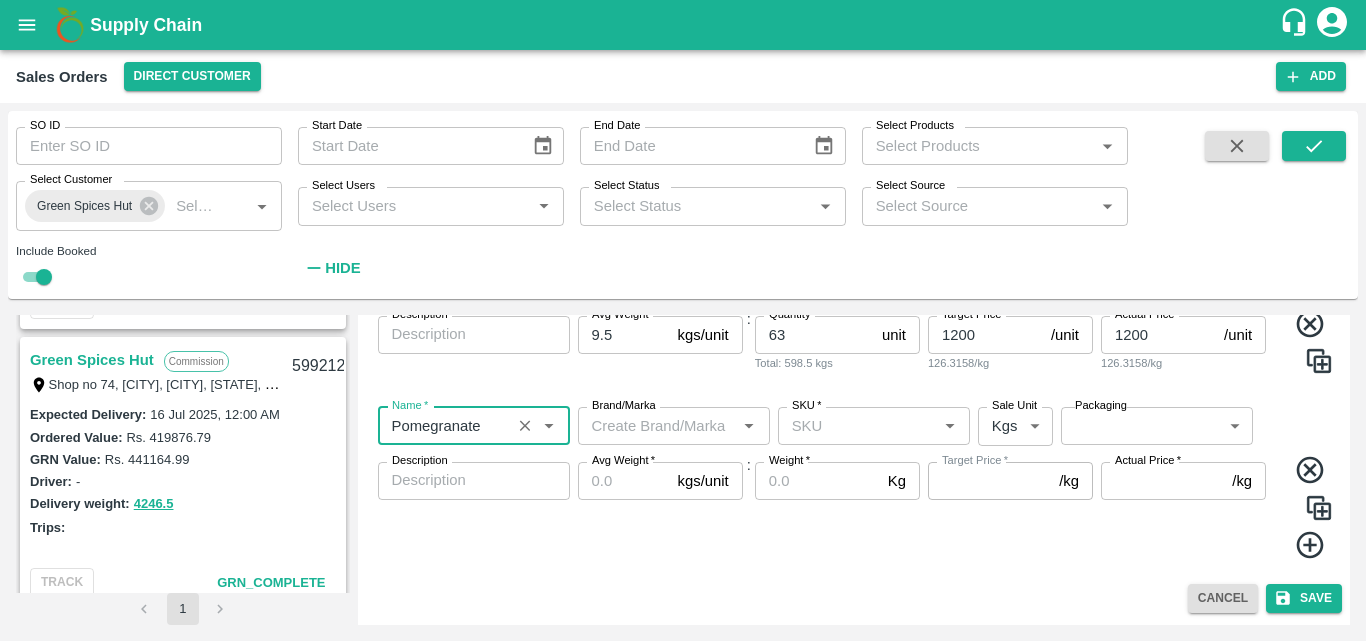 click on "Brand/Marka" at bounding box center [657, 426] 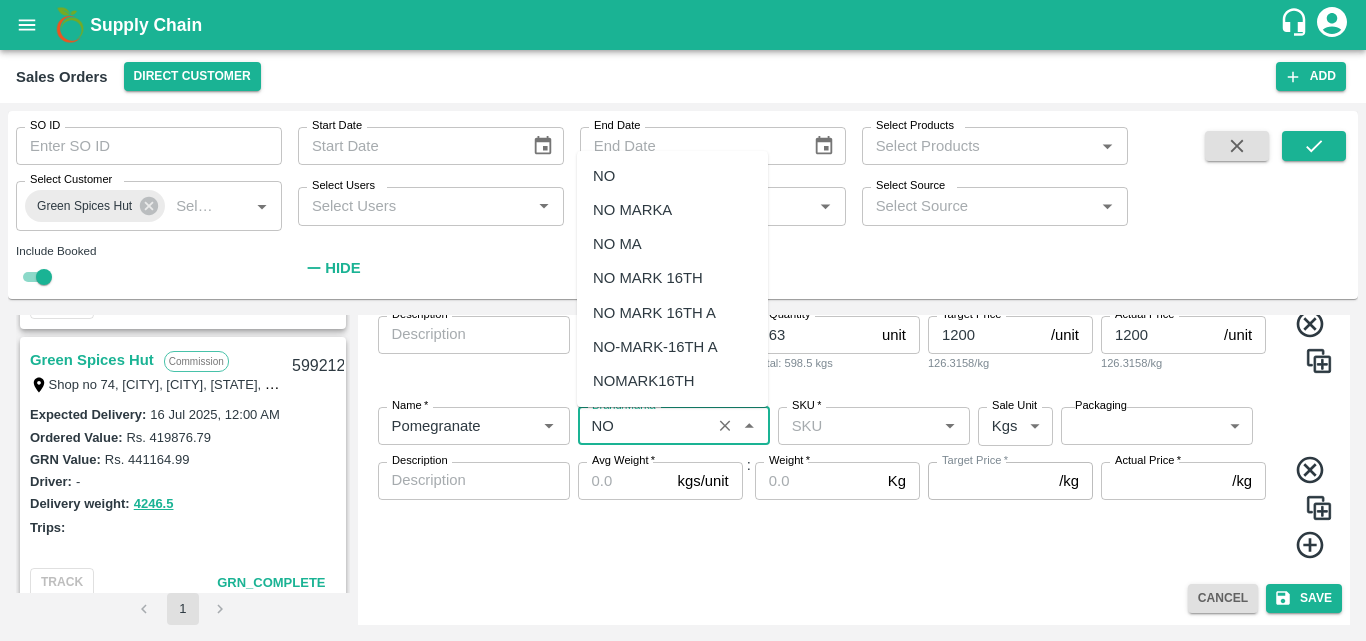 click on "NO MARKA" at bounding box center (672, 210) 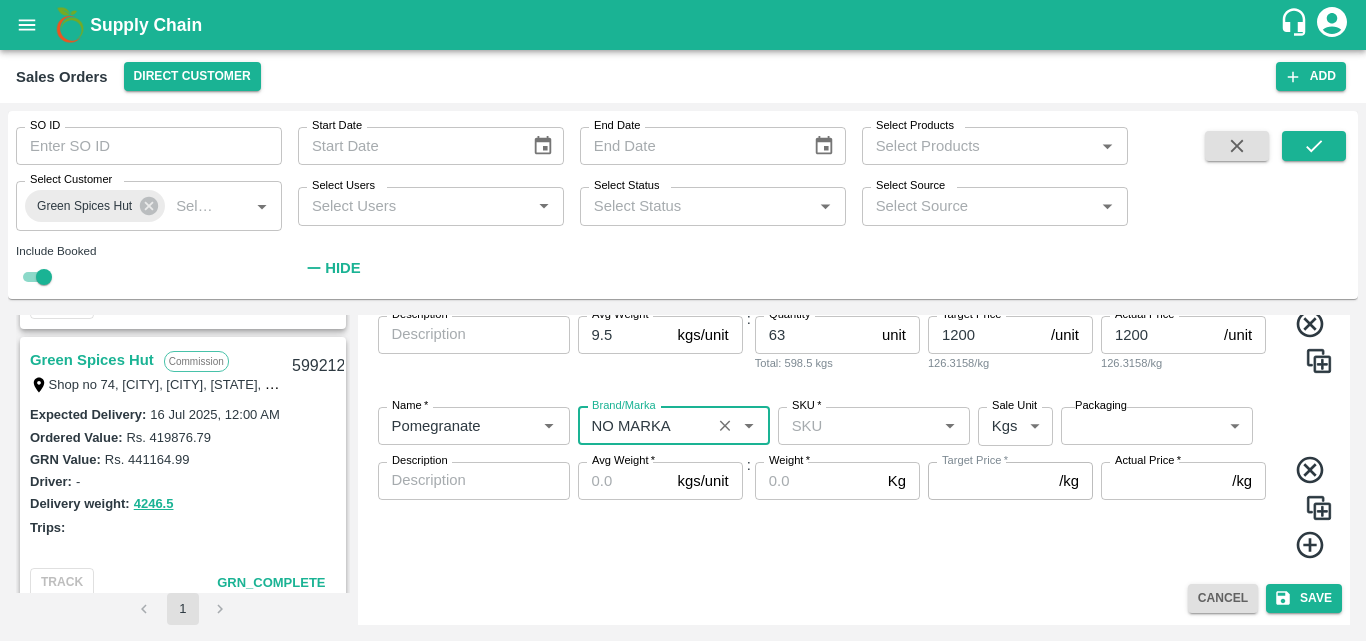 type on "NO MARKA" 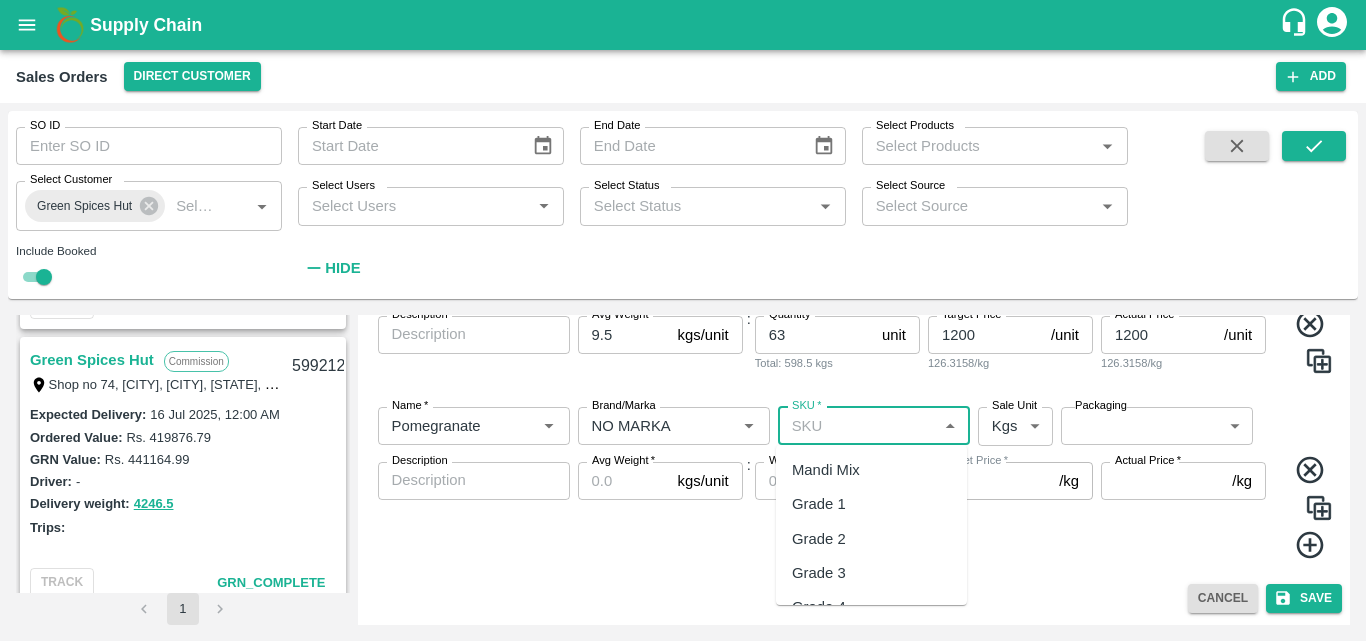 click on "SKU   *" at bounding box center [857, 426] 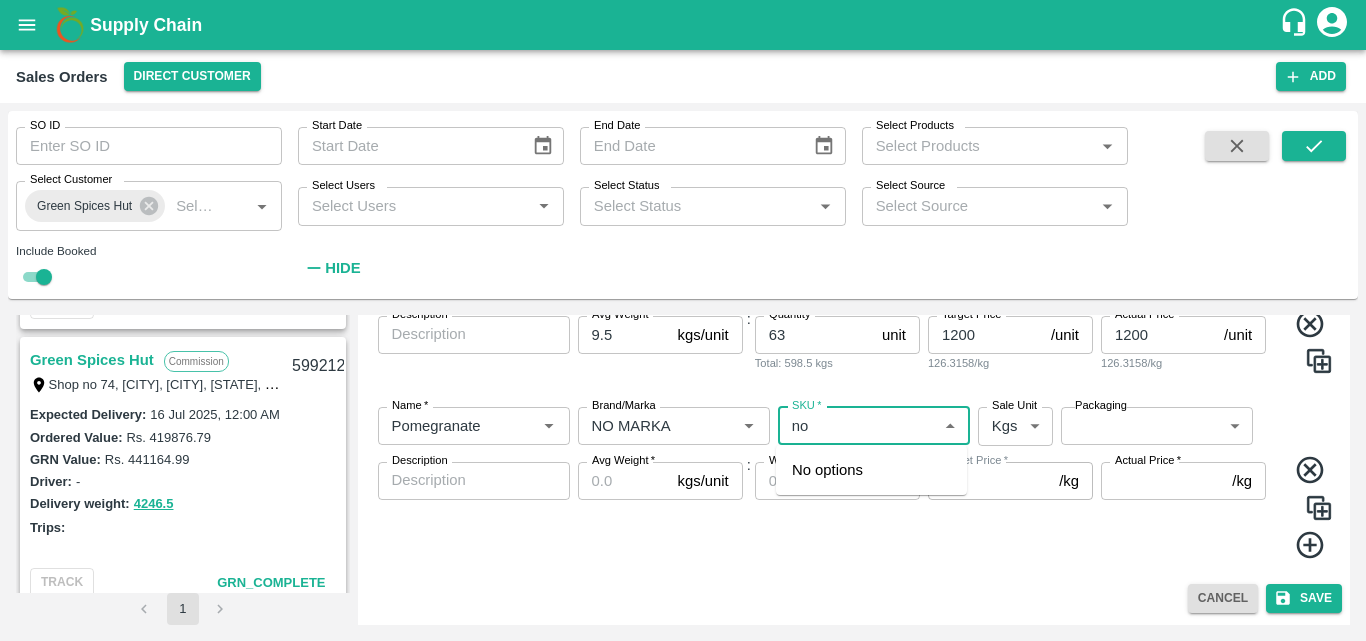 type on "n" 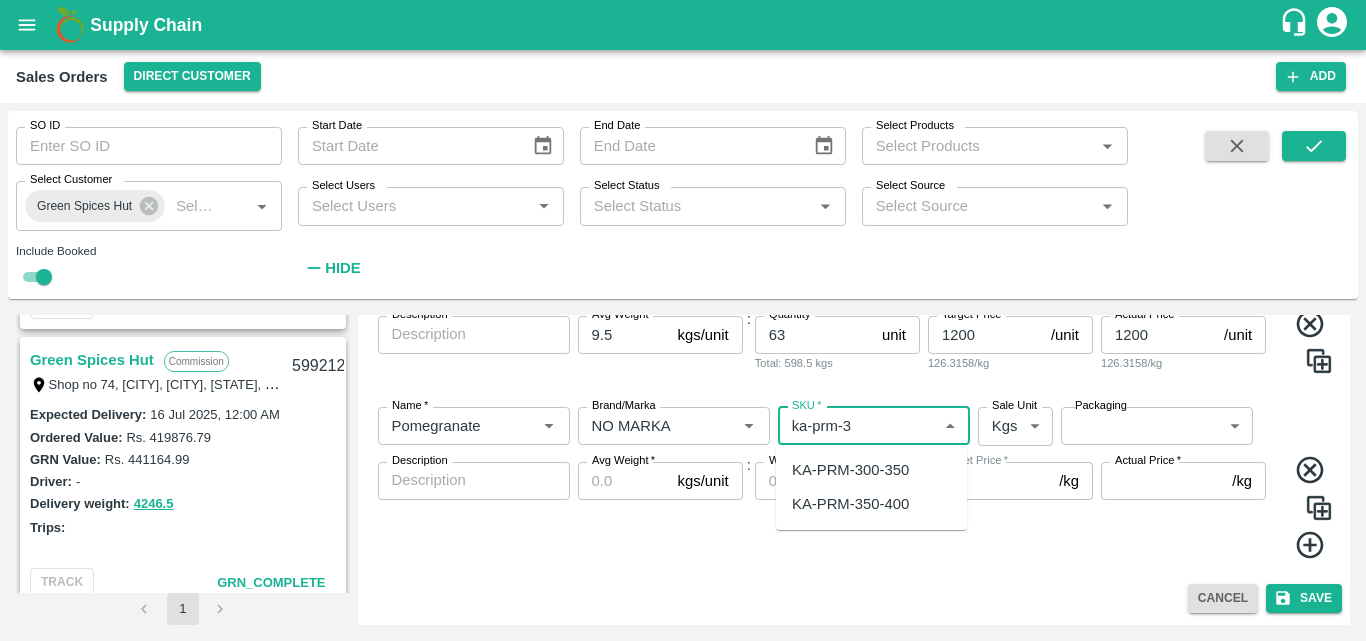 click on "KA-PRM-300-350" at bounding box center (850, 470) 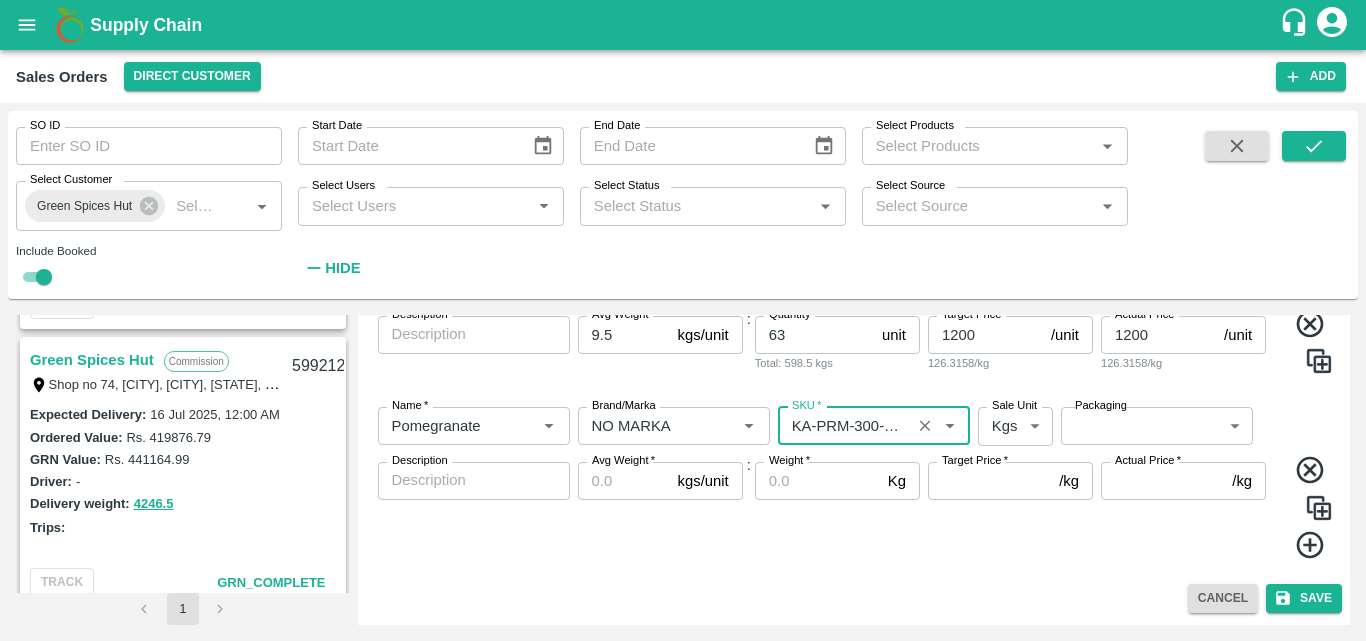 type on "KA-PRM-300-350" 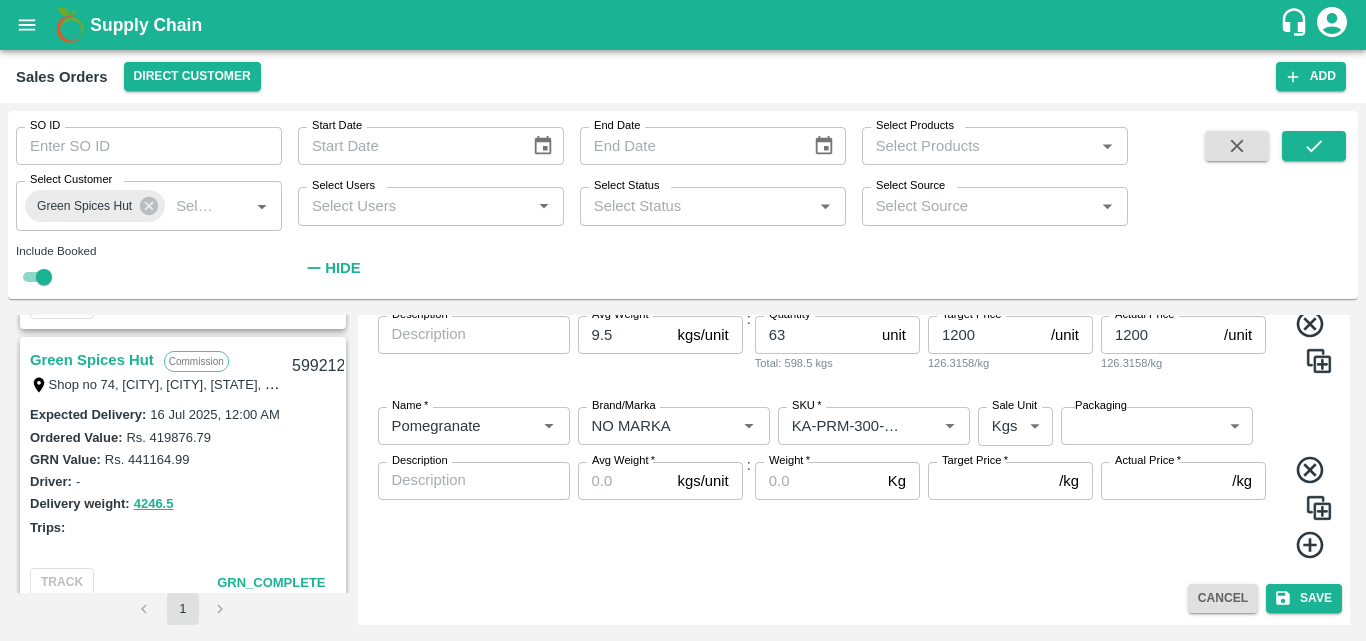 click on "Target Price   * /kg Target Price" at bounding box center [1010, 511] 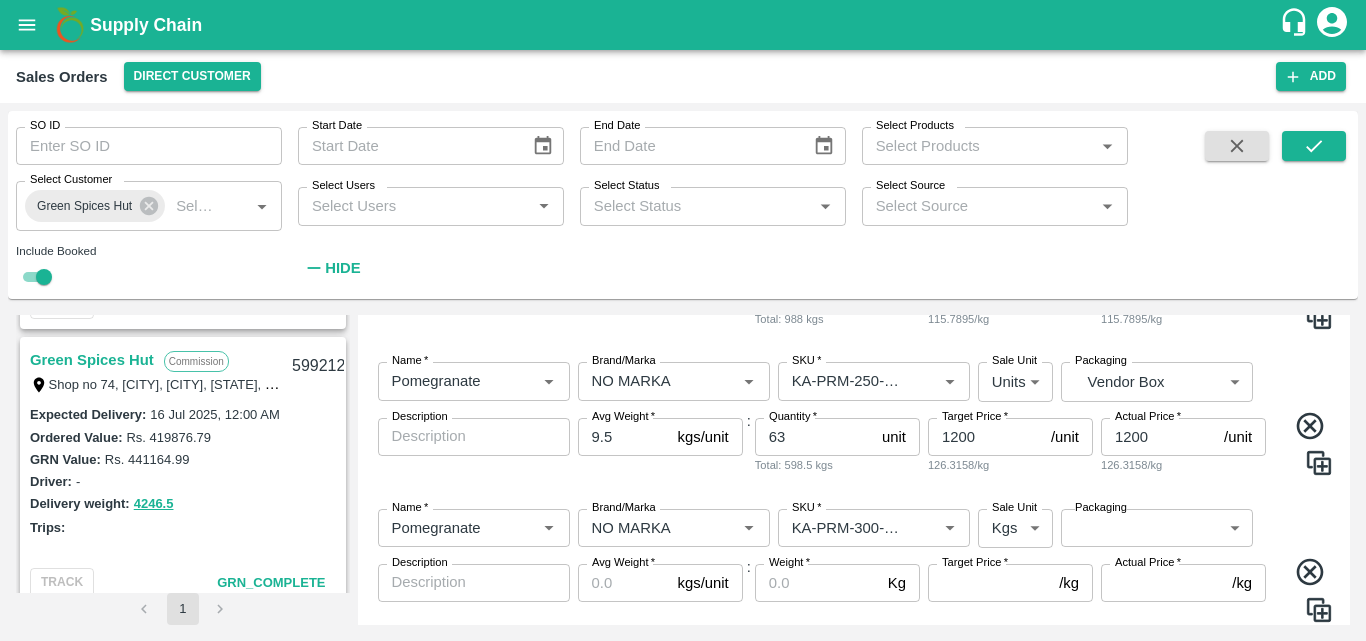 scroll, scrollTop: 891, scrollLeft: 0, axis: vertical 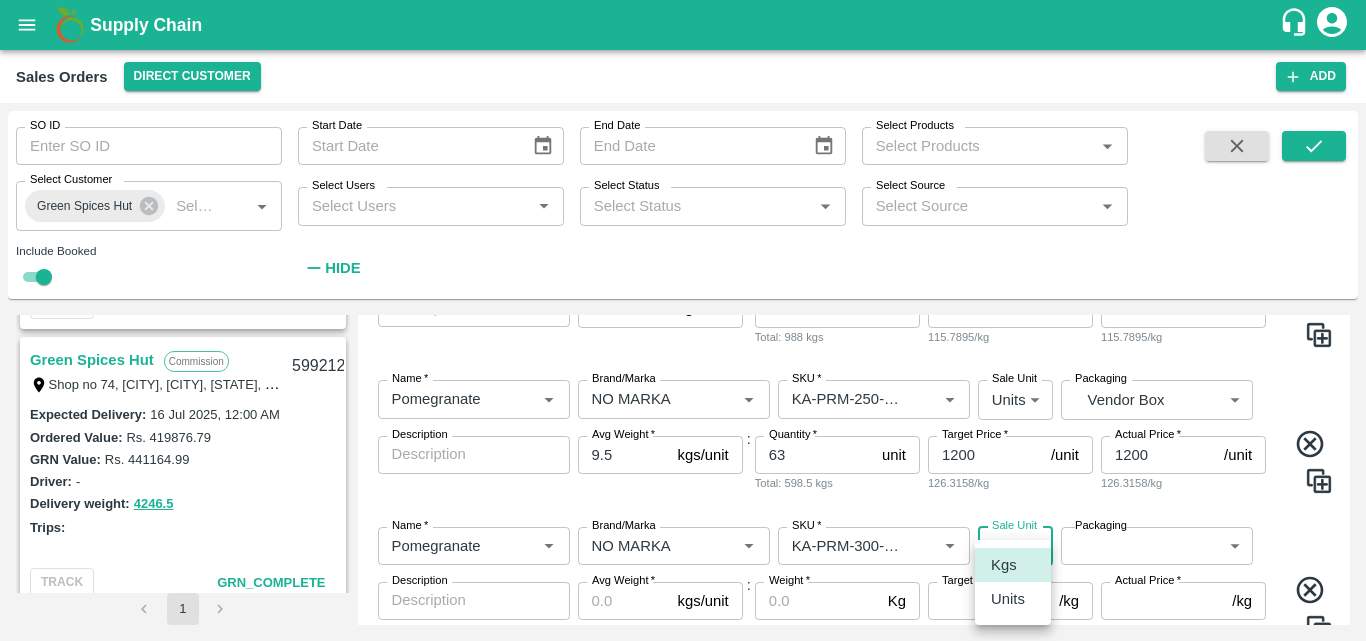 click on "Supply Chain Sales Orders Direct Customer Add SO ID SO ID Start Date Start Date End Date End Date Select Products Select Products   * Select Customer Green Spices Hut Select Customer   * Select Users Select Users   * Select Status Select Status   * Select Source Select Source   * Include Booked Hide Green Spices Hut Commission Shop no 74, [CITY], [CITY], [STATE], [POSTAL_CODE], India [ID] Expected Delivery : [DATE], [TIME] Ordered Value: Rs.   [NUMBER] GRN Value: Rs.   [NUMBER] Driver: [FIRST] - [PHONE] Delivery weight: [NUMBER] Trips: TRACK GRN_Complete Green Spices Hut Commission Shop no 74, [CITY], [CITY], [STATE], [POSTAL_CODE], India [ID] Expected Delivery : [DATE], [TIME] Ordered Value: Rs.   [NUMBER] GRN Value: Rs.   [NUMBER] Driver: [FIRST] - [PHONE] Delivery weight: [NUMBER] Trips: TRACK GRN_Complete Green Spices Hut Commission [ID] Expected Delivery : [DATE], [TIME] Ordered Value: Rs.   [NUMBER]" at bounding box center (683, 320) 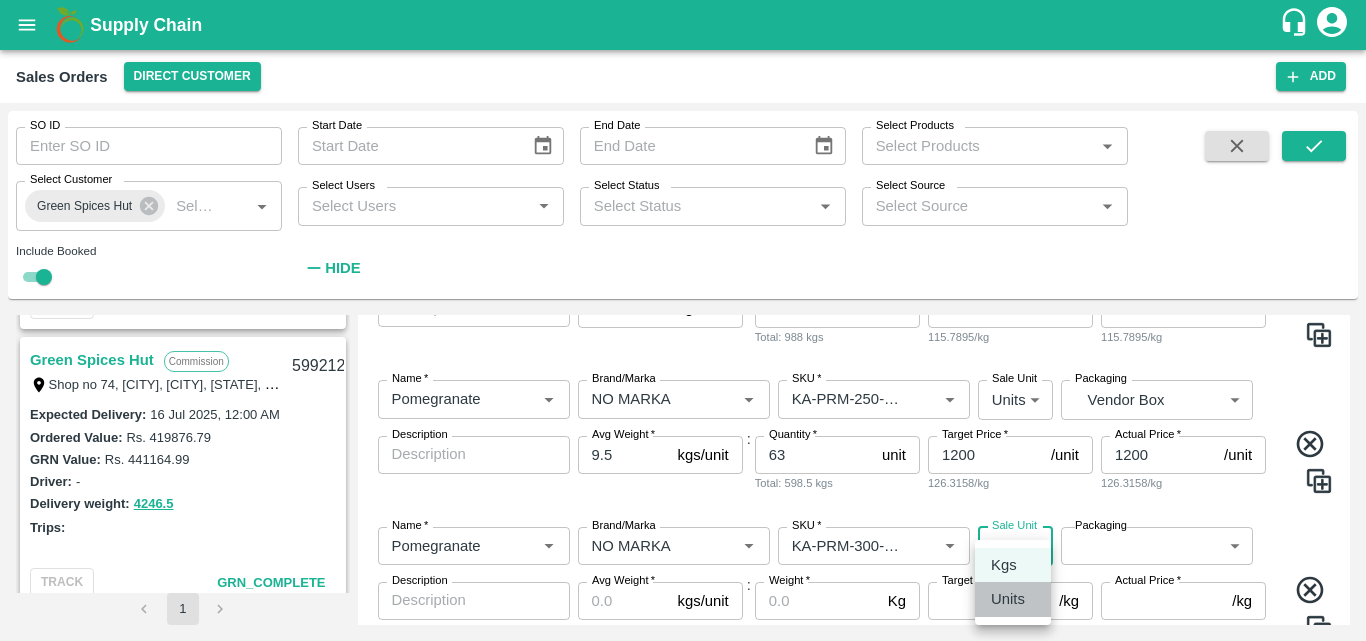 click on "Units" at bounding box center [1008, 599] 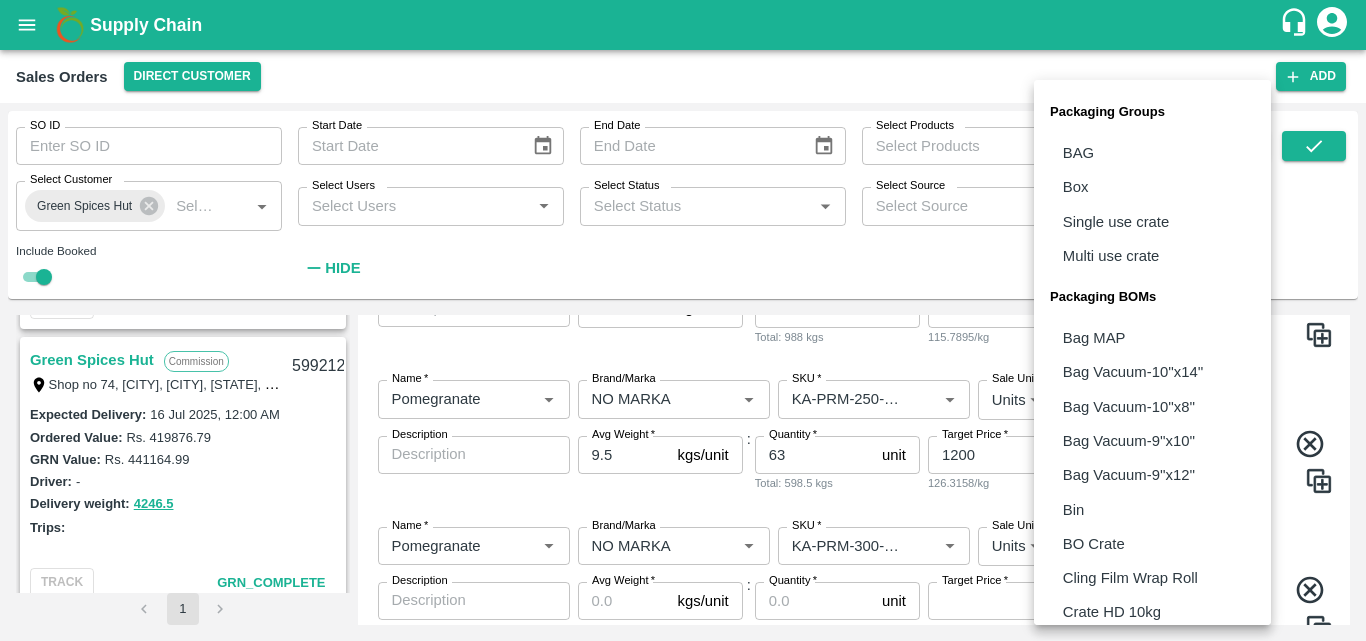 click on "Supply Chain Sales Orders Direct Customer Add SO ID SO ID Start Date Start Date End Date End Date Select Products Select Products   * Select Customer Green Spices Hut Select Customer   * Select Users Select Users   * Select Status Select Status   * Select Source Select Source   * Include Booked Hide Green Spices Hut Commission Shop no 74, [CITY], [CITY], [STATE], [POSTAL_CODE], India [ID] Expected Delivery : [DATE], [TIME] Ordered Value: Rs.   [NUMBER] GRN Value: Rs.   [NUMBER] Driver: [FIRST] - [PHONE] Delivery weight: [NUMBER] Trips: TRACK GRN_Complete Green Spices Hut Commission Shop no 74, [CITY], [CITY], [STATE], [POSTAL_CODE], India [ID] Expected Delivery : [DATE], [TIME] Ordered Value: Rs.   [NUMBER] GRN Value: Rs.   [NUMBER] Driver: [FIRST] - [PHONE] Delivery weight: [NUMBER] Trips: TRACK GRN_Complete Green Spices Hut Commission [ID] Expected Delivery : [DATE], [TIME] Ordered Value: Rs.   [NUMBER]" at bounding box center [683, 320] 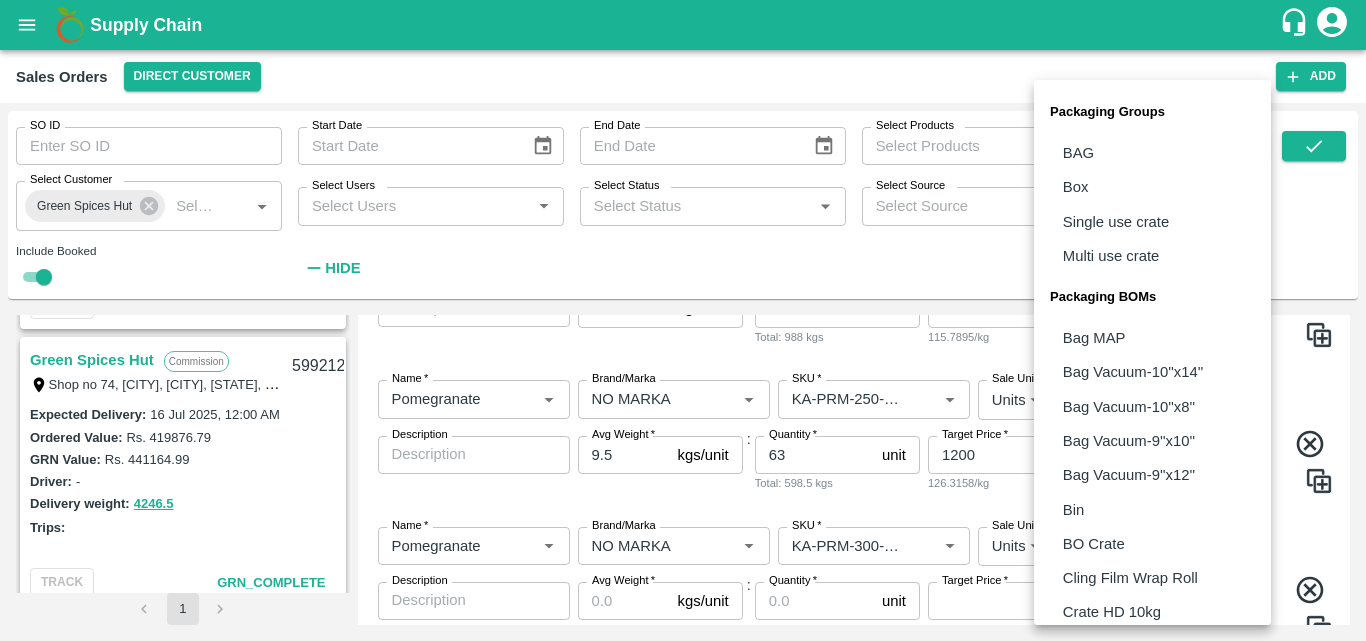 type 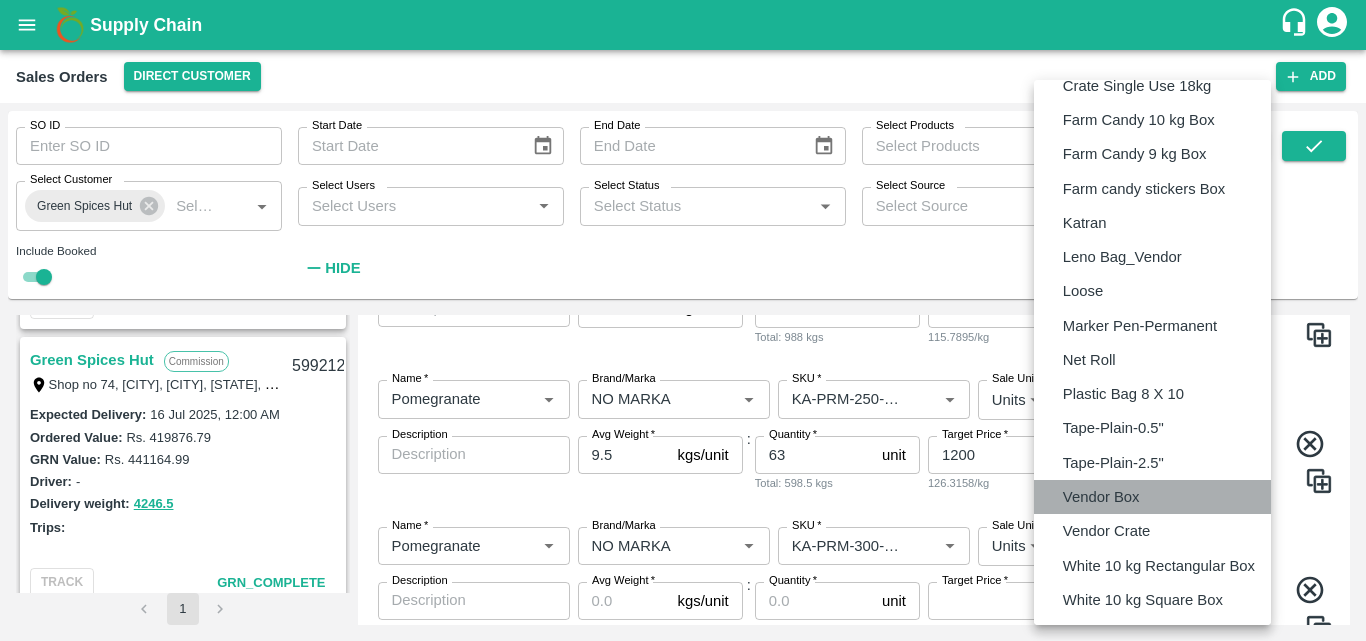 click on "Vendor Box" at bounding box center (1101, 497) 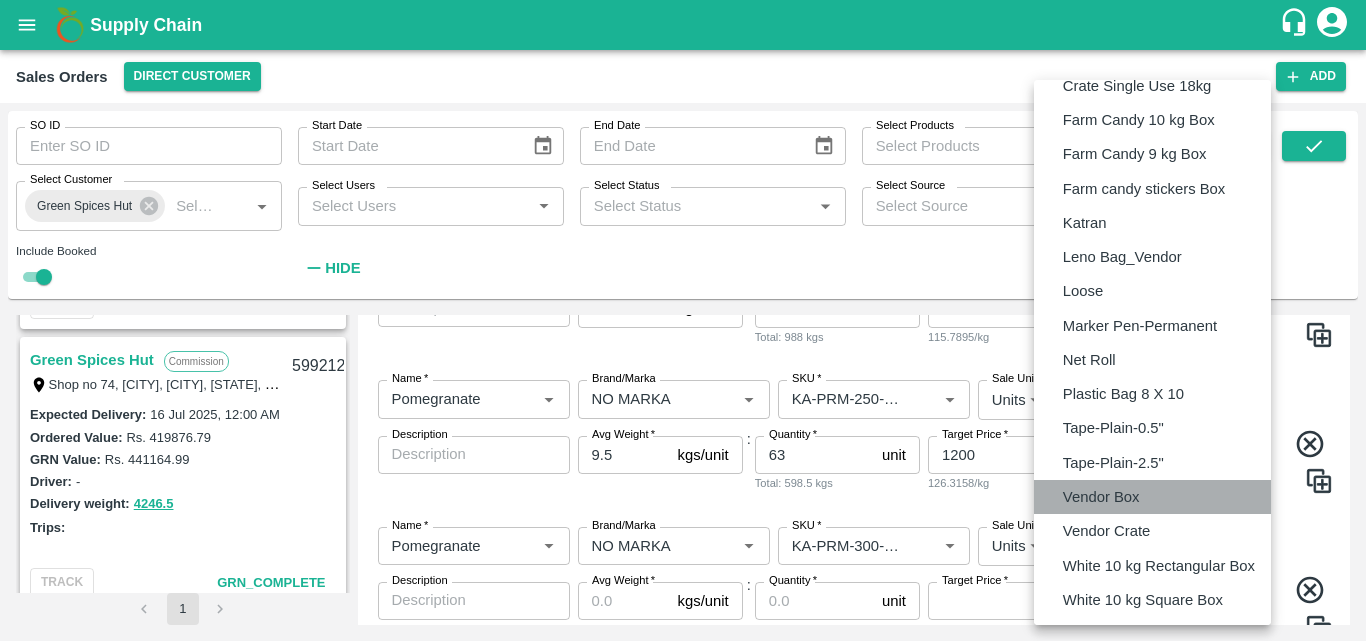 type on "BOM/276" 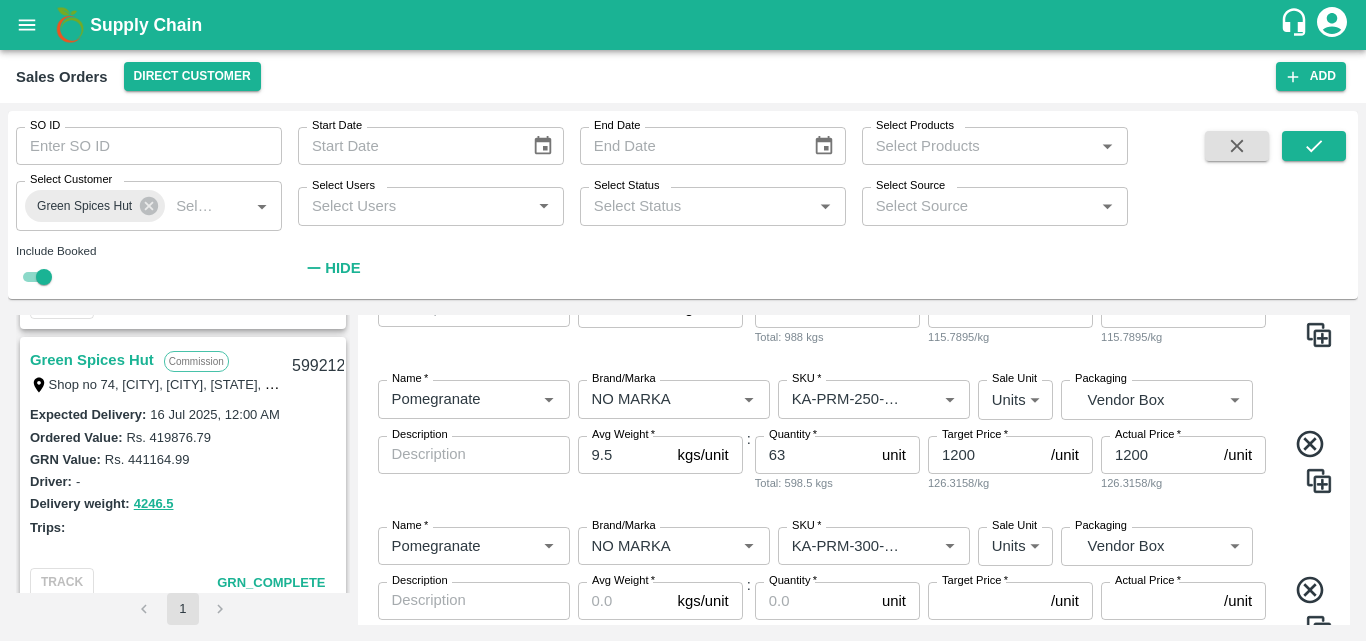 click on "Name   * [FIRST] [FIRST] Brand/Marka Brand/Marka SKU   * SKU   * Sale Unit Units 2 Sale Unit Packaging Vendor Box BOM/276 Packaging Description x Description Avg Weight   * 9.5 kgs/unit Avg Weight   :  Quantity   * 63 unit Quantity Total: 598.5 kgs Target Price   * 1200 /unit Target Price 126.3158/kg Actual Price   * 1200 /unit Actual Price 126.3158/kg" at bounding box center (854, 437) 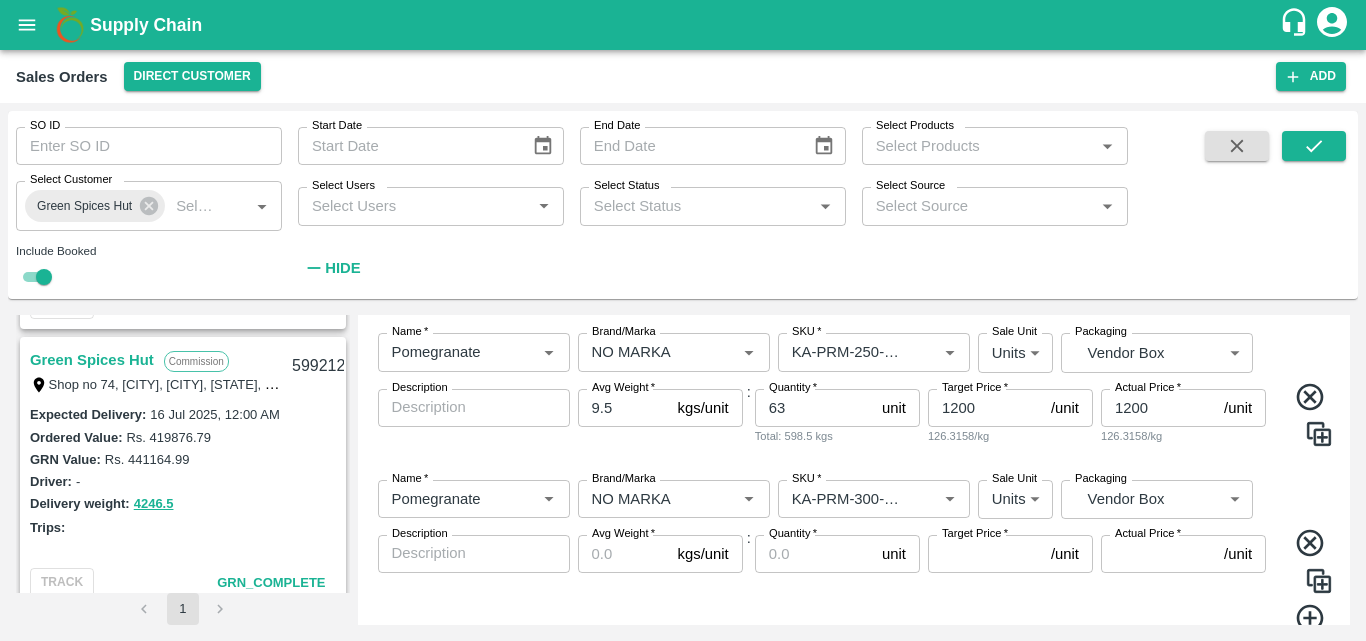 scroll, scrollTop: 1011, scrollLeft: 0, axis: vertical 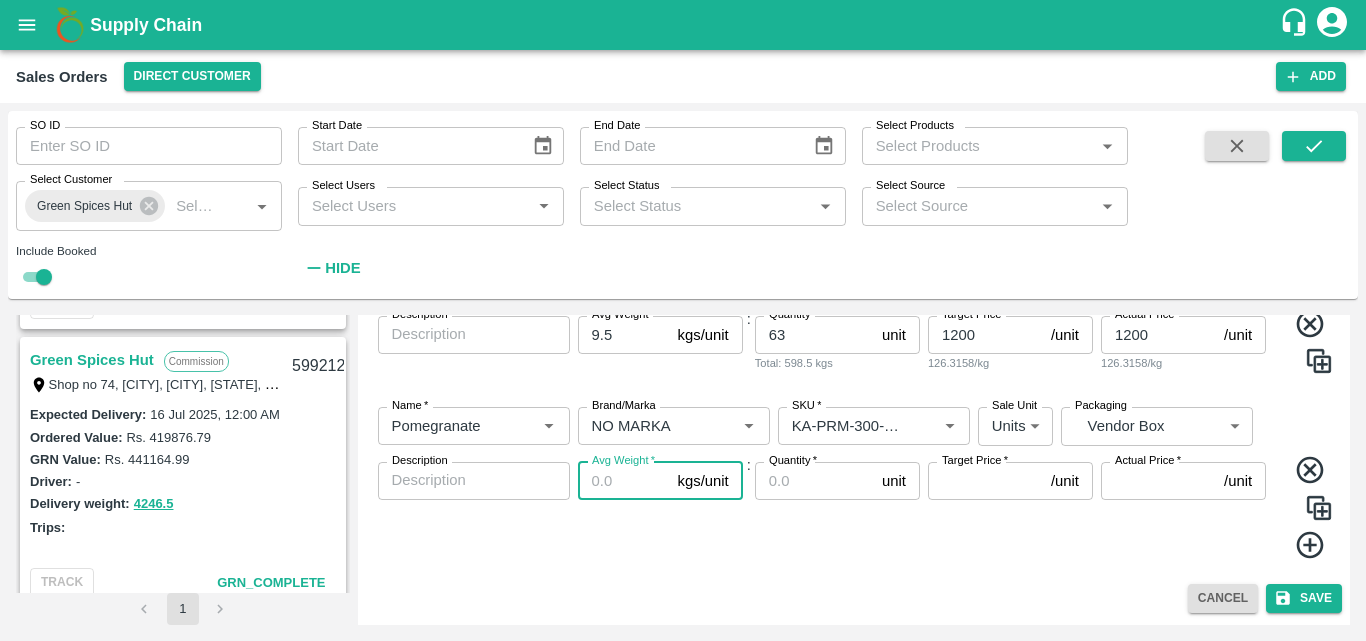 click on "Avg Weight   *" at bounding box center (624, 481) 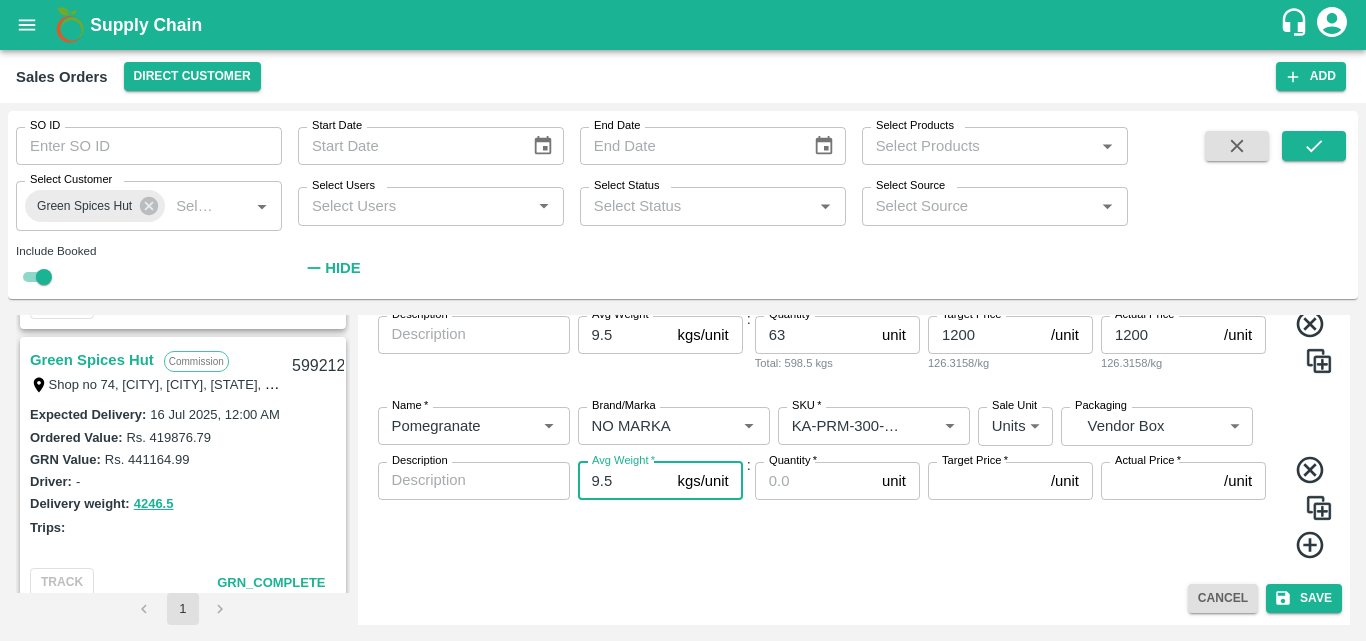 type on "9.5" 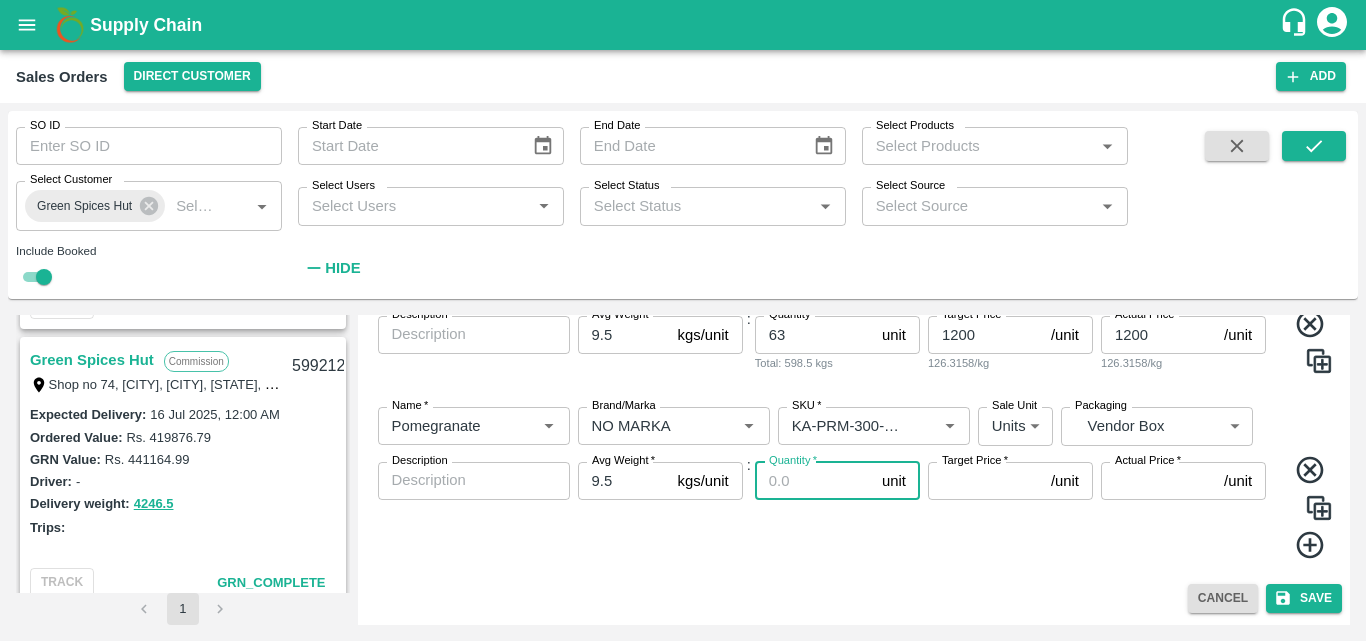 click on "Quantity   *" at bounding box center (814, 481) 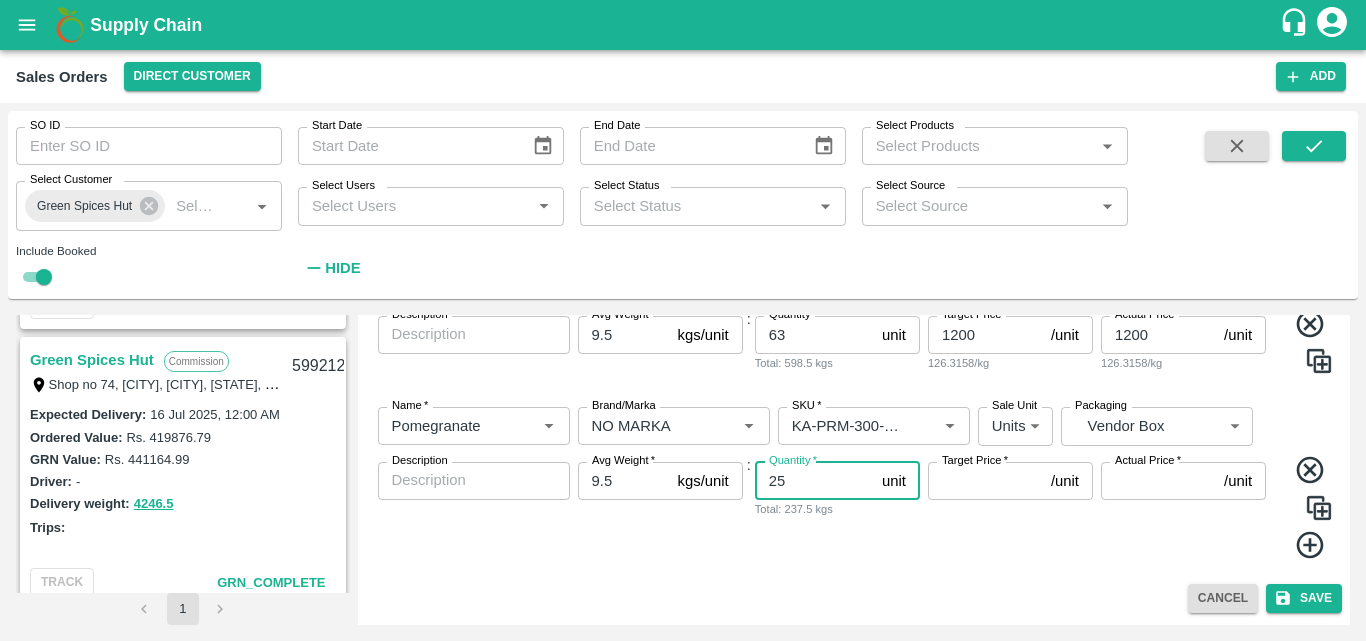 type on "25" 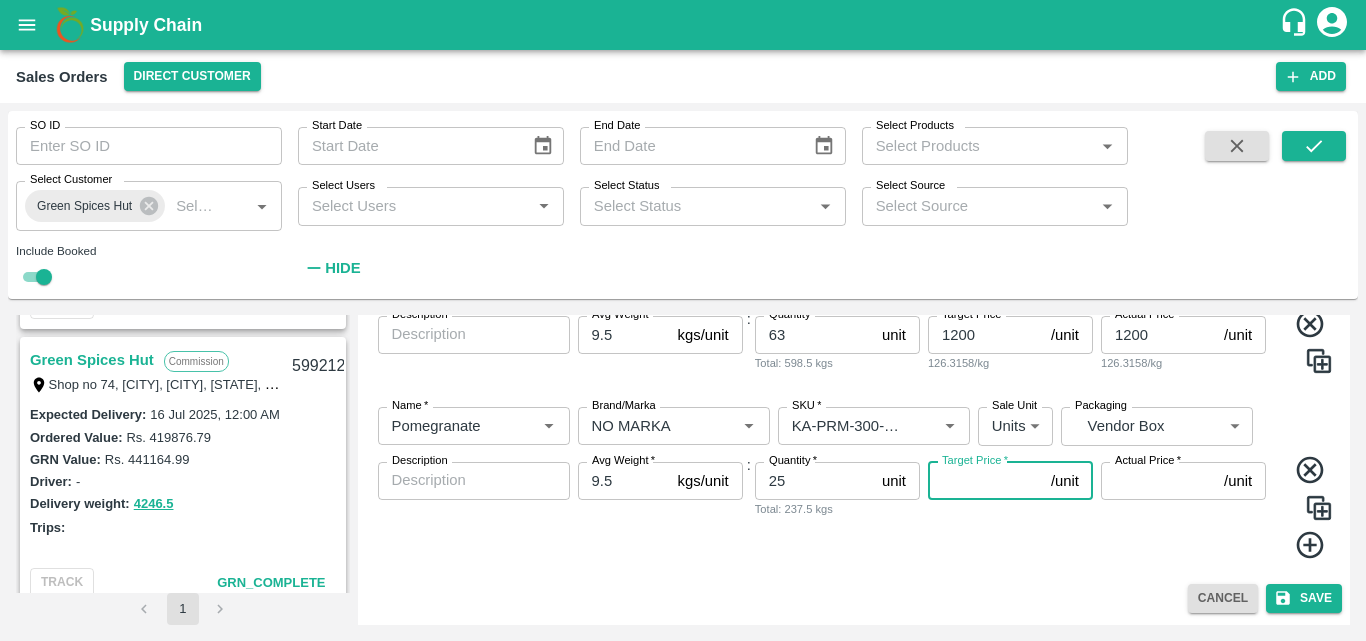 click on "Target Price   *" at bounding box center (985, 481) 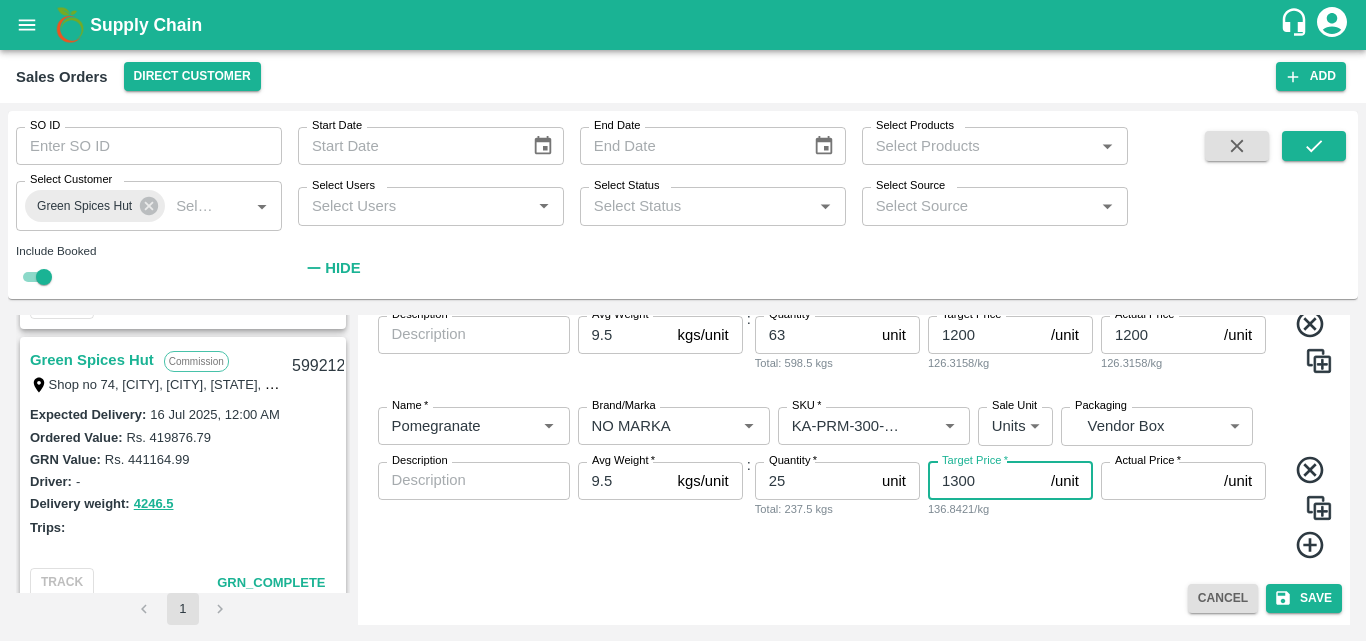 type on "1300" 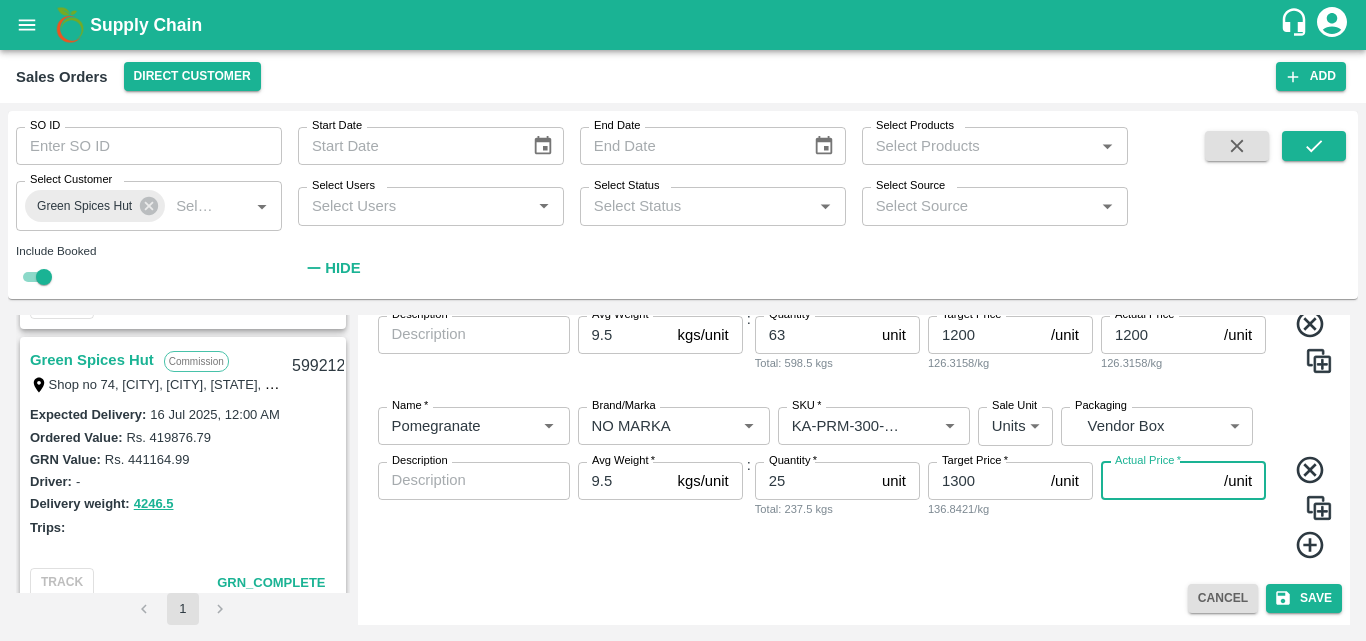 click on "Actual Price   *" at bounding box center (1158, 481) 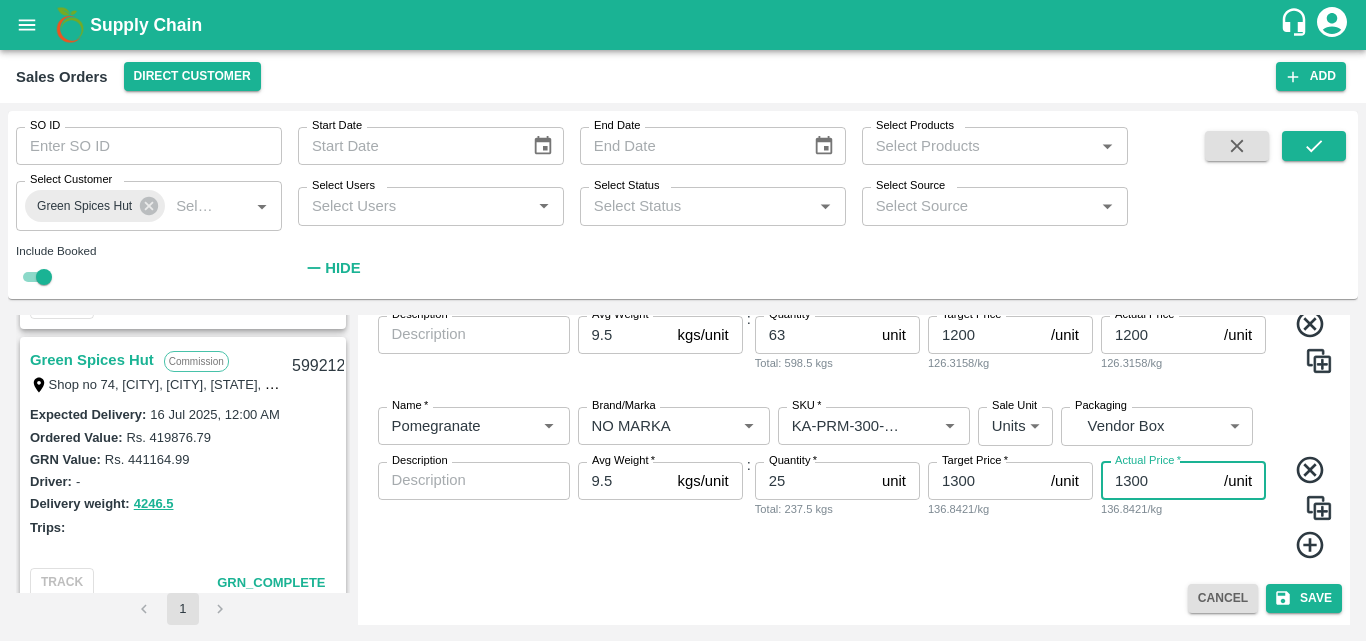 type on "1300" 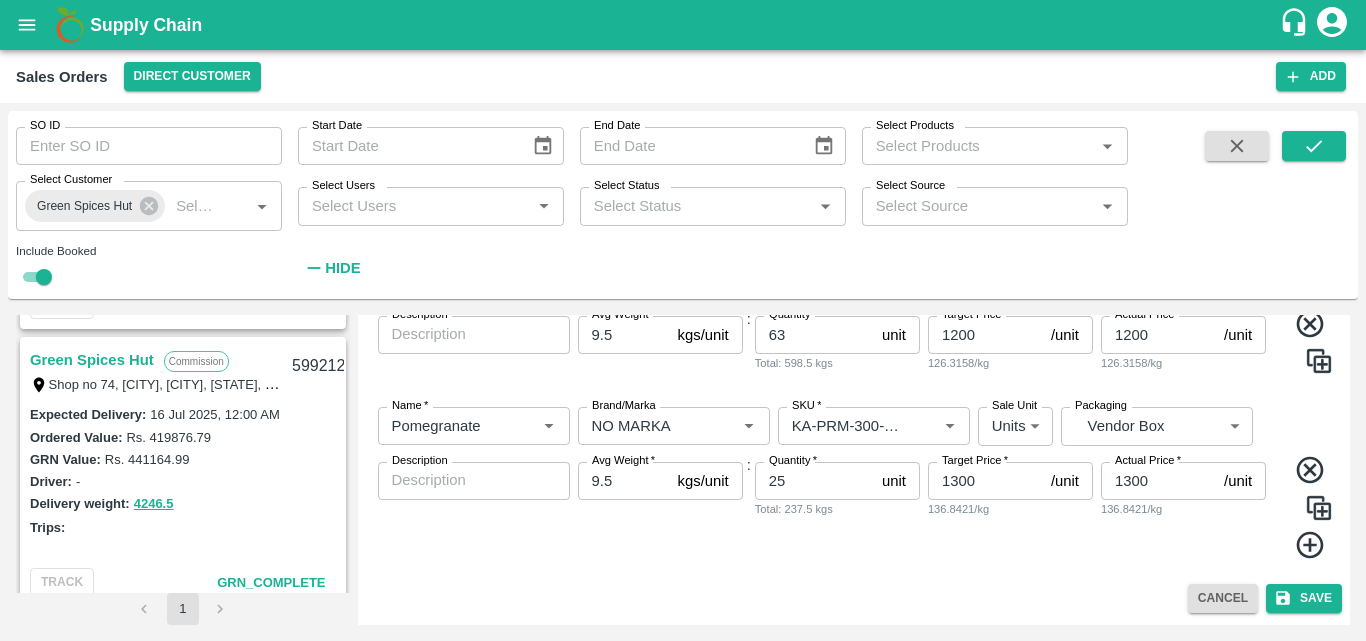 click on "Cancel Save" at bounding box center [854, 598] 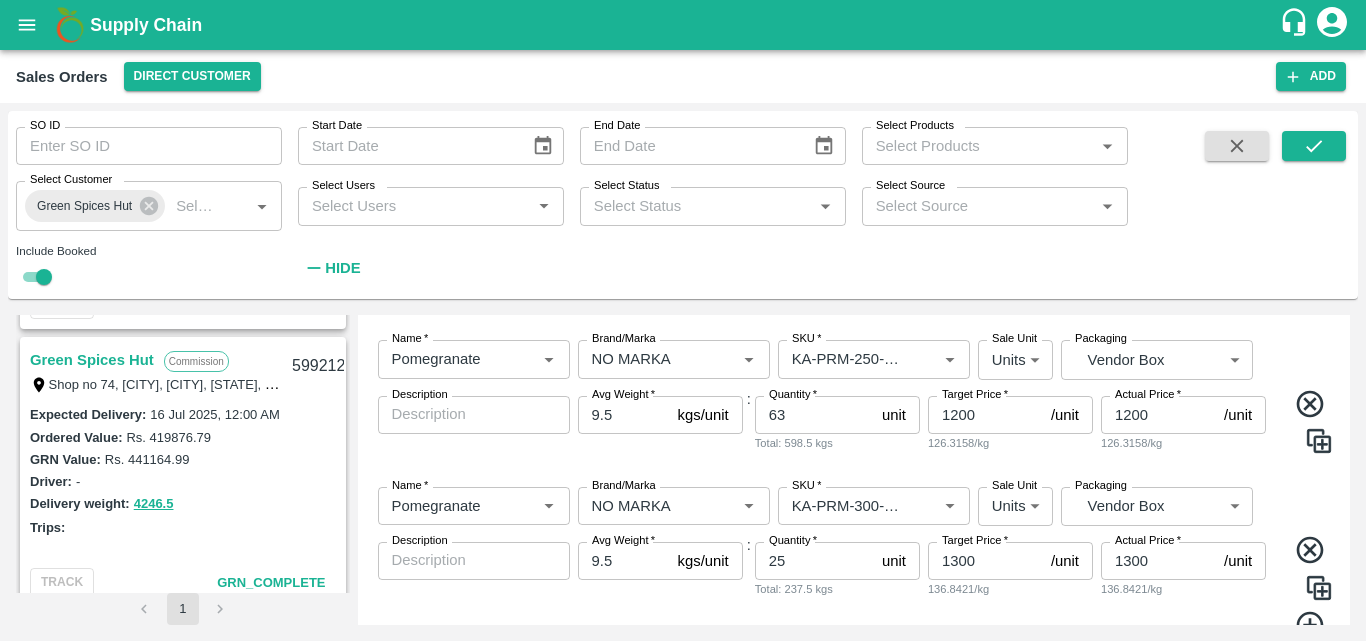 scroll, scrollTop: 1011, scrollLeft: 0, axis: vertical 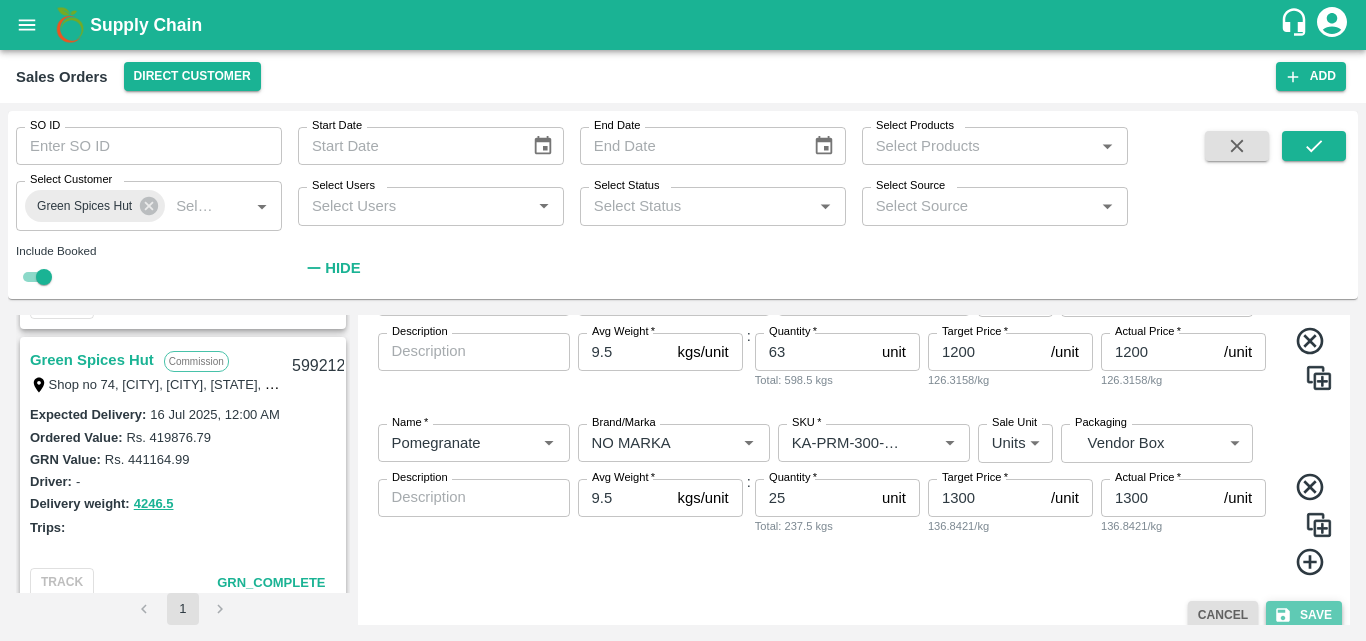 click on "Save" at bounding box center [1304, 615] 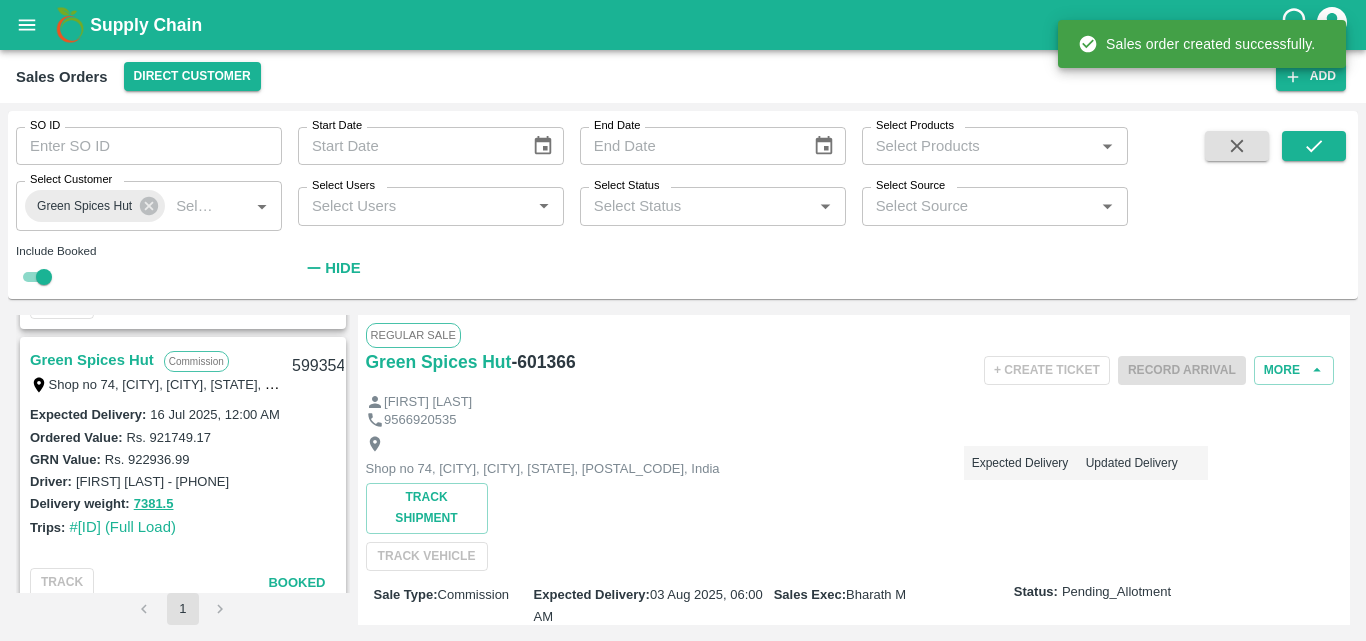 scroll, scrollTop: 3318, scrollLeft: 0, axis: vertical 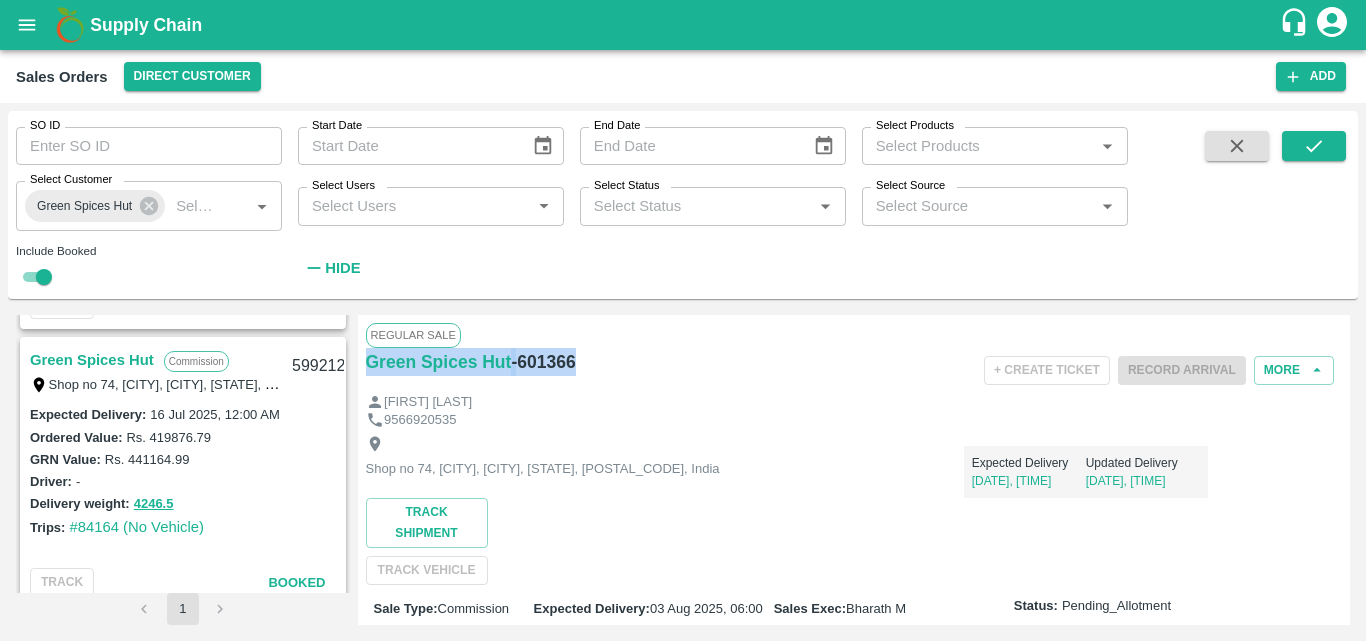 drag, startPoint x: 588, startPoint y: 363, endPoint x: 359, endPoint y: 375, distance: 229.3142 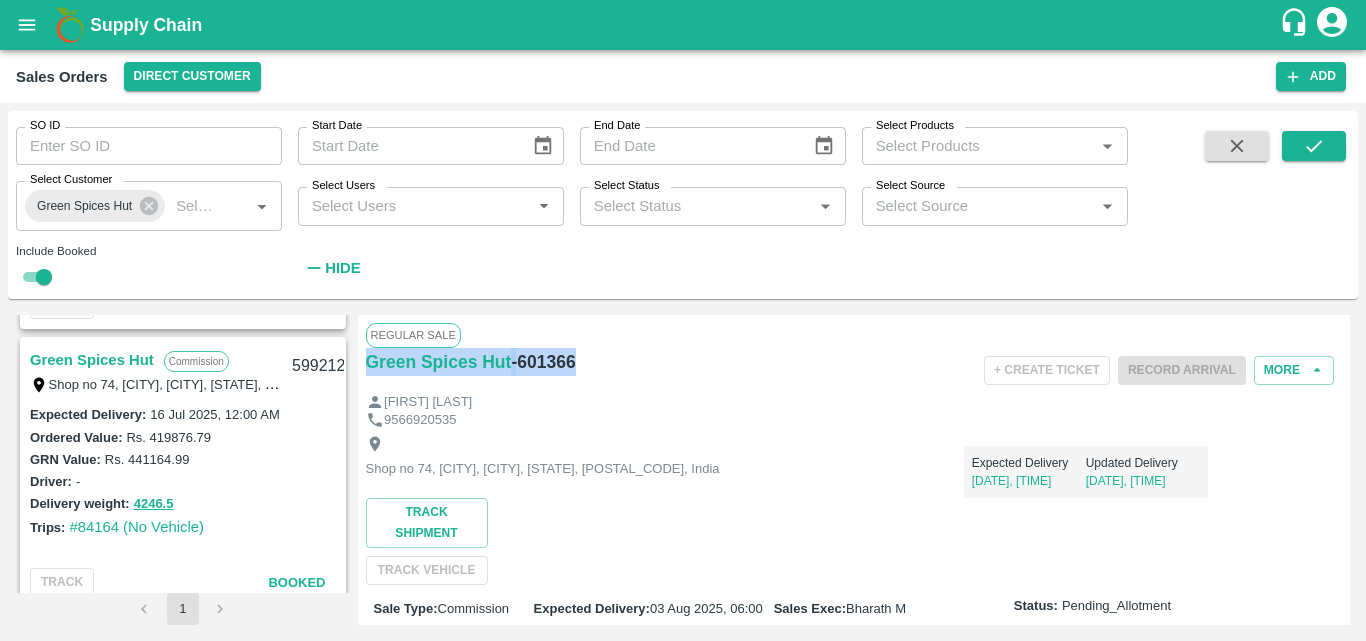 click on "Regular Sale Green Spices Hut   - 601366 + Create Ticket Record Arrival More [FIRST] [LAST] [PHONE] Shop no 74, [CITY], [CITY], [STATE], [POSTAL_CODE], India Expected Delivery [DATE], [TIME] Updated Delivery [DATE], [TIME] Track Shipment TRACK VEHICLE Sale Type :  Commission Expected Delivery :  [DATE], [TIME] Sales Exec :  [FIRST] Status: Pending_Allotment Payment Mode :  credit Created By :  [EMAIL] Comment : Sales Order Items Product SKU Brand/Marka Ordered Quantity Ordered Value Allotted Quantity GRN Returned Weight Gap(Loss) Pomegranate KA-PRM-100-150 New NO MARKA 213 unit  2023.5 kgs (9.5kg/unit) Rs. 800 / Unit Rs. 170400 0  unit ( 0 %)  0 Kg  0   unit 0  Kg 0   unit 0  Kg Reasons(0) 0 unit Pomegranate KA-PRM-150-180 New NO MARKA 223 unit  2118.5 kgs (9.5kg/unit) Rs. 900 / Unit Rs. 200700 0  unit ( 0 %)  0 Kg  0   unit 0  Kg 0   unit 0  Kg Reasons(0) 0 unit Pomegranate KA-PRM-180-220 New NO MARKA 171 unit  1624.5 kgs (9.5kg/unit) 0 0" at bounding box center (854, 470) 